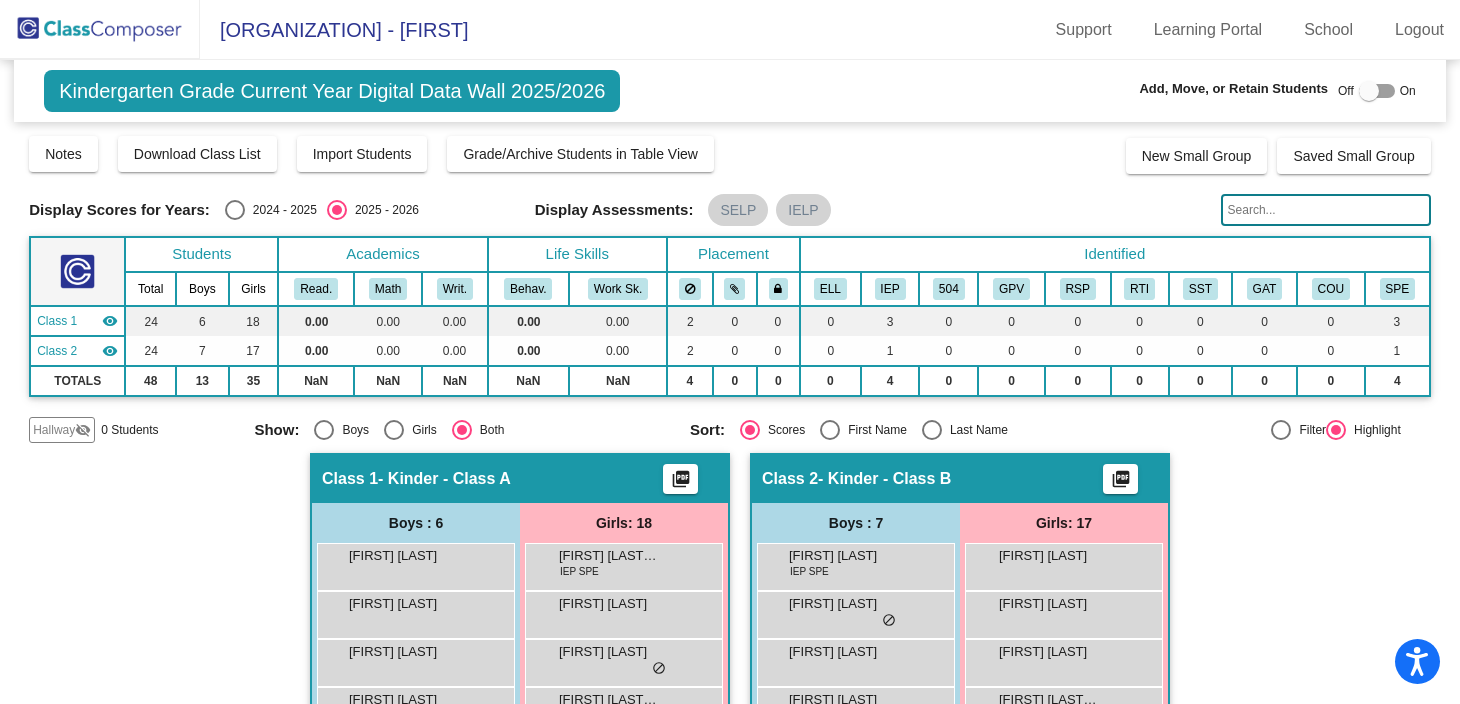 scroll, scrollTop: 0, scrollLeft: 0, axis: both 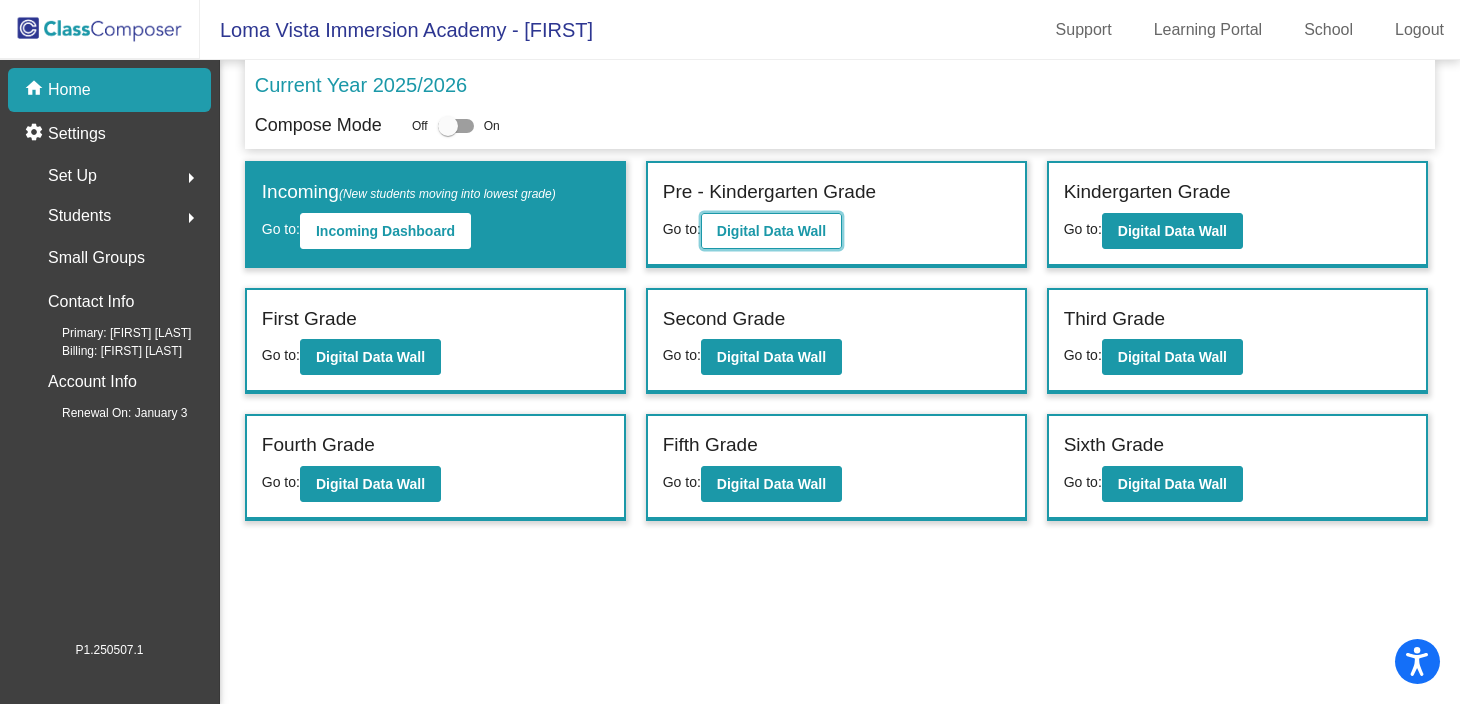 click on "Digital Data Wall" 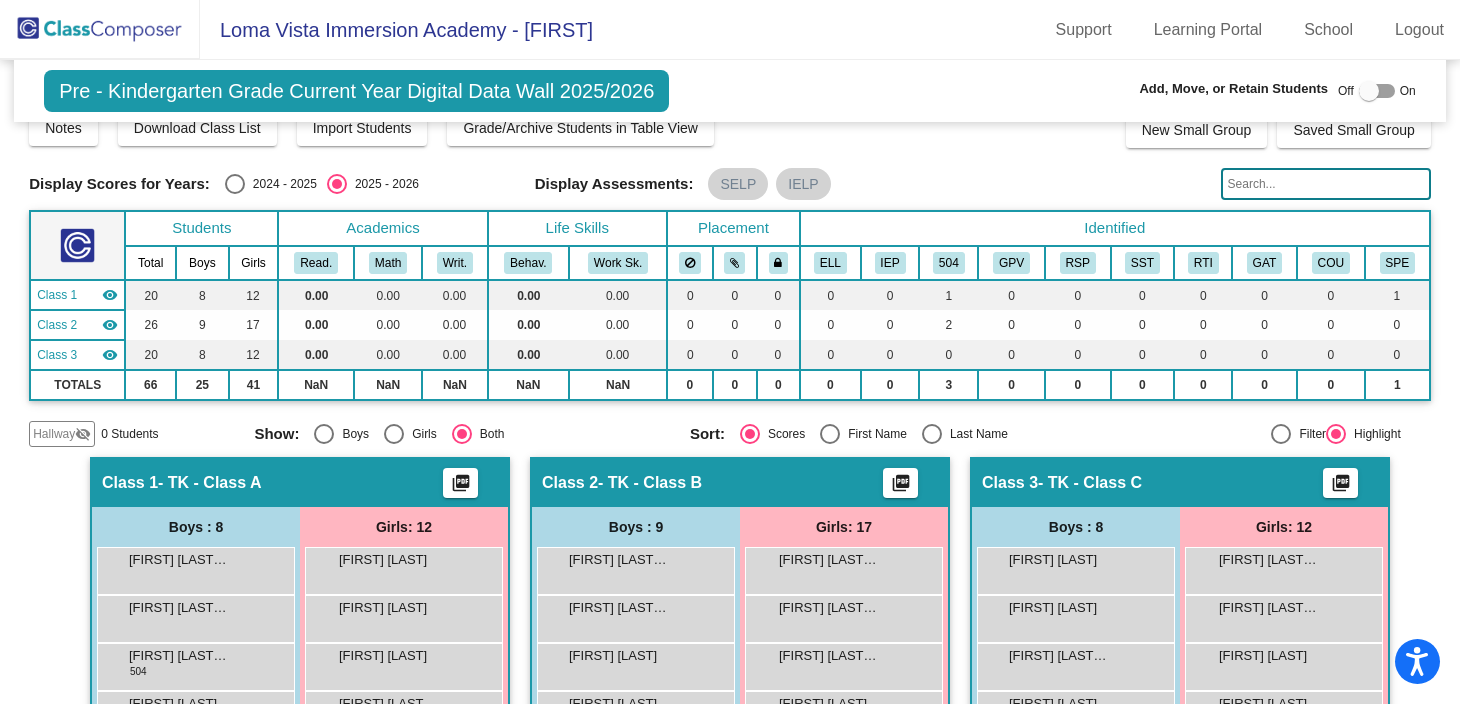 scroll, scrollTop: 0, scrollLeft: 0, axis: both 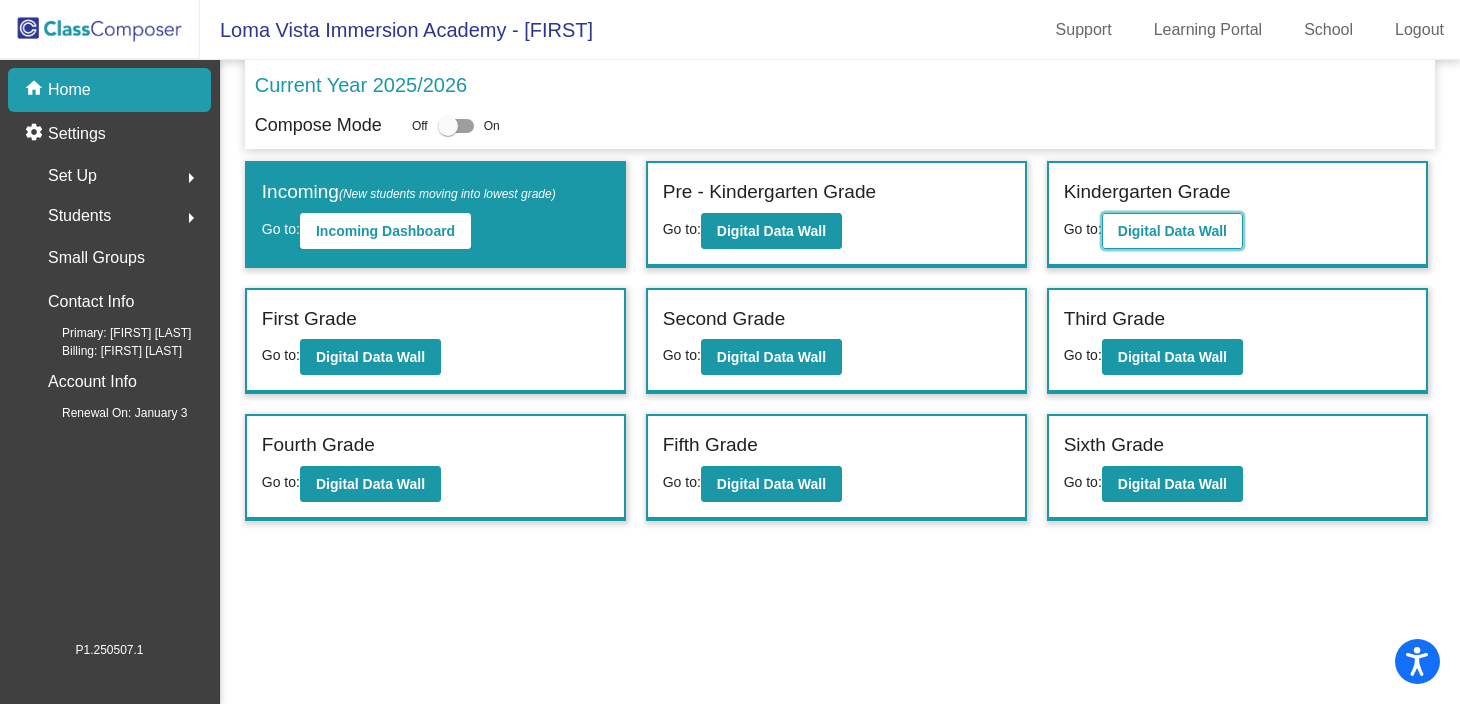click on "Digital Data Wall" 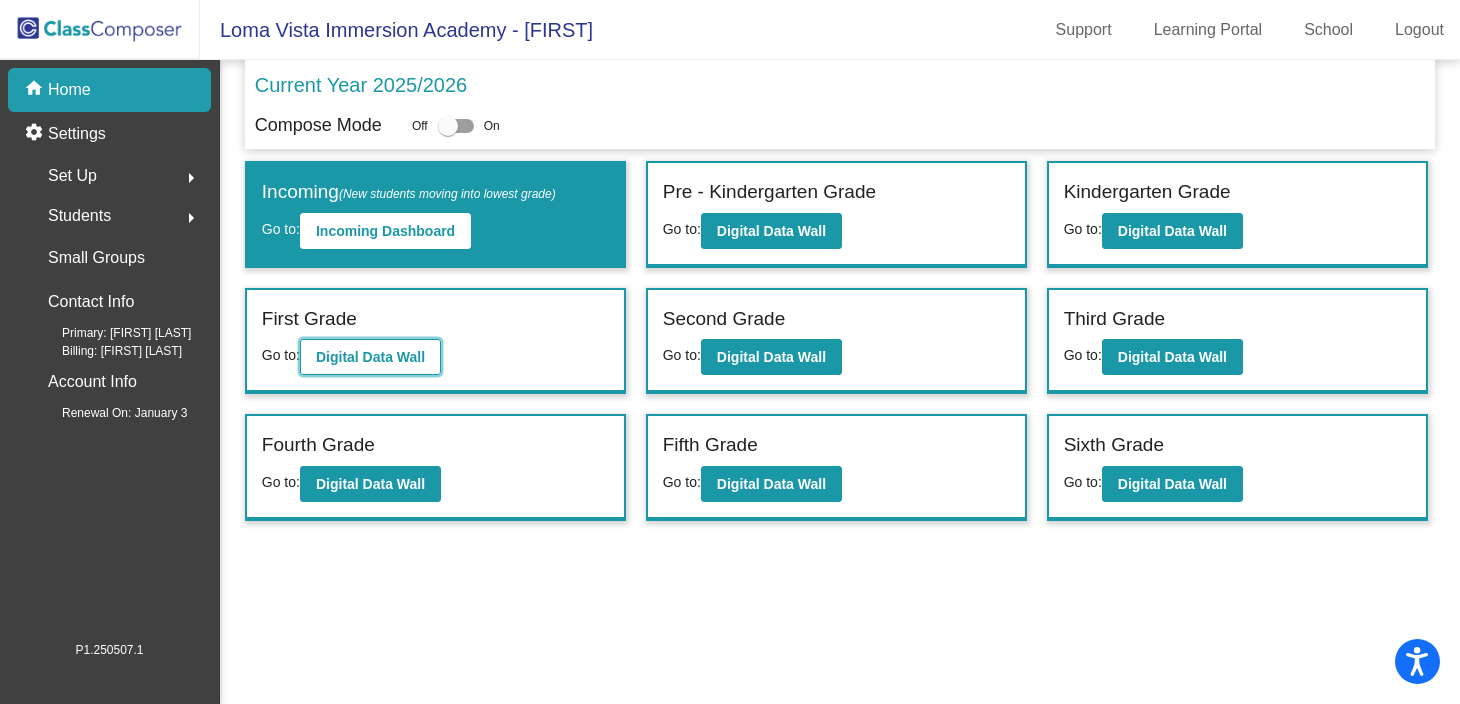 click on "Digital Data Wall" 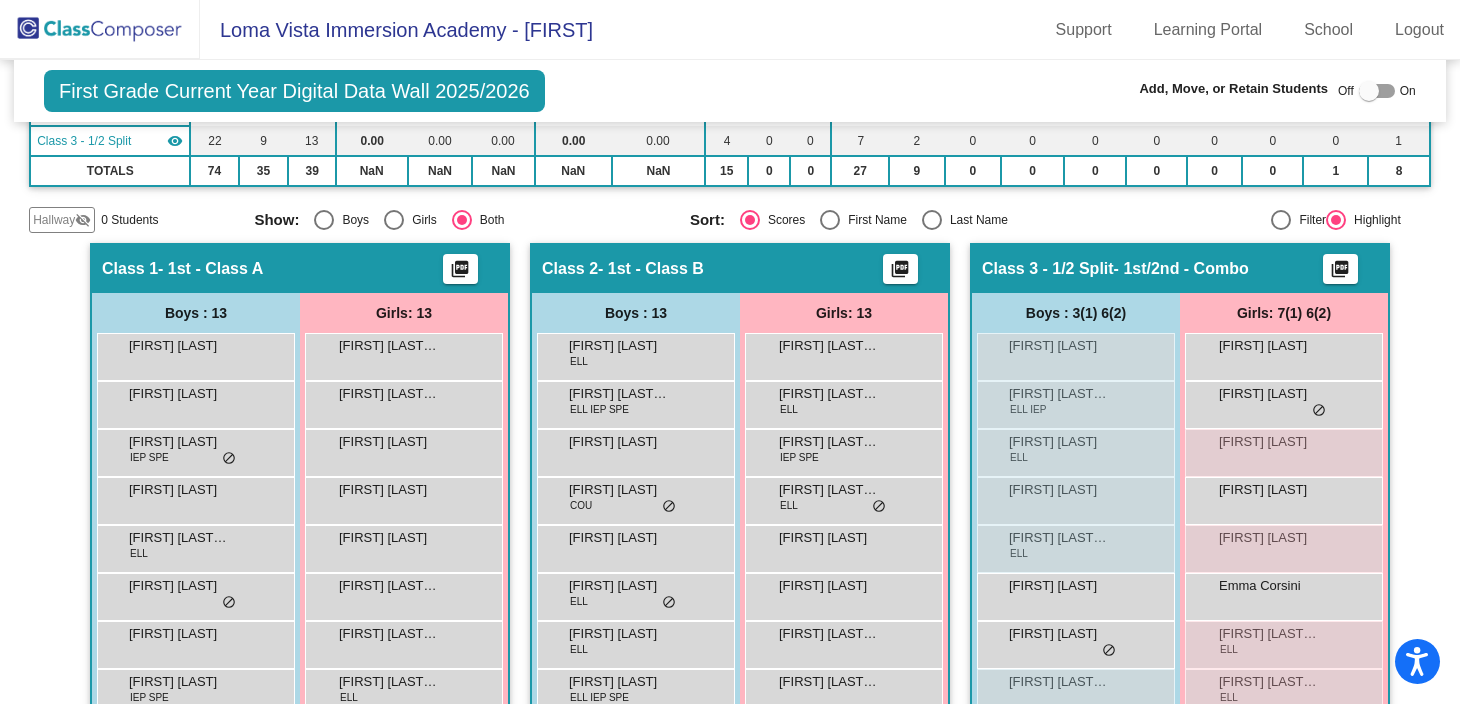 scroll, scrollTop: 239, scrollLeft: 0, axis: vertical 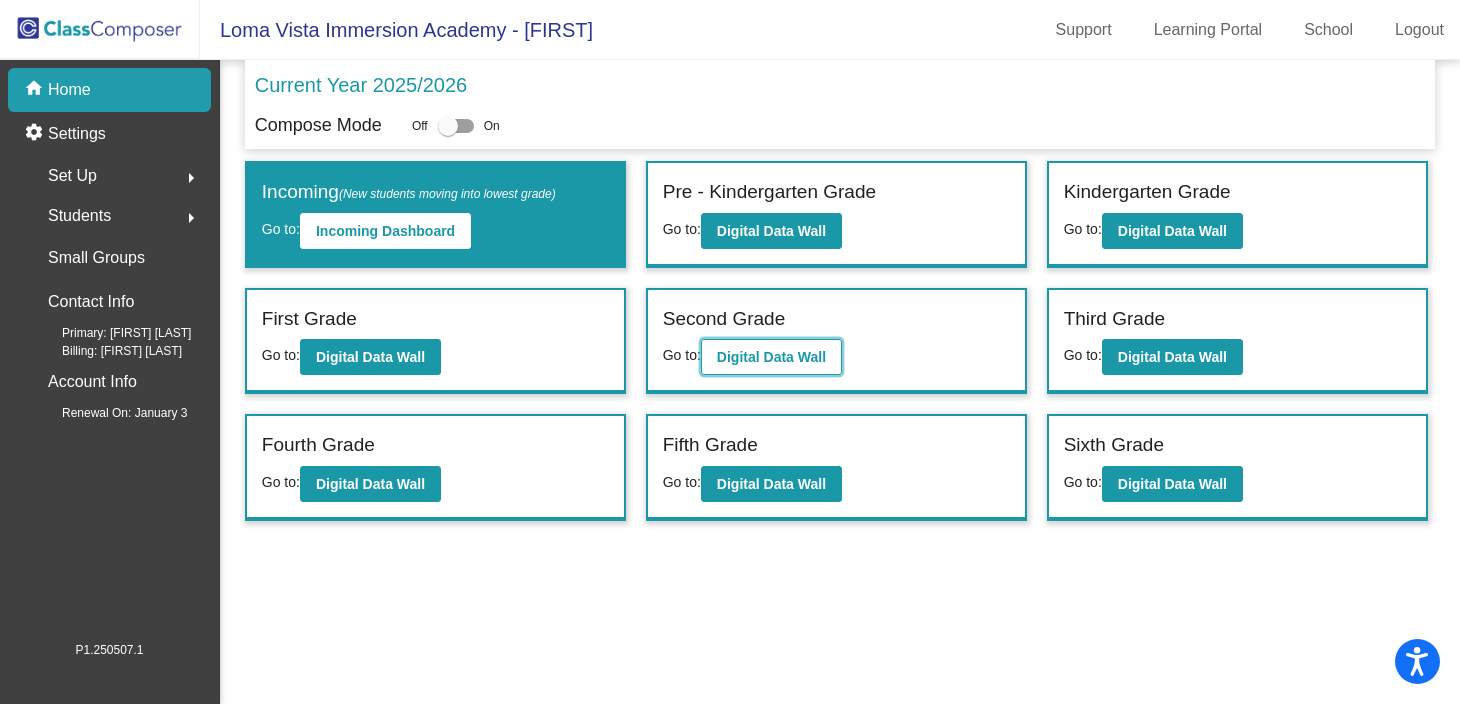 click on "Digital Data Wall" 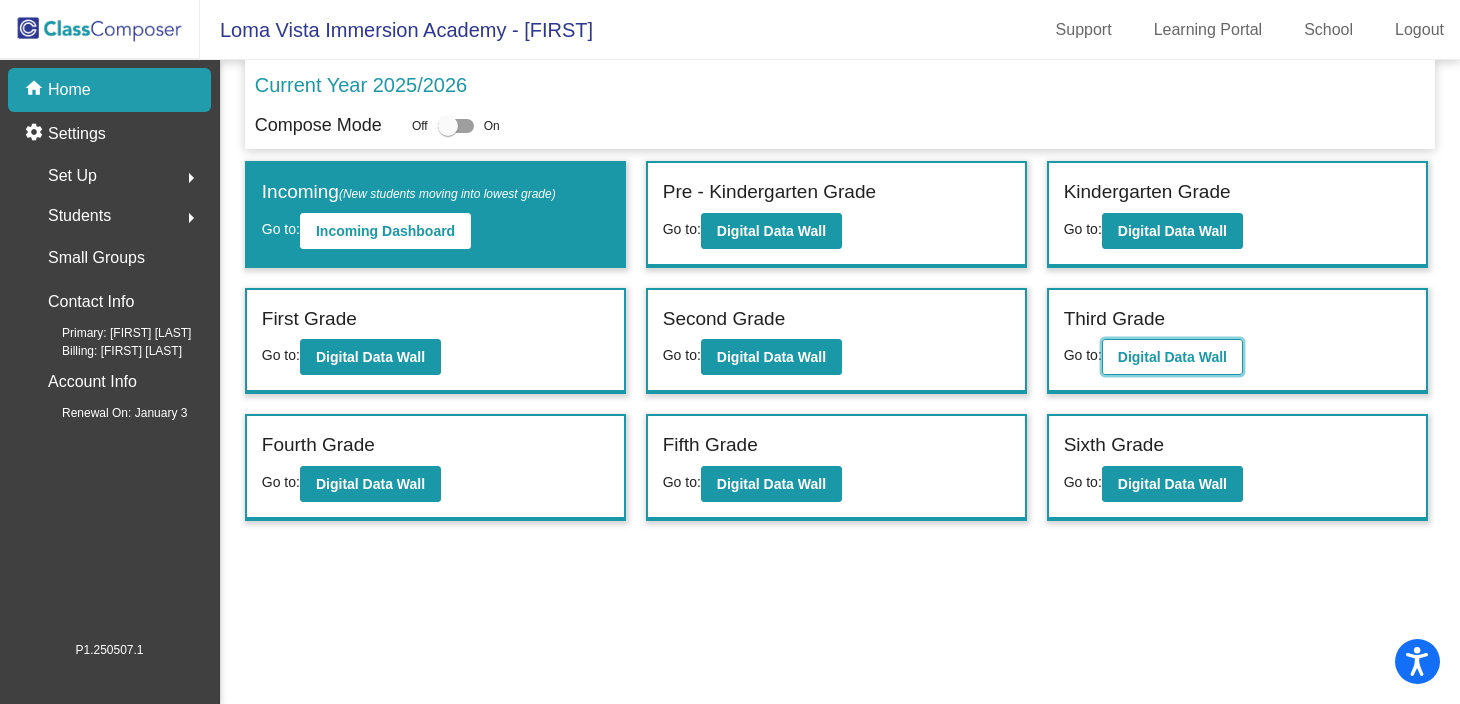 click on "Digital Data Wall" 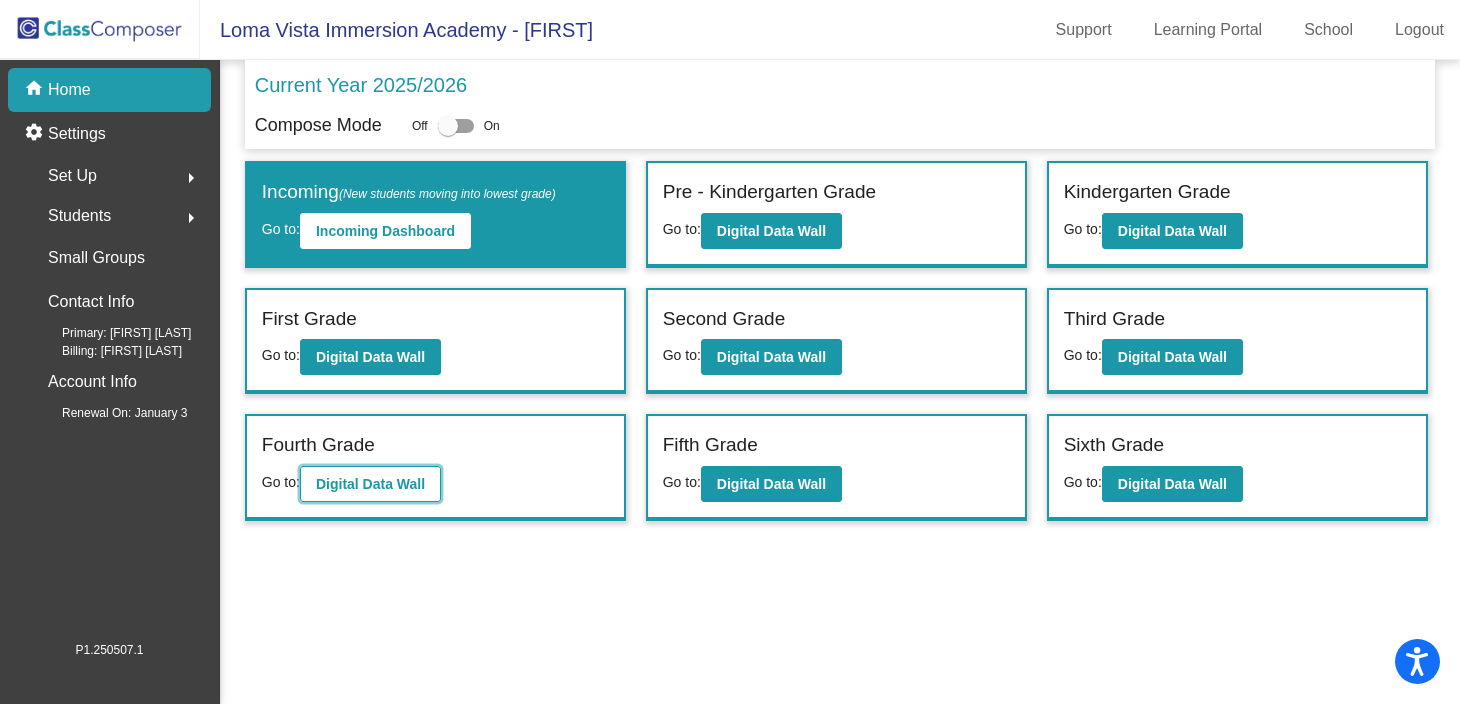 click on "Digital Data Wall" 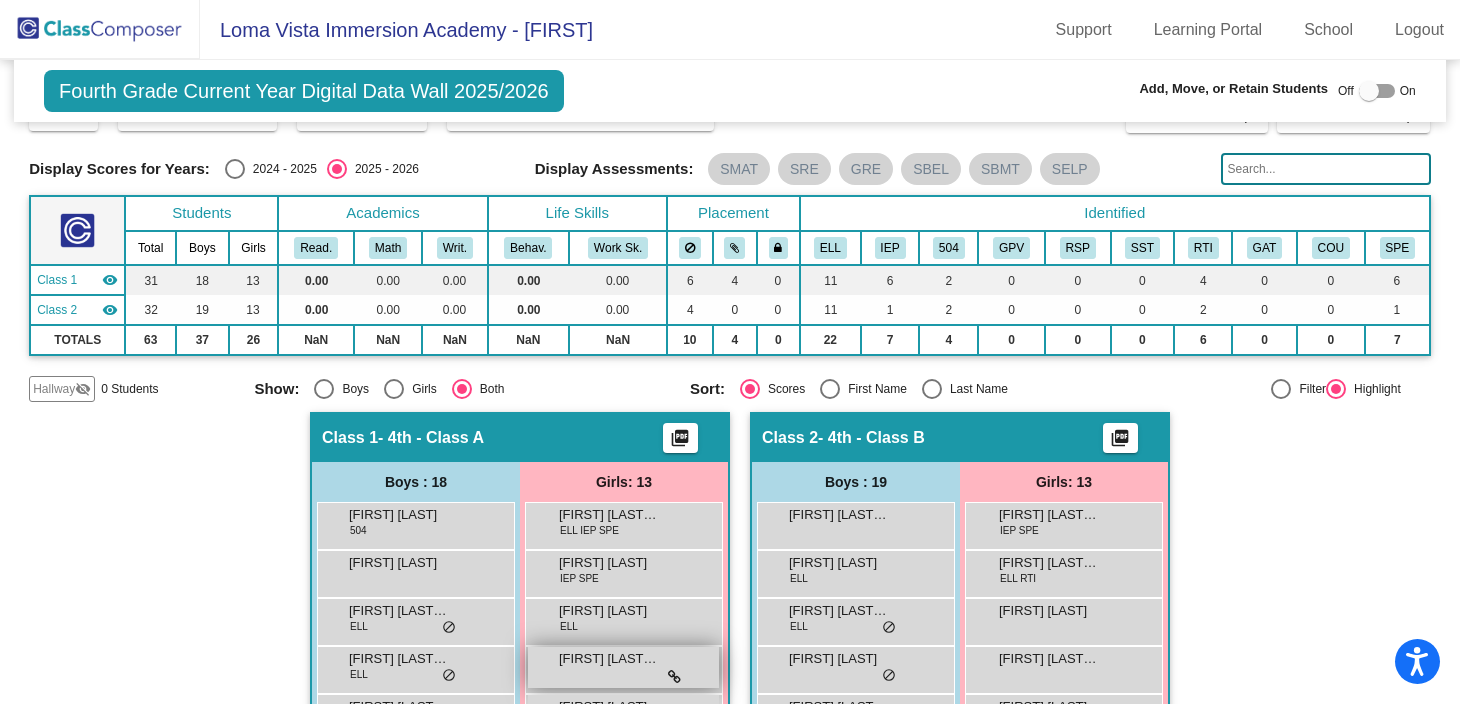 scroll, scrollTop: 0, scrollLeft: 0, axis: both 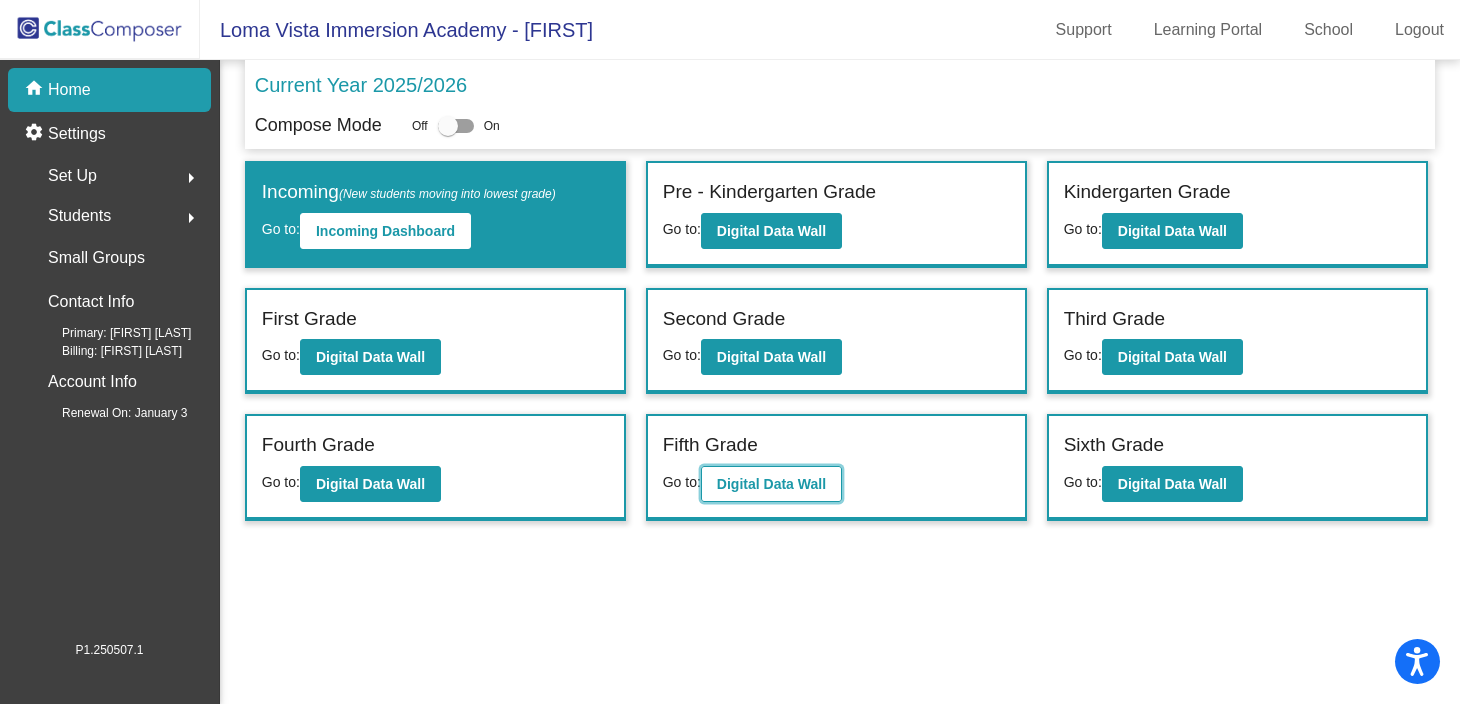 click on "Digital Data Wall" 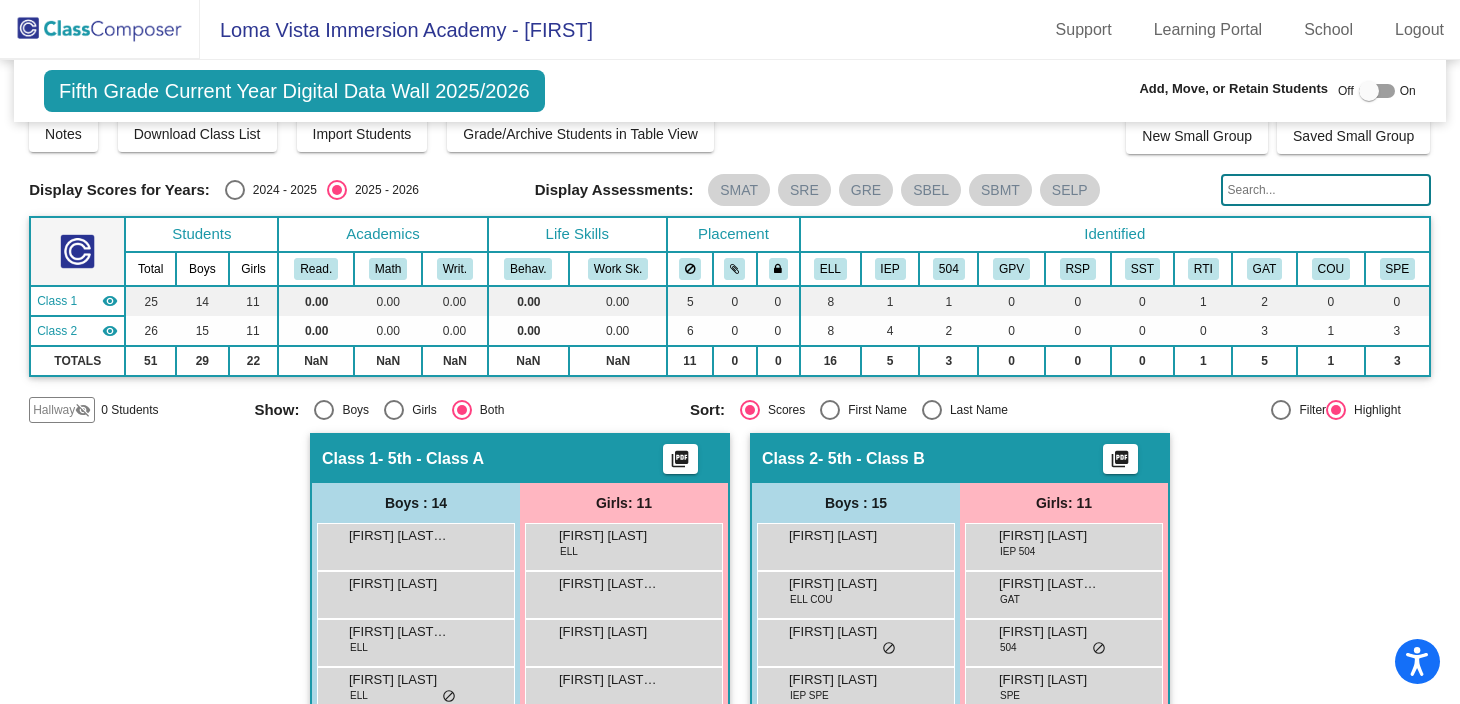 scroll, scrollTop: 14, scrollLeft: 0, axis: vertical 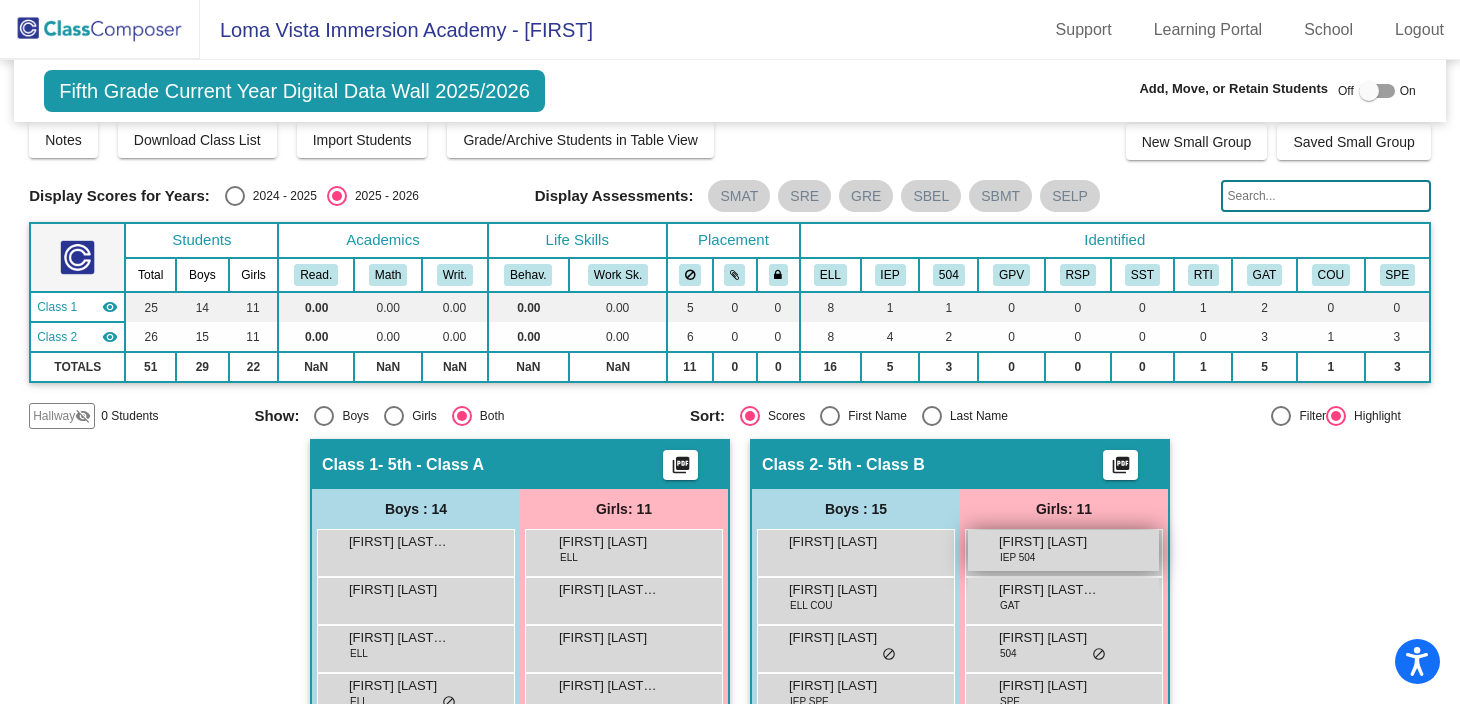 click on "IEP 504" at bounding box center [1017, 557] 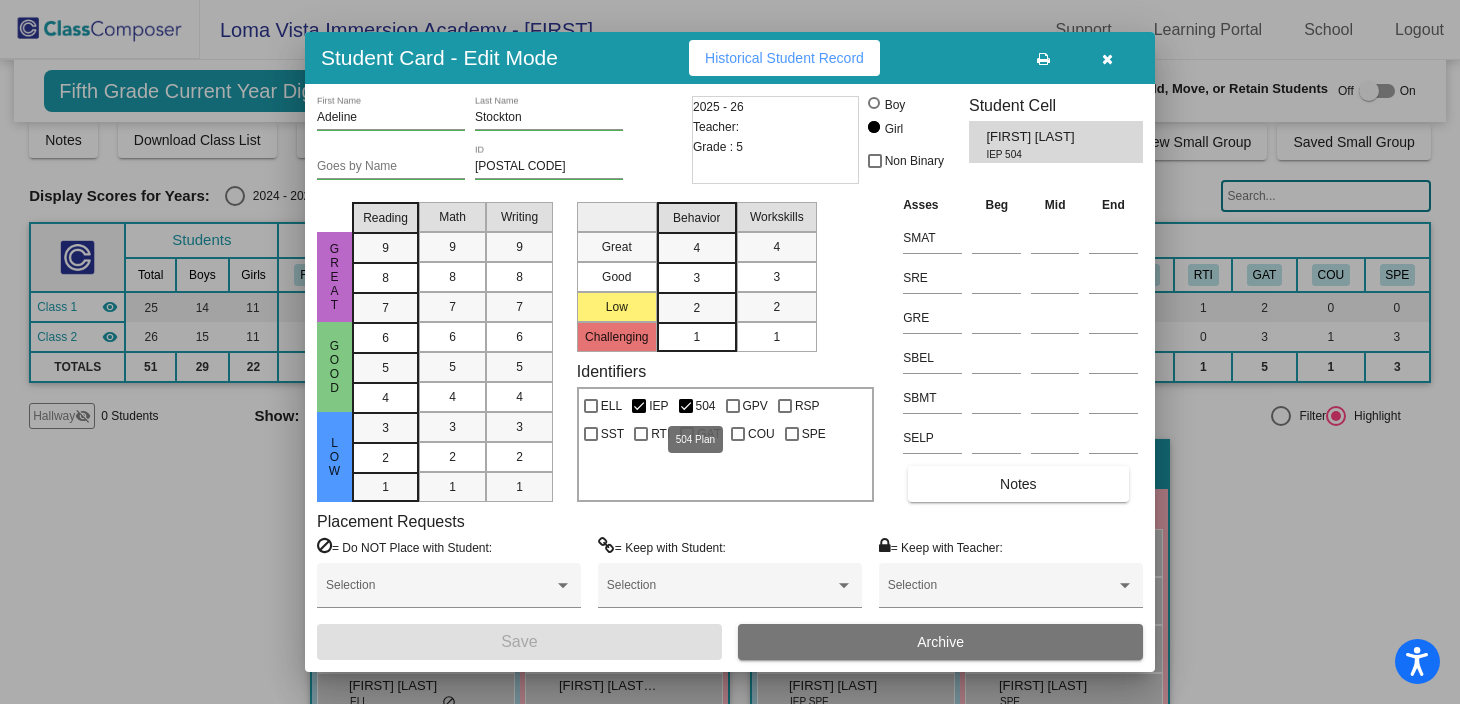 click at bounding box center [686, 406] 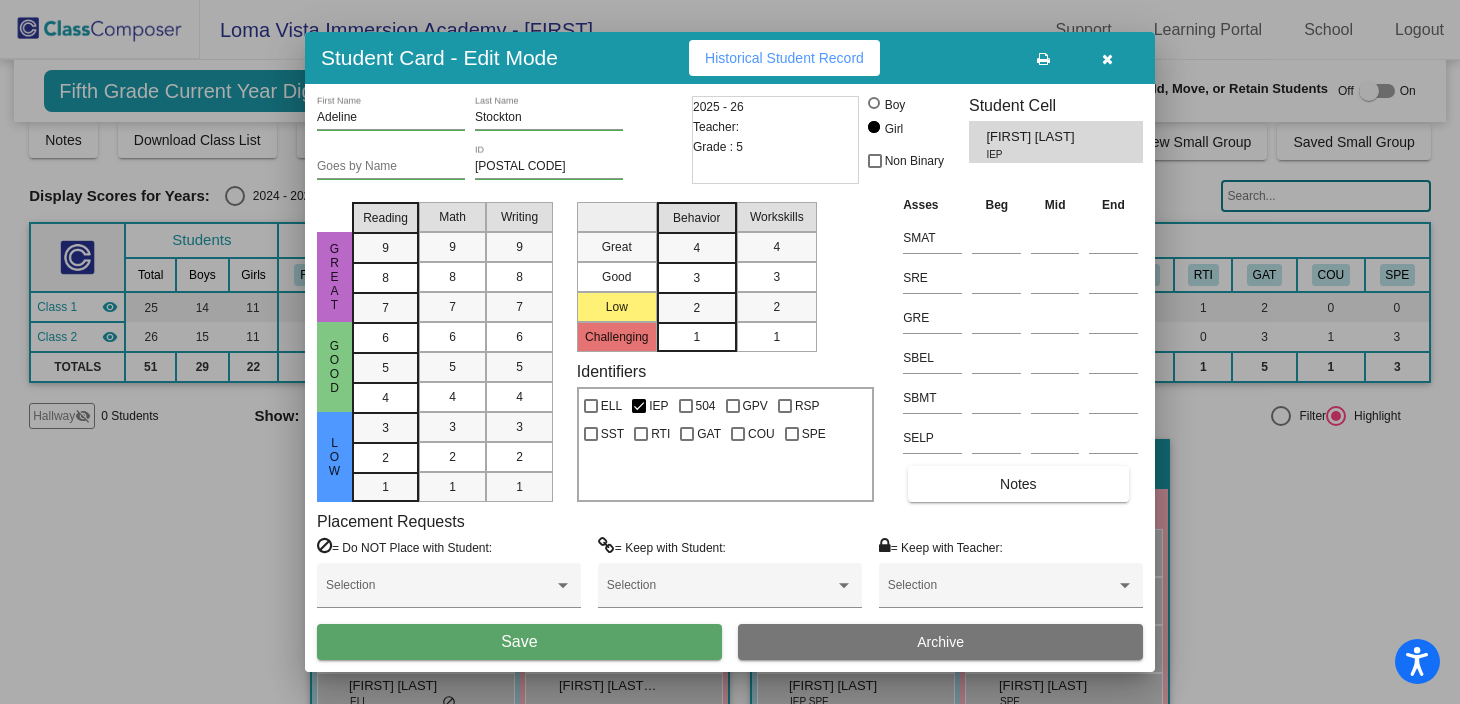 click on "Save" at bounding box center [519, 642] 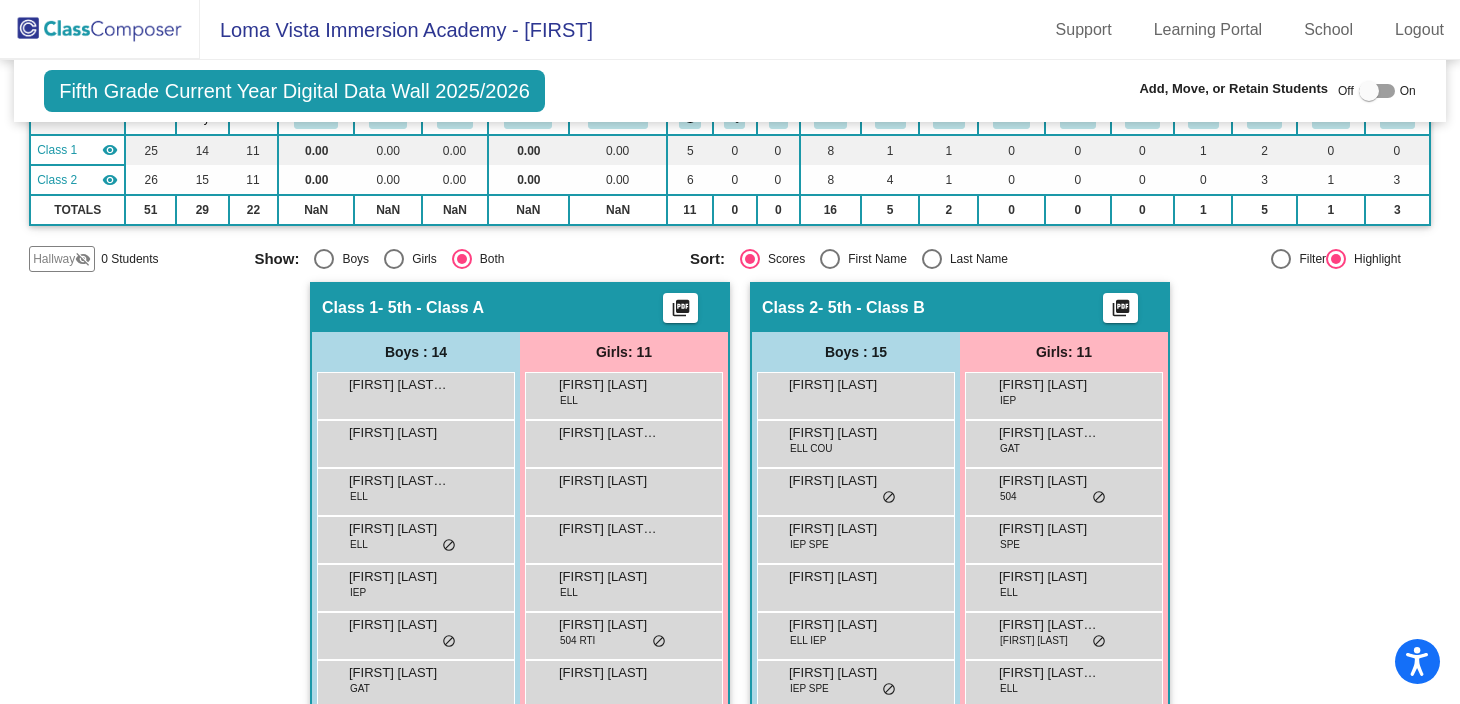 scroll, scrollTop: 179, scrollLeft: 0, axis: vertical 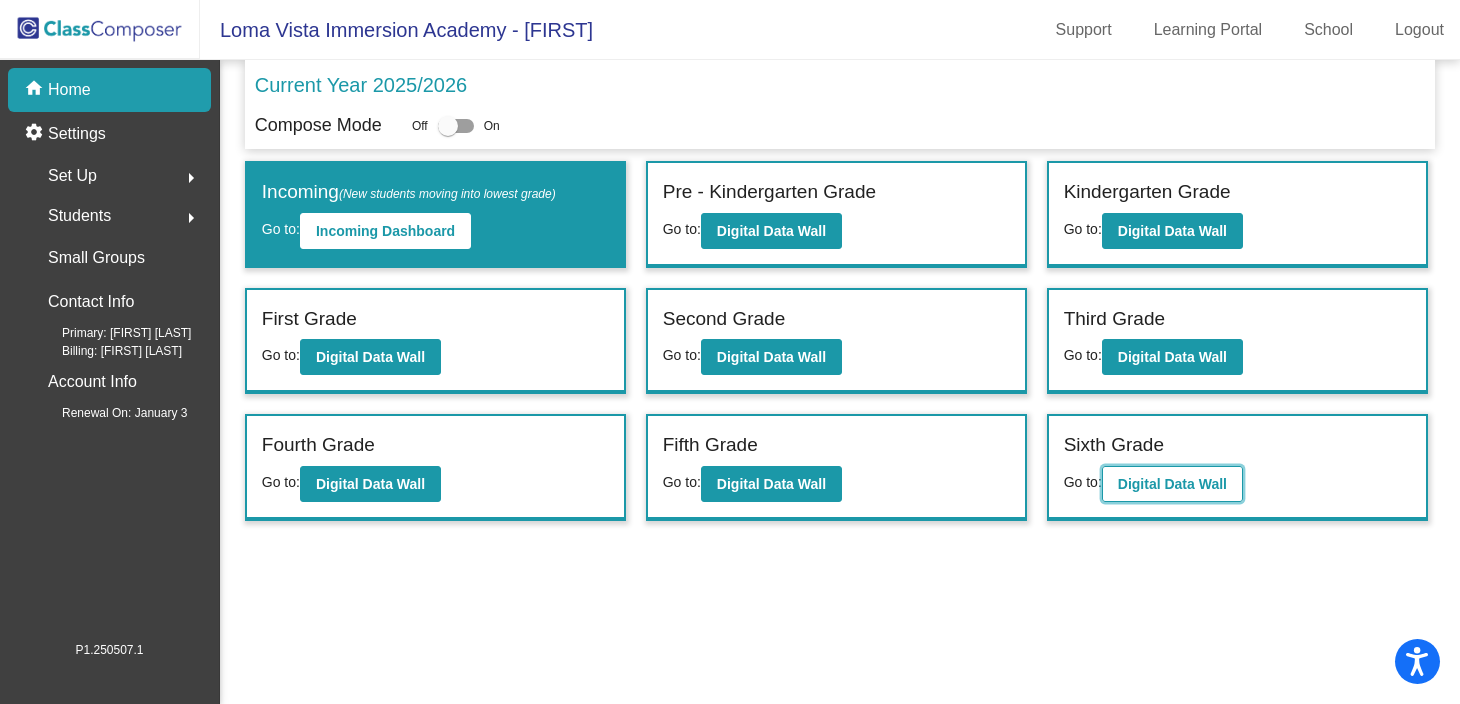 click on "Digital Data Wall" 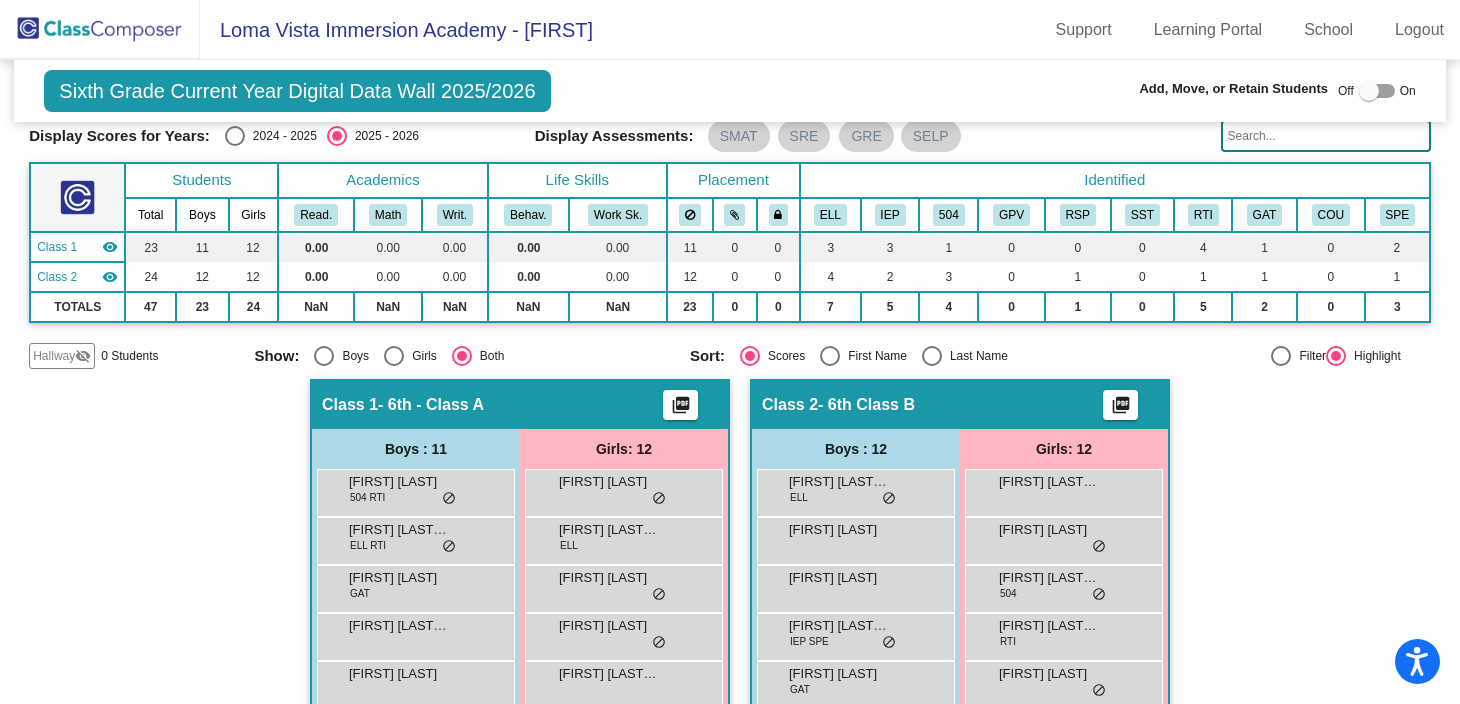 scroll, scrollTop: 0, scrollLeft: 0, axis: both 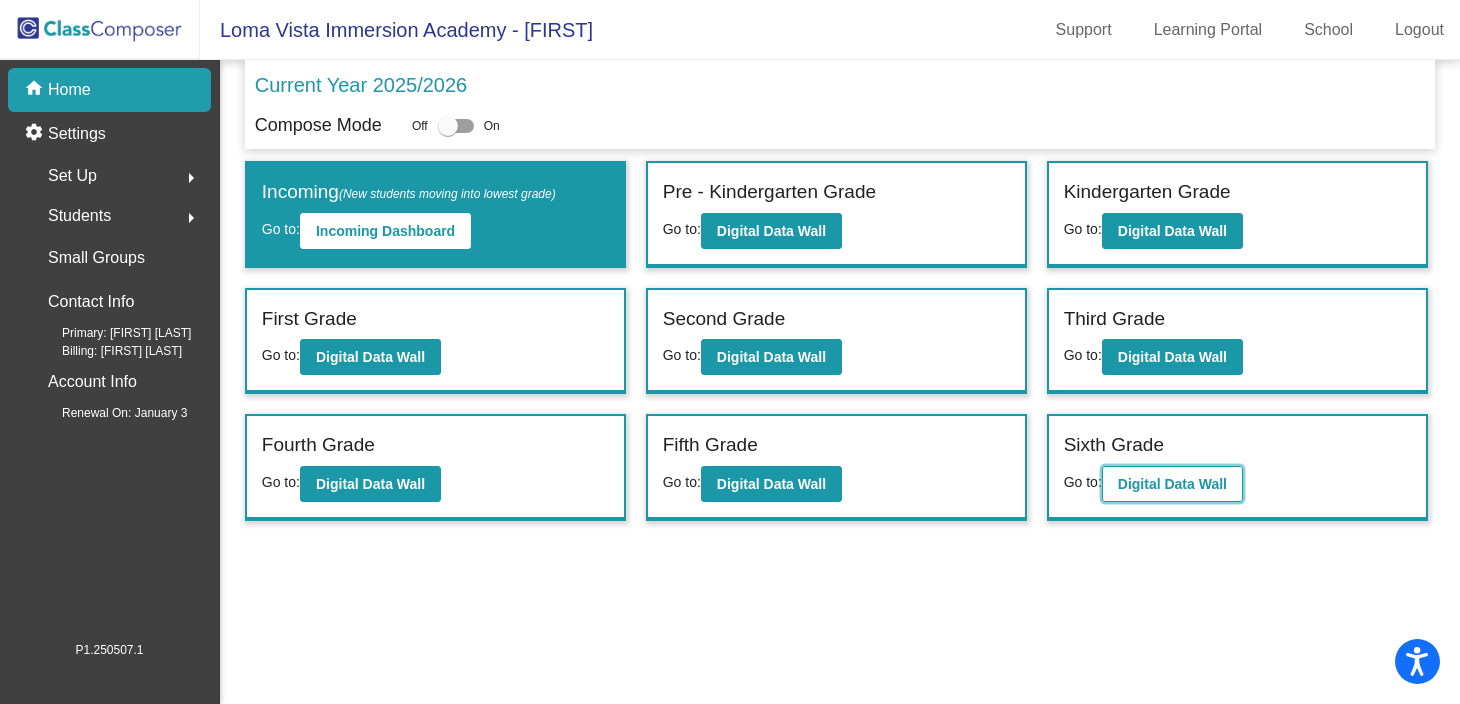 click on "Digital Data Wall" 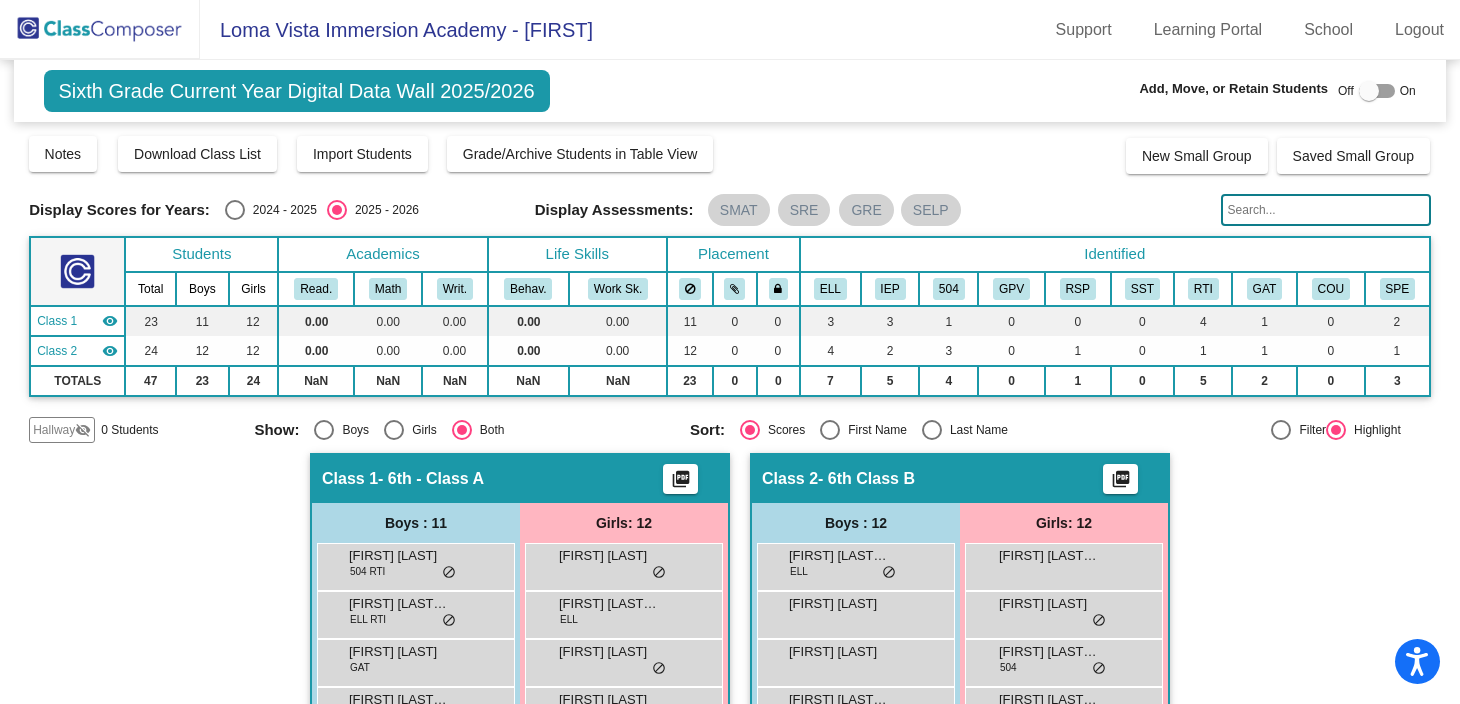 click on "- 6th - Class A" 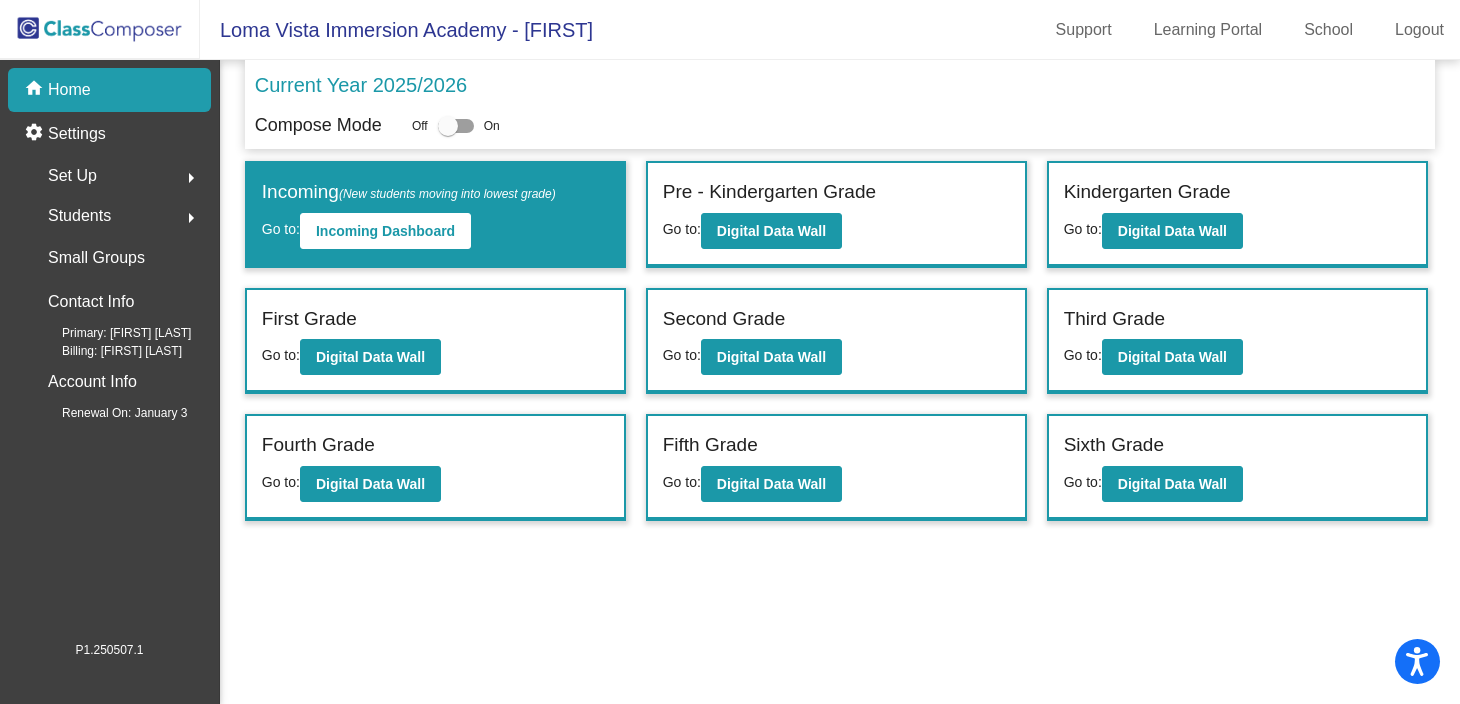 click on "arrow_right" 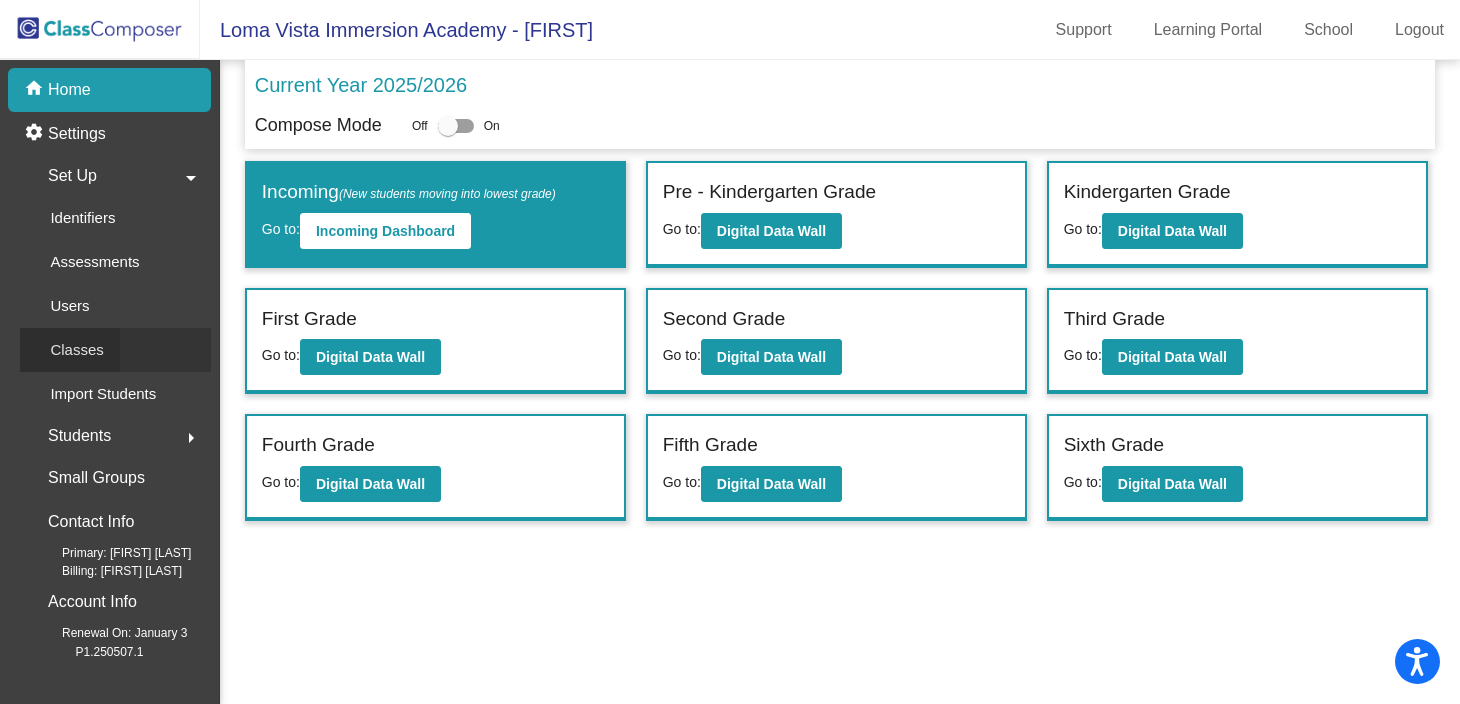 click on "Classes" 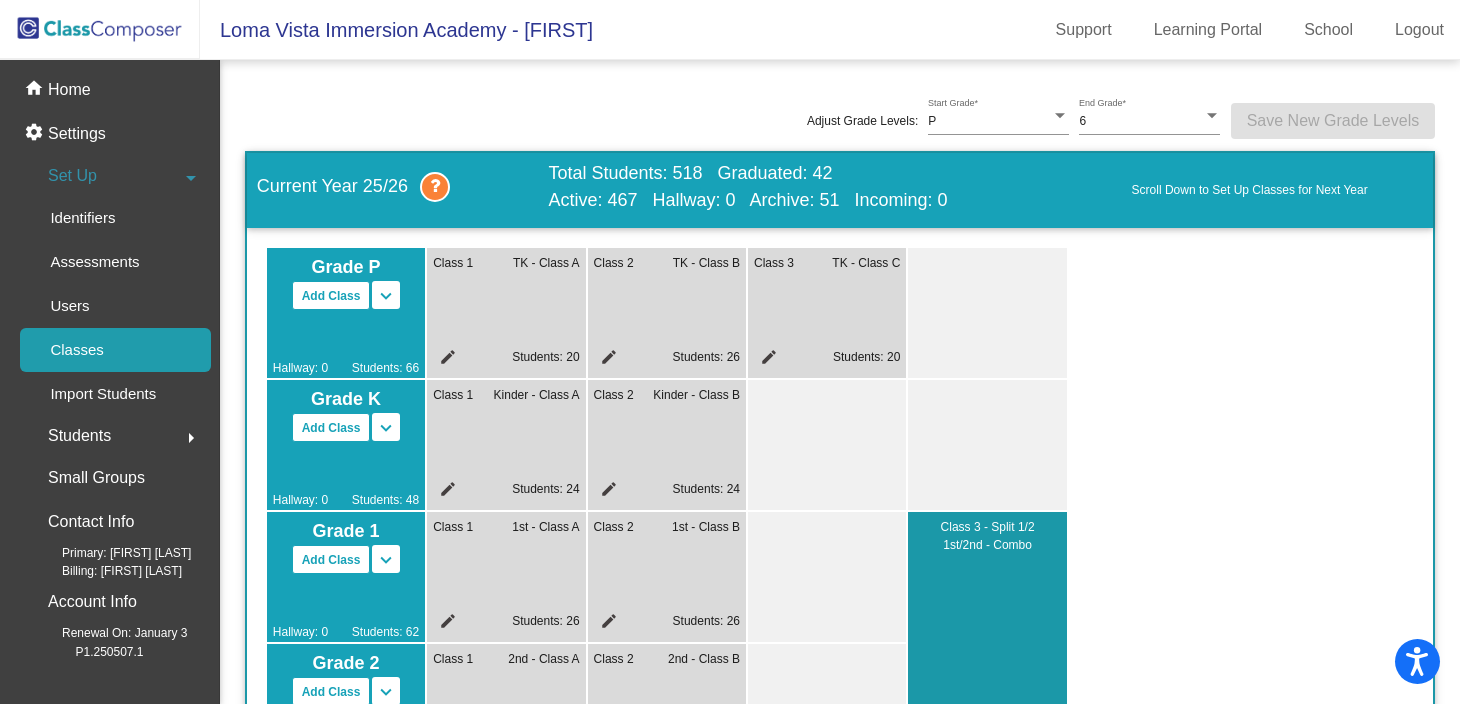 scroll, scrollTop: 0, scrollLeft: 0, axis: both 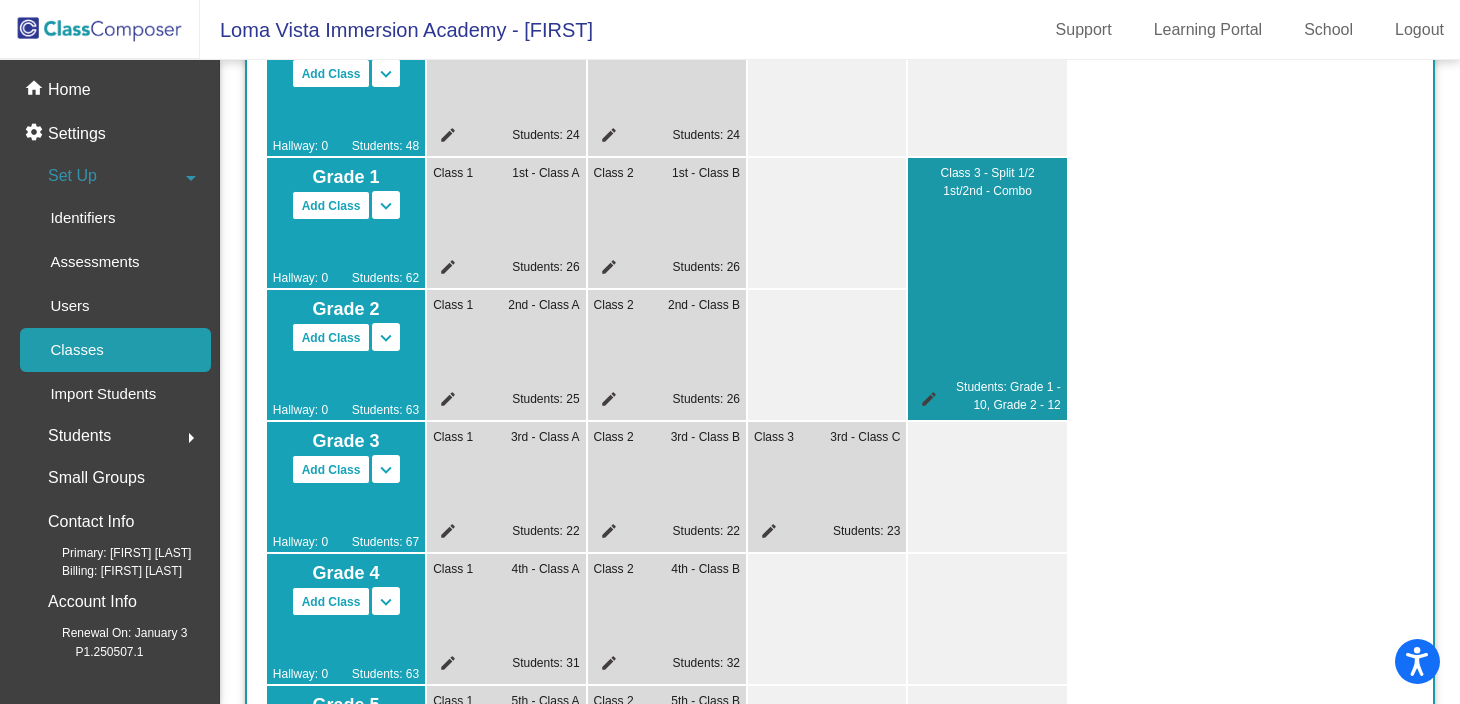 click on "edit" 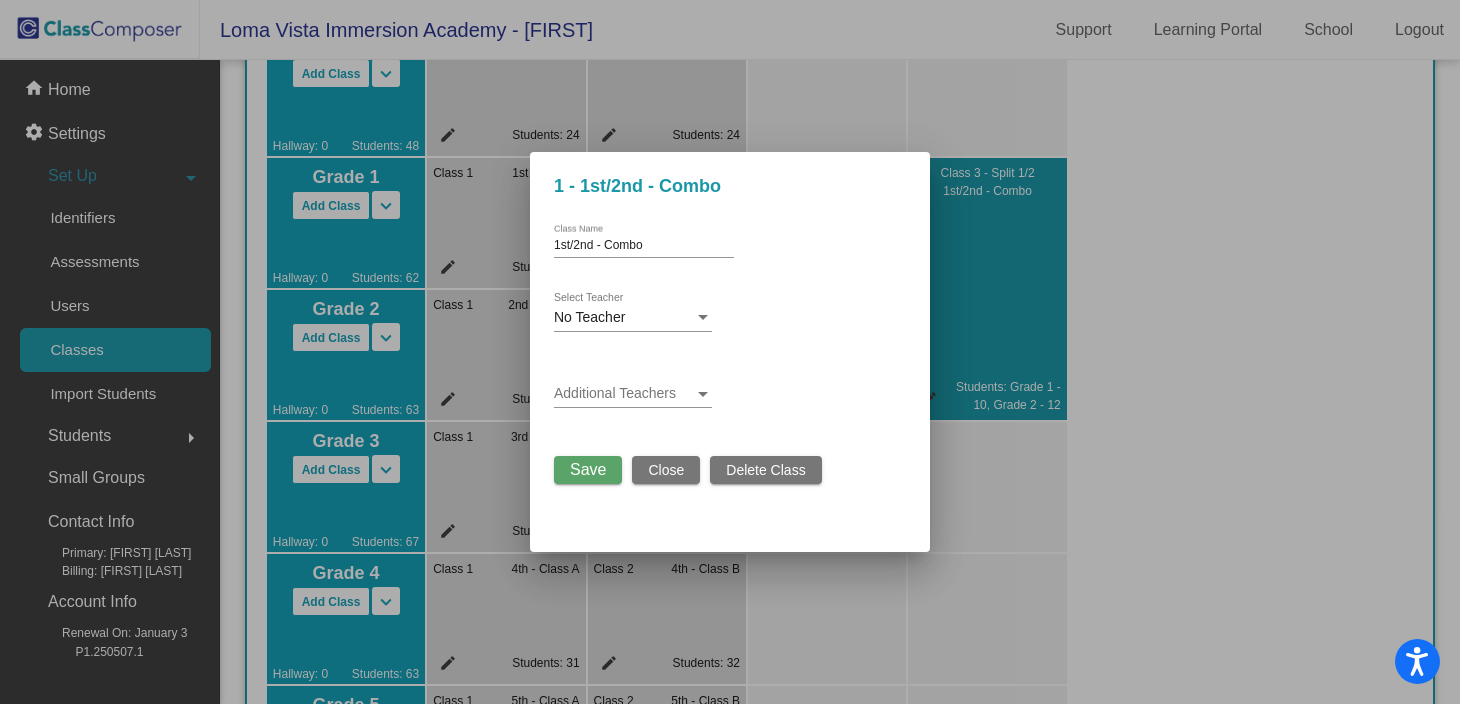 click at bounding box center [703, 317] 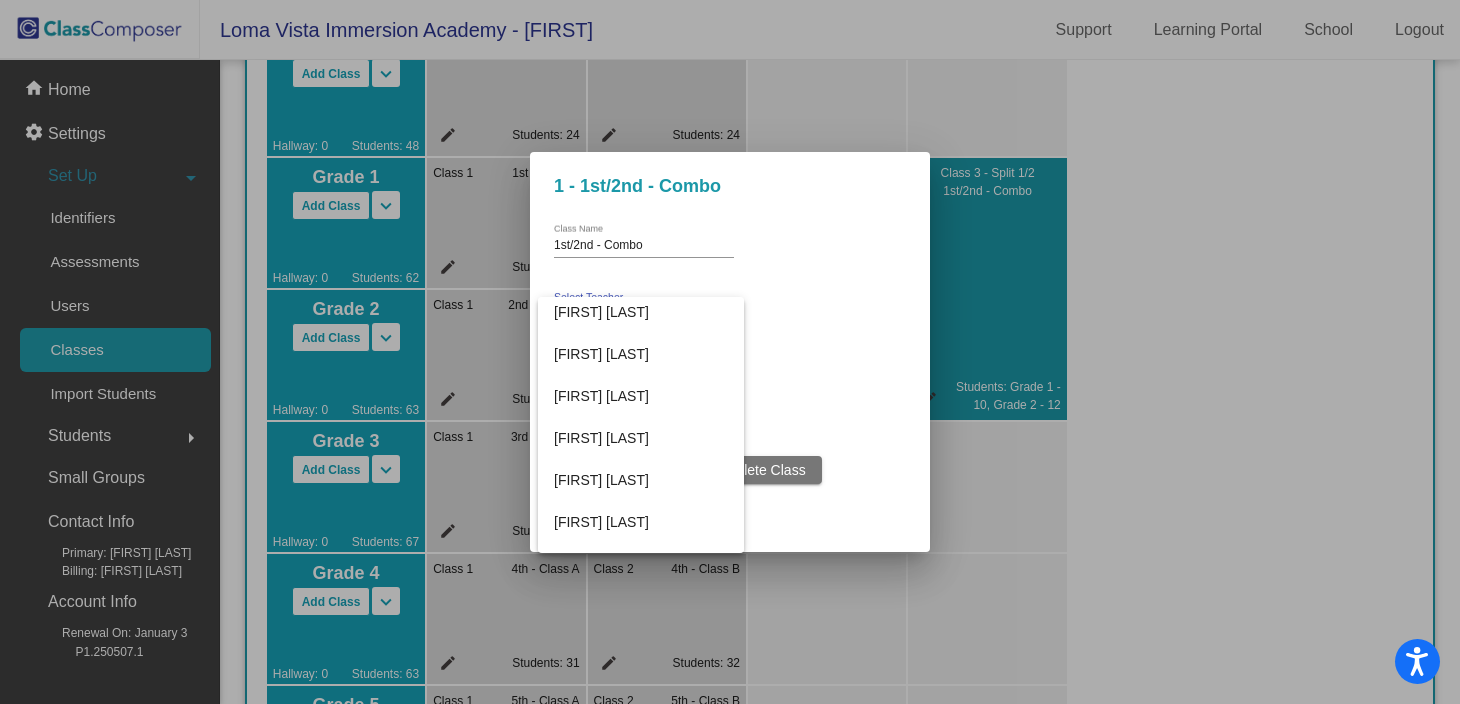 scroll, scrollTop: 572, scrollLeft: 0, axis: vertical 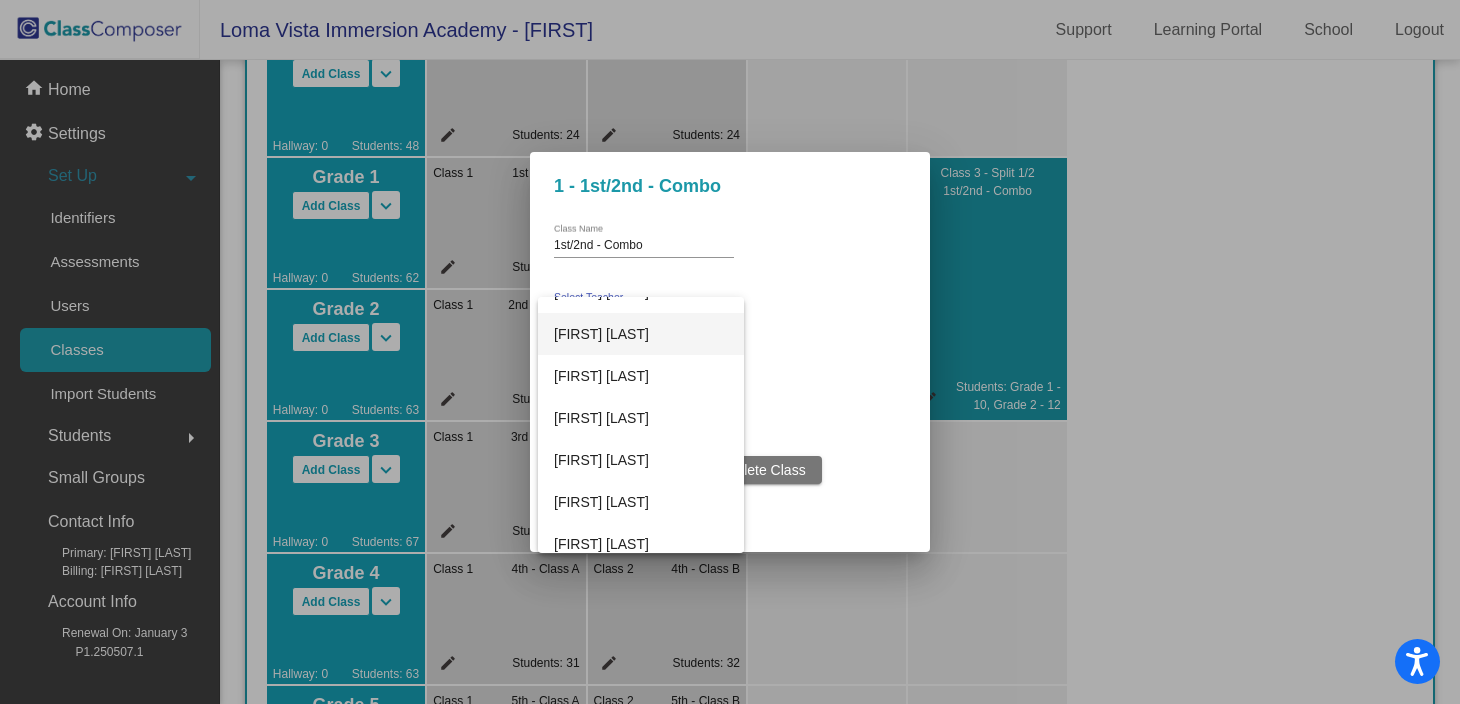 click on "[FIRST] [LAST]" at bounding box center [641, 334] 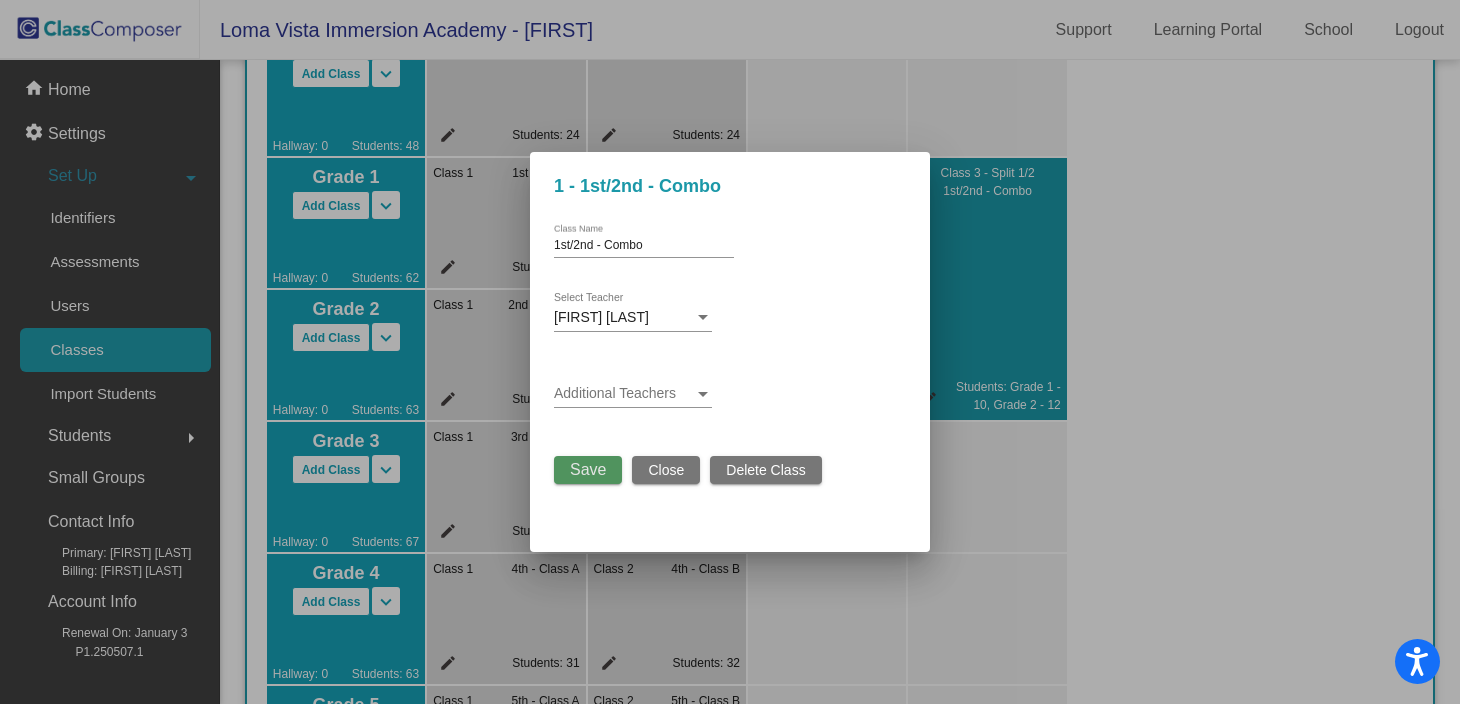 click on "Save" at bounding box center [588, 469] 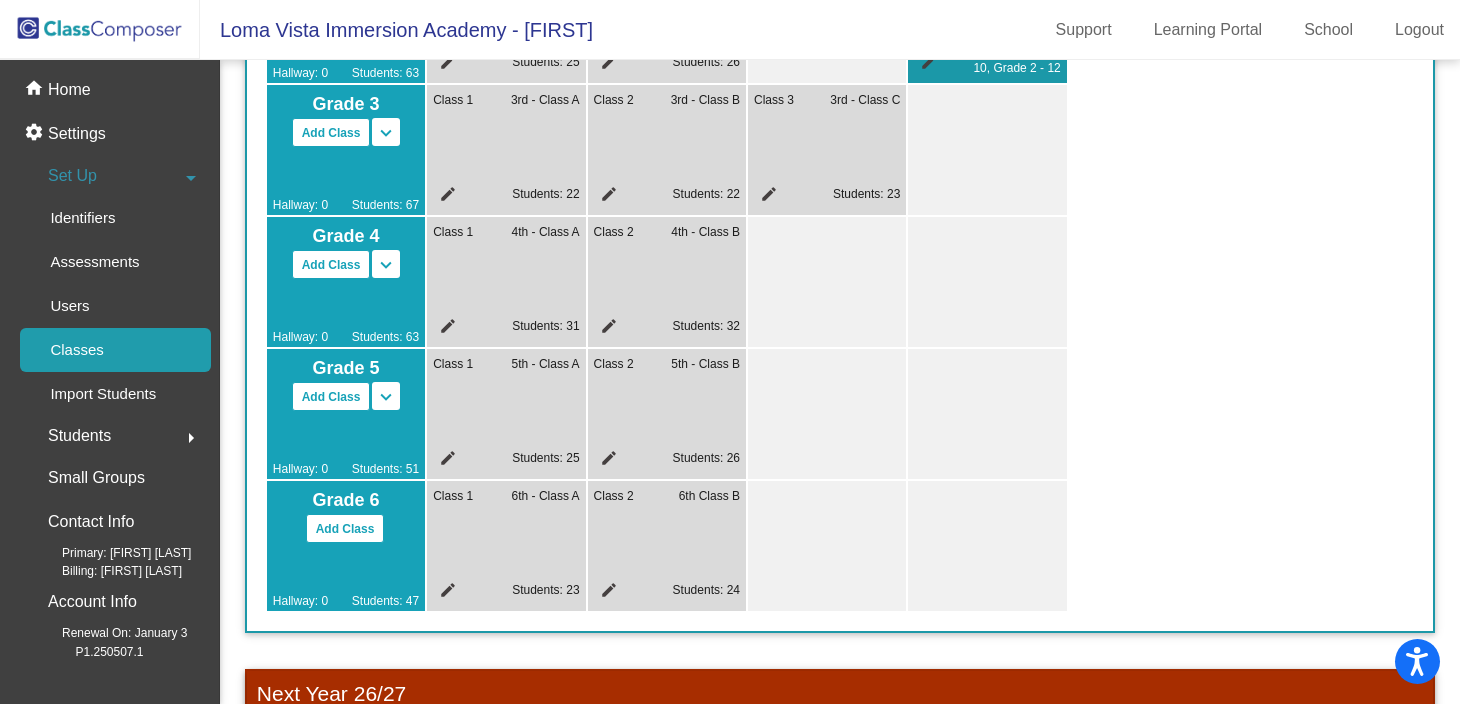 scroll, scrollTop: 698, scrollLeft: 0, axis: vertical 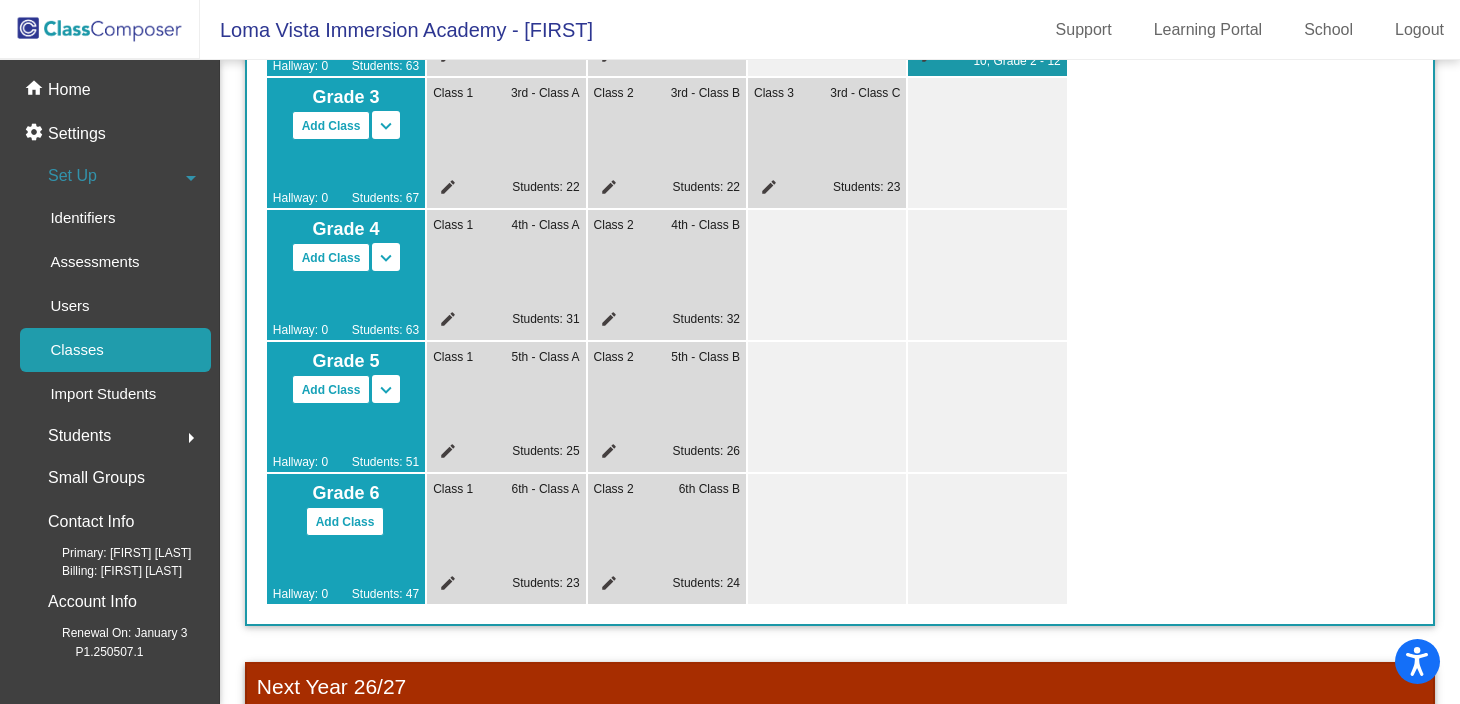 click on "edit" 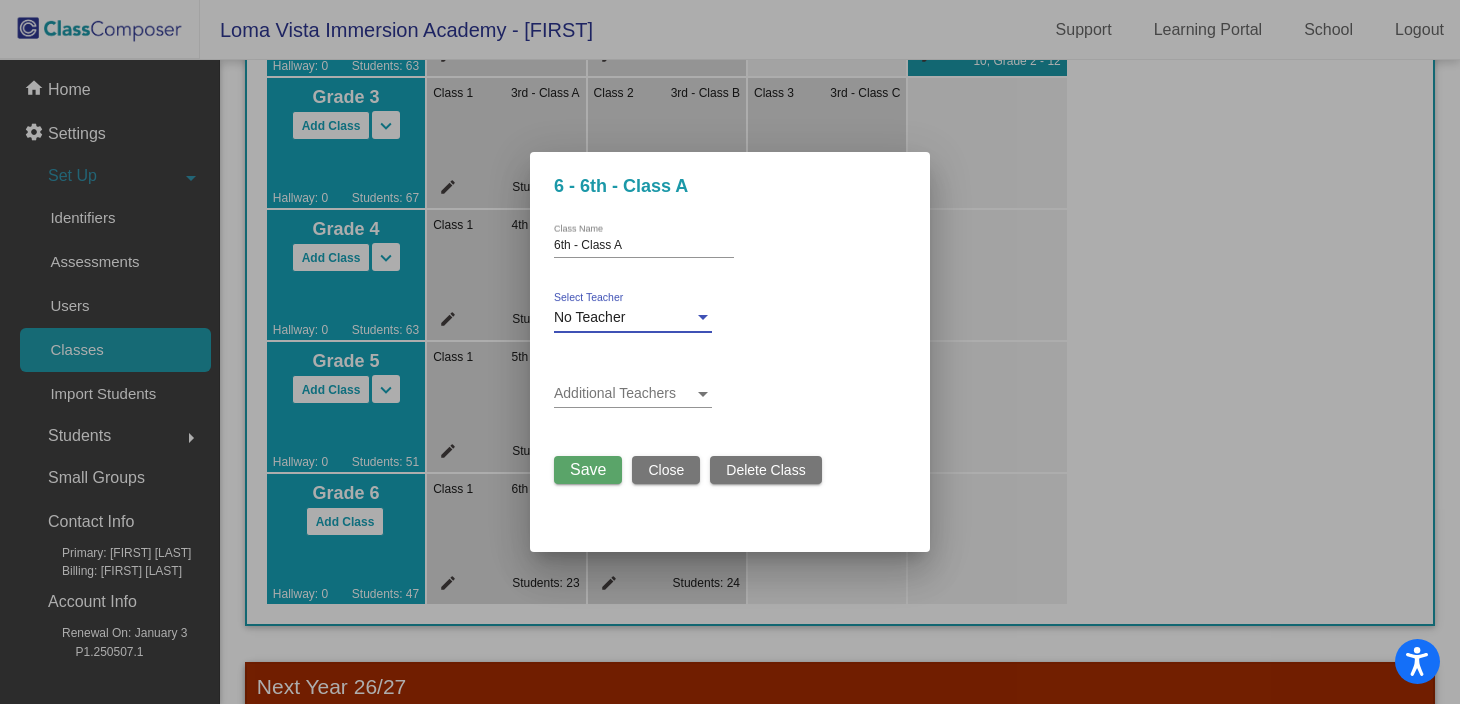 click on "No Teacher" at bounding box center [624, 318] 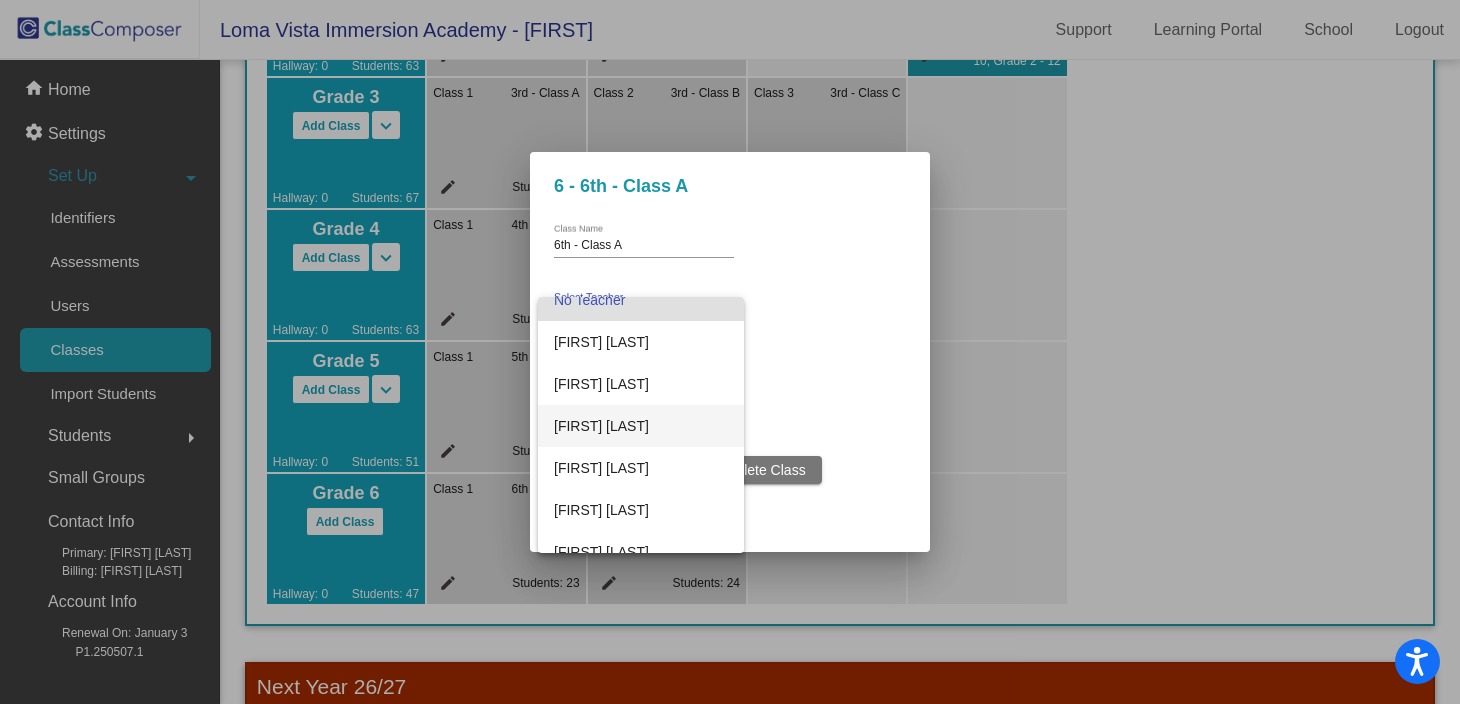 scroll, scrollTop: 0, scrollLeft: 0, axis: both 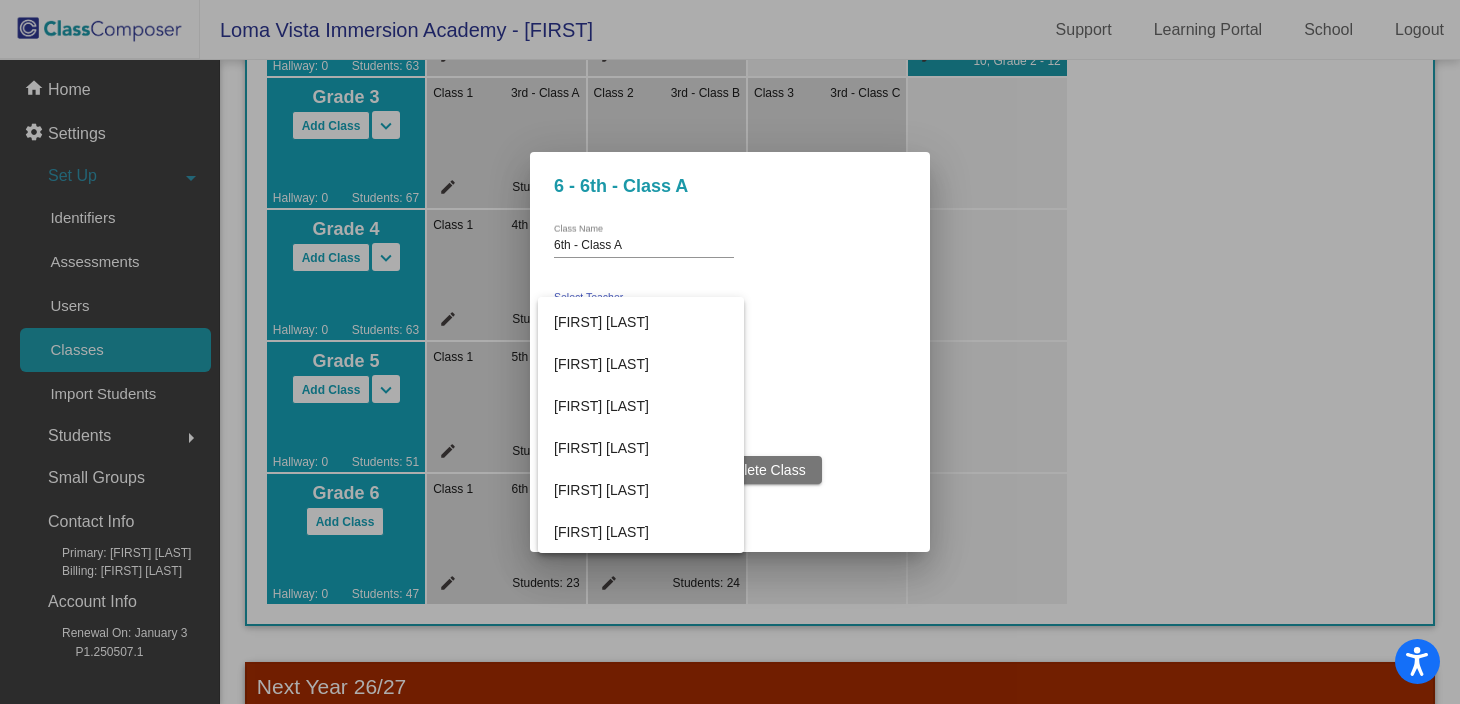 click at bounding box center [730, 352] 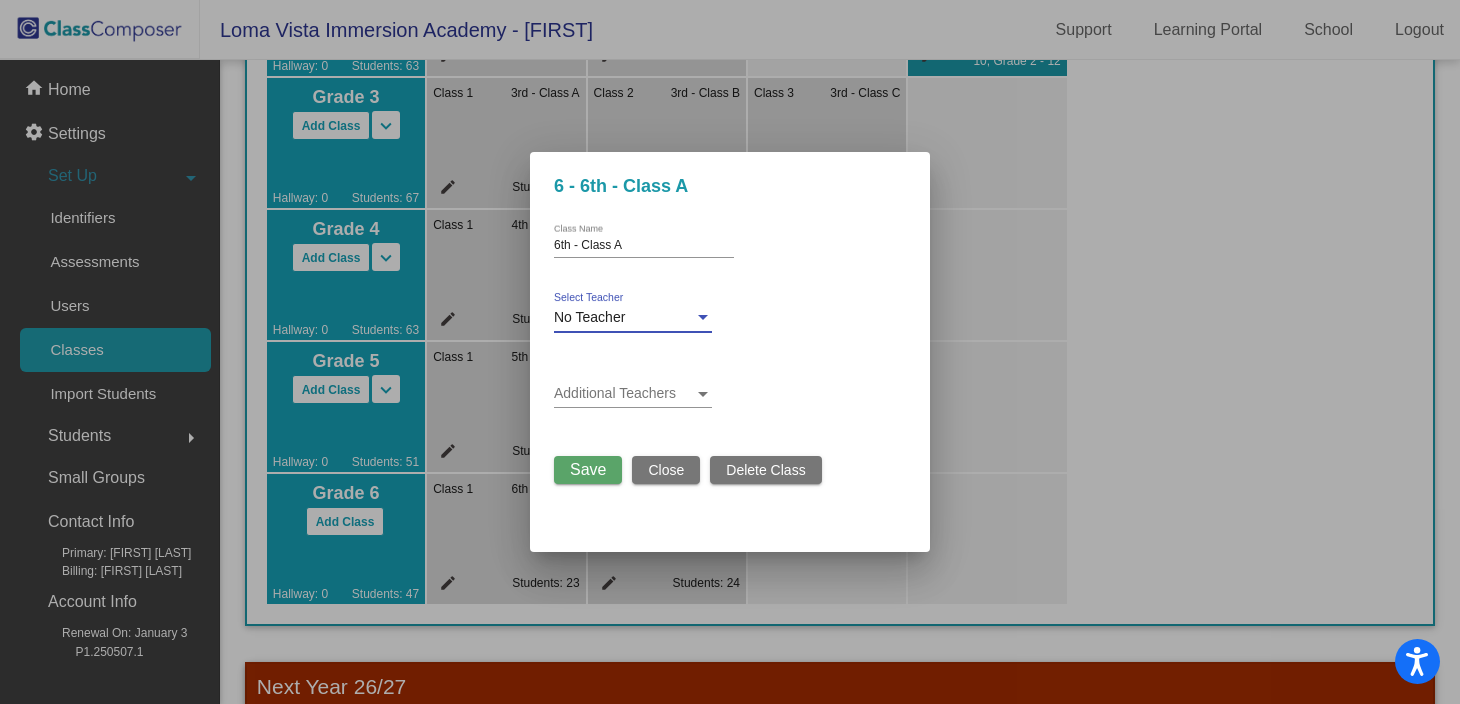 click on "No Teacher" at bounding box center (624, 318) 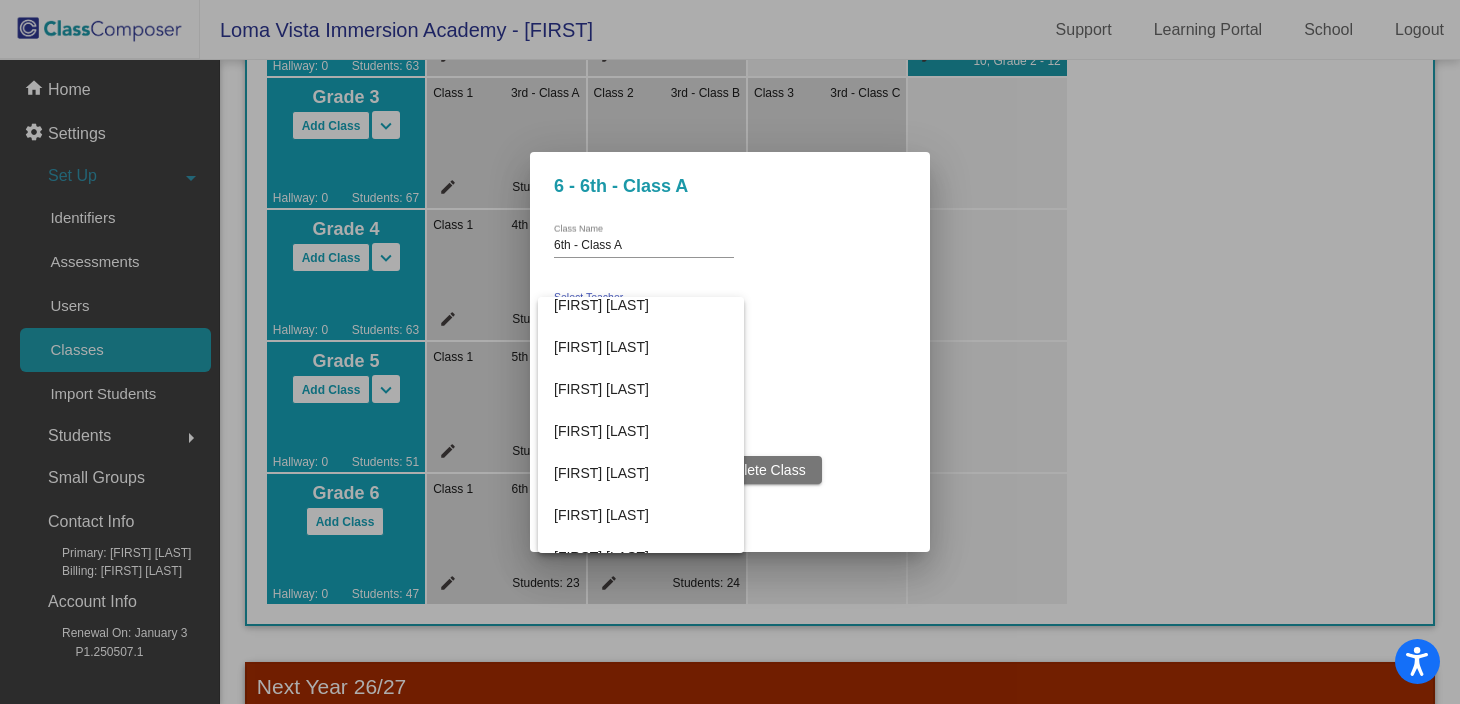 scroll, scrollTop: 668, scrollLeft: 0, axis: vertical 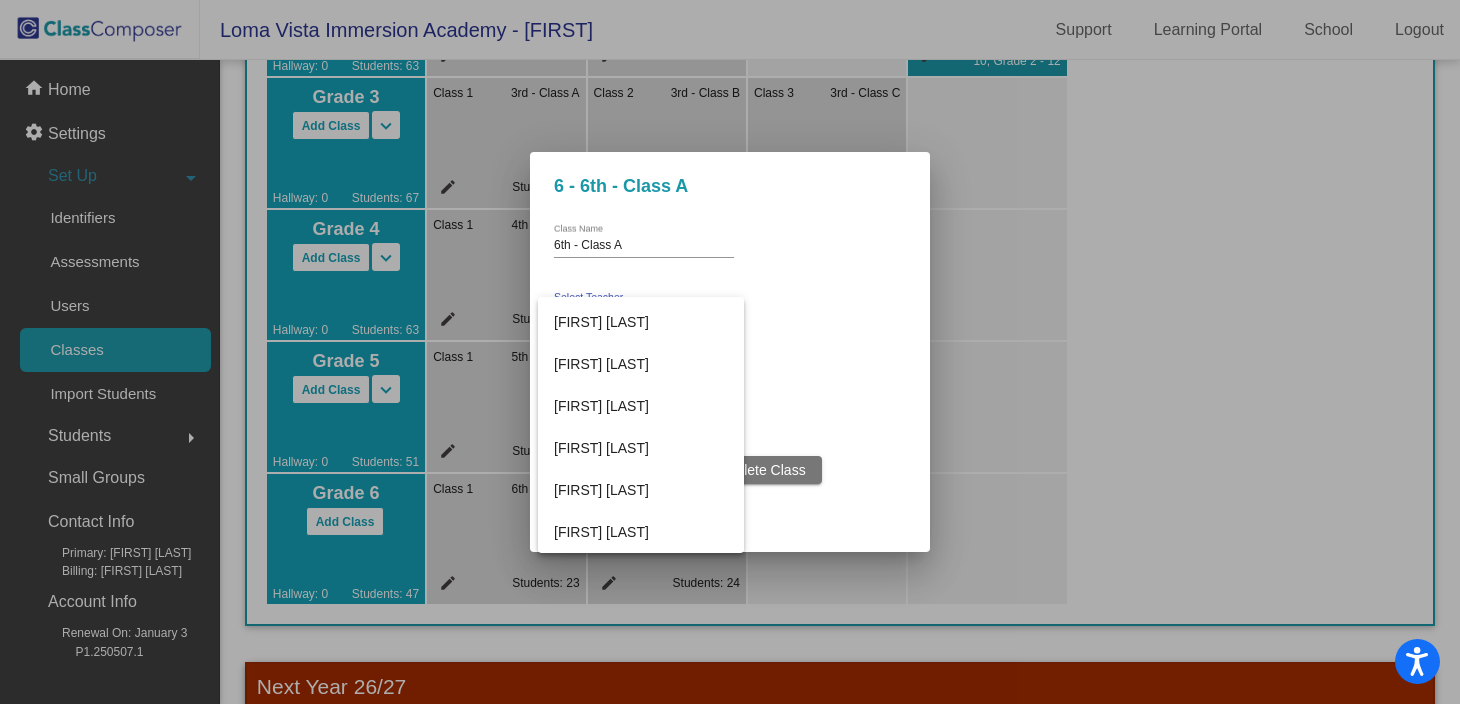 click at bounding box center [730, 352] 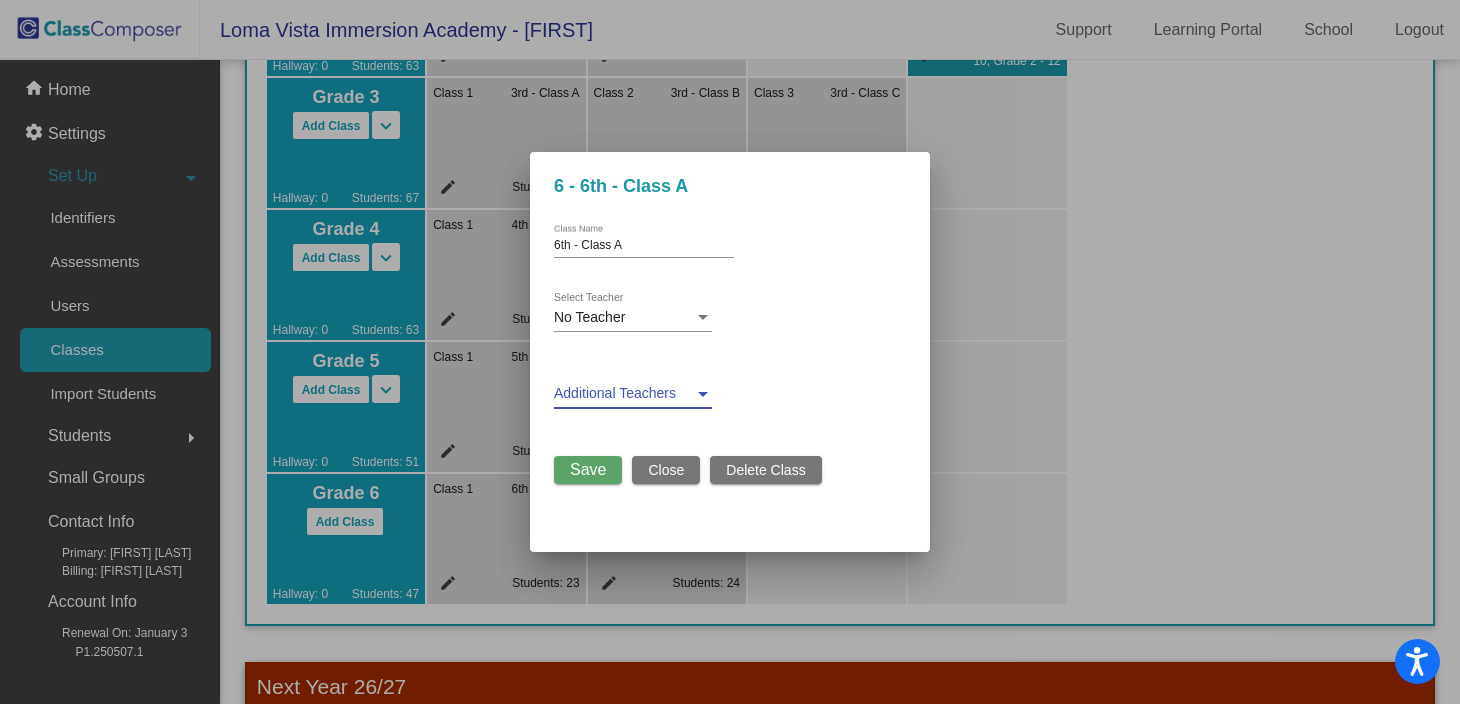 click at bounding box center [624, 394] 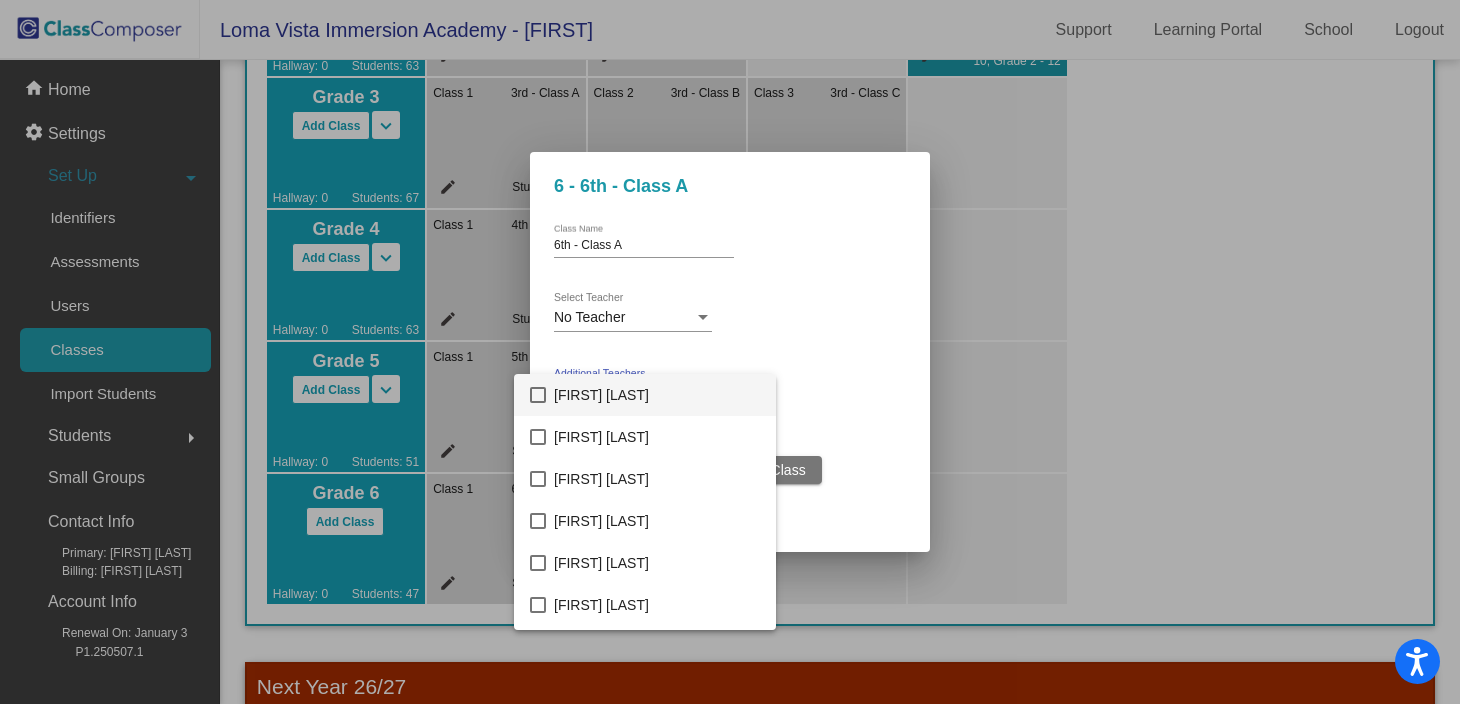 click at bounding box center (730, 352) 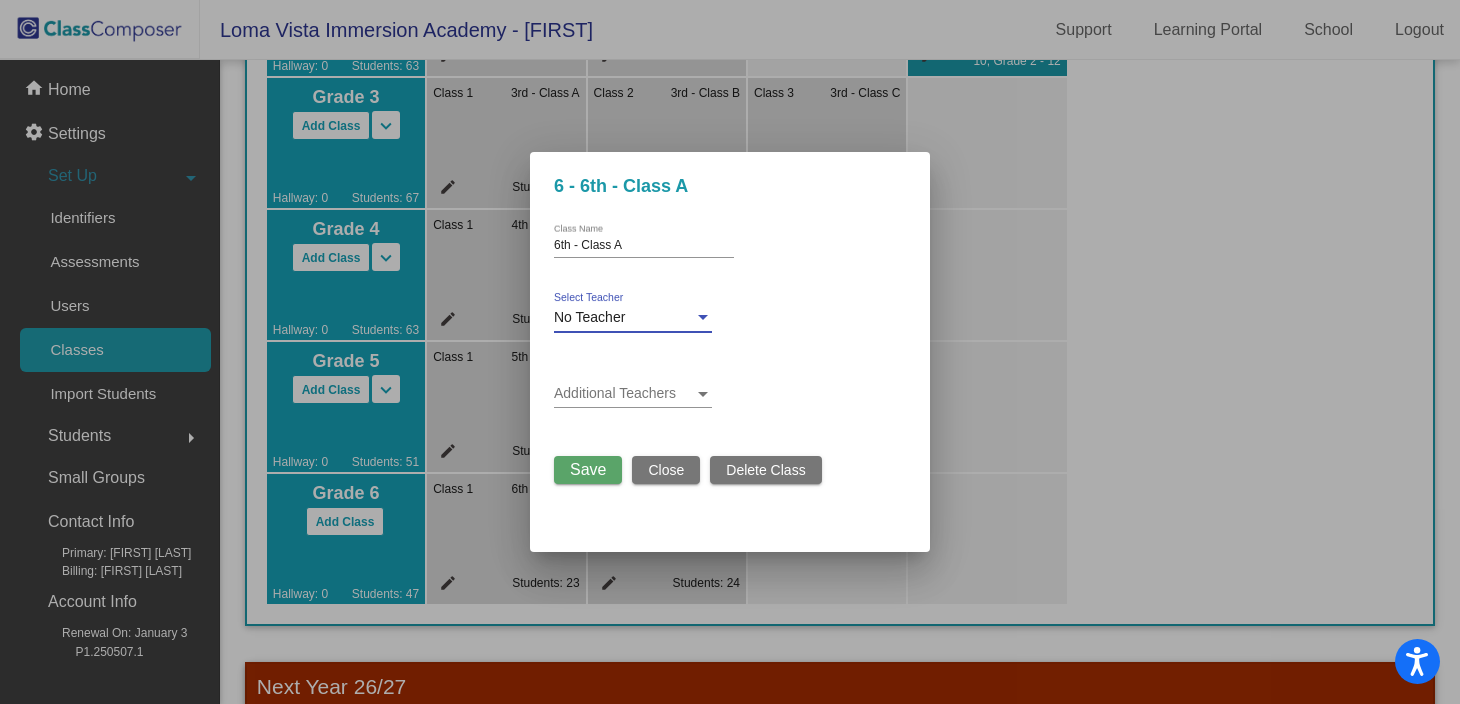 click at bounding box center (703, 318) 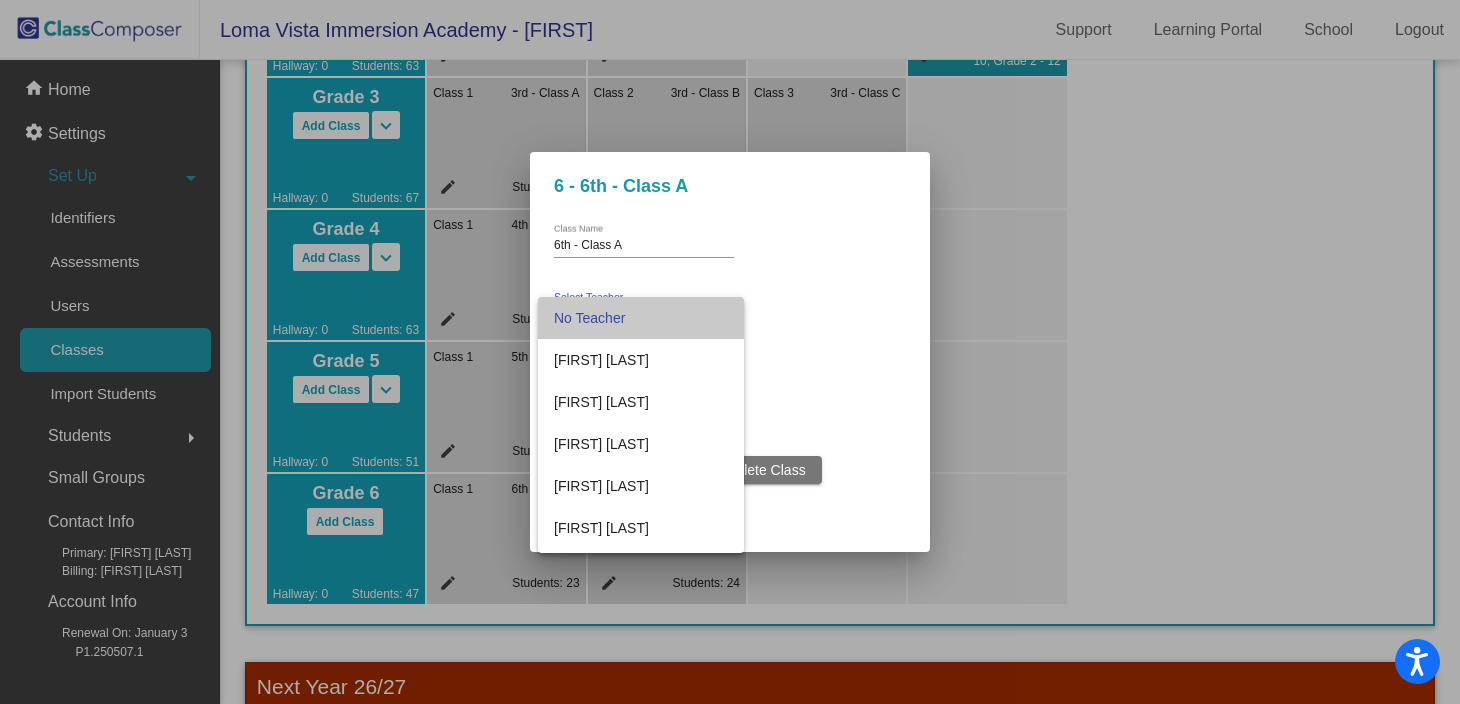 click on "No Teacher" at bounding box center [641, 318] 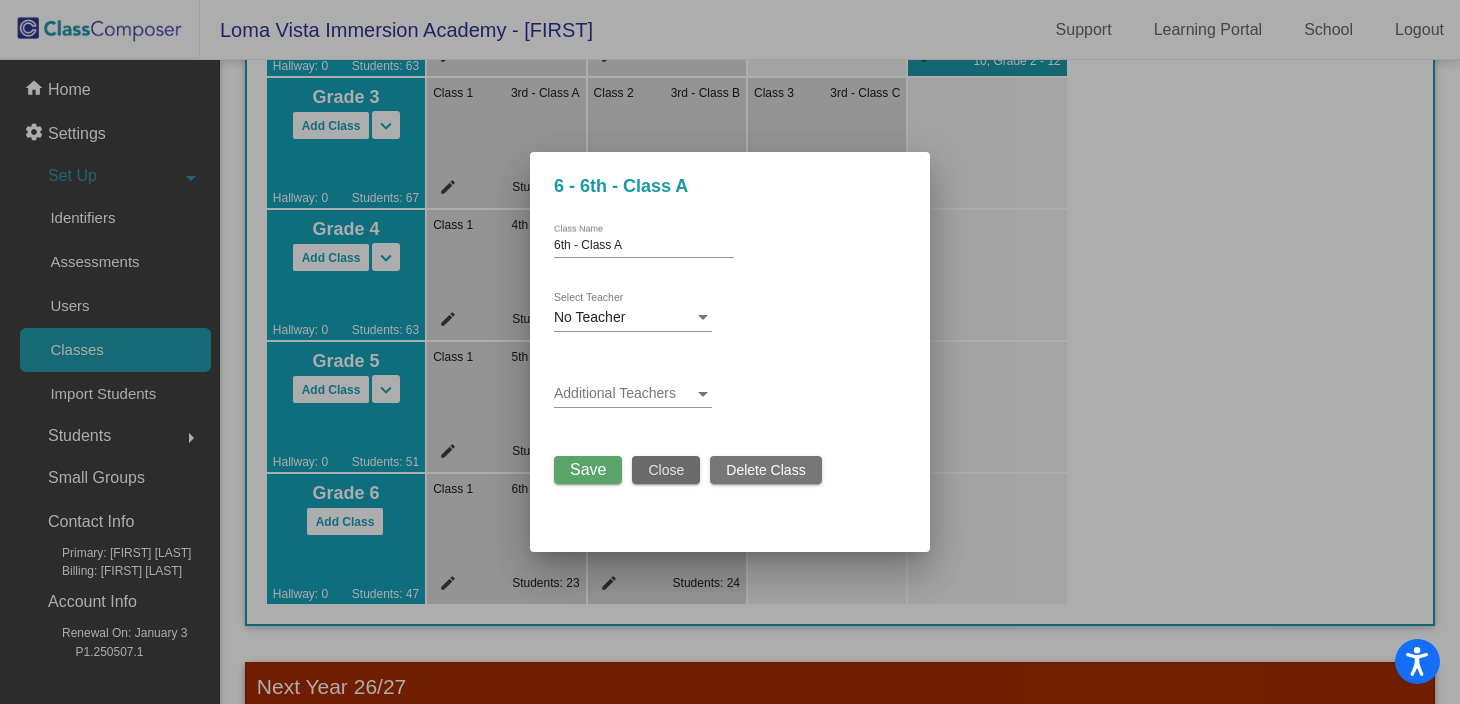 click on "Close" at bounding box center [666, 470] 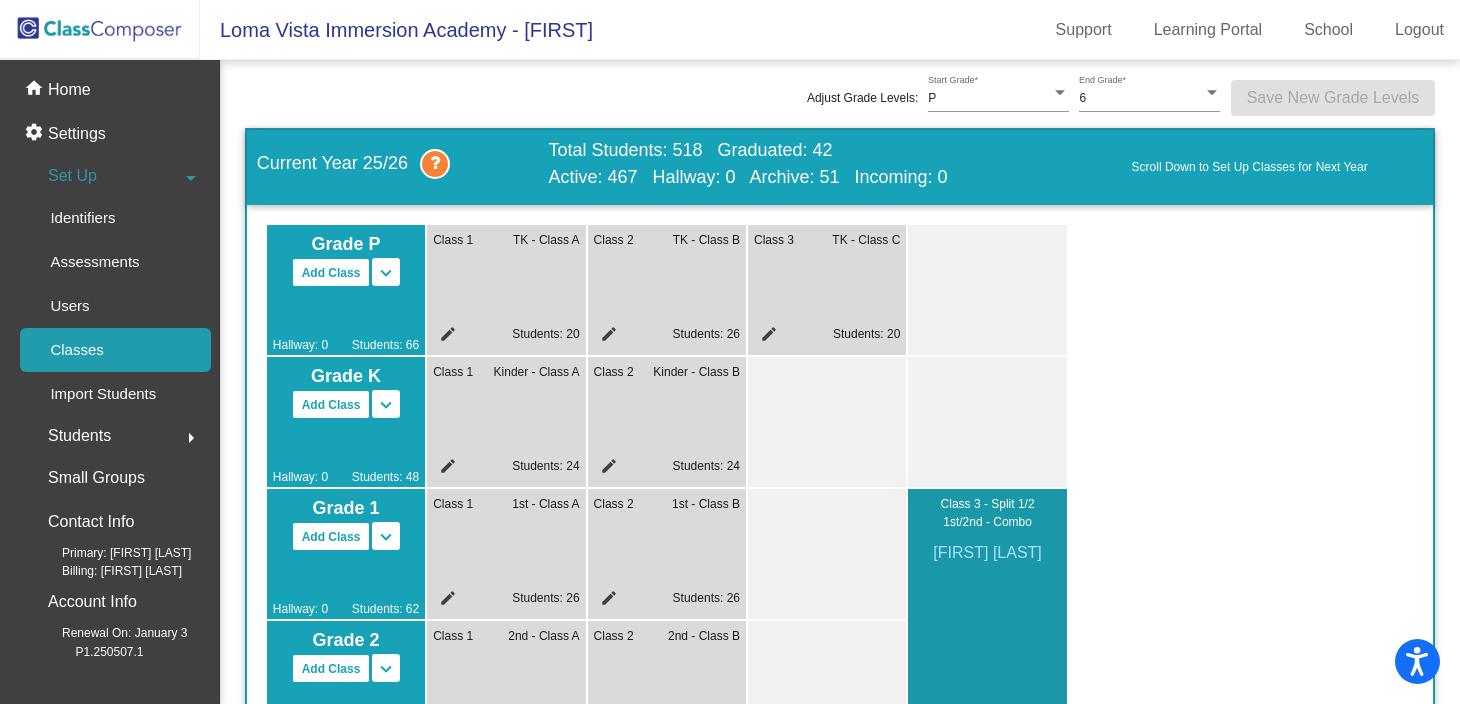 scroll, scrollTop: 39, scrollLeft: 0, axis: vertical 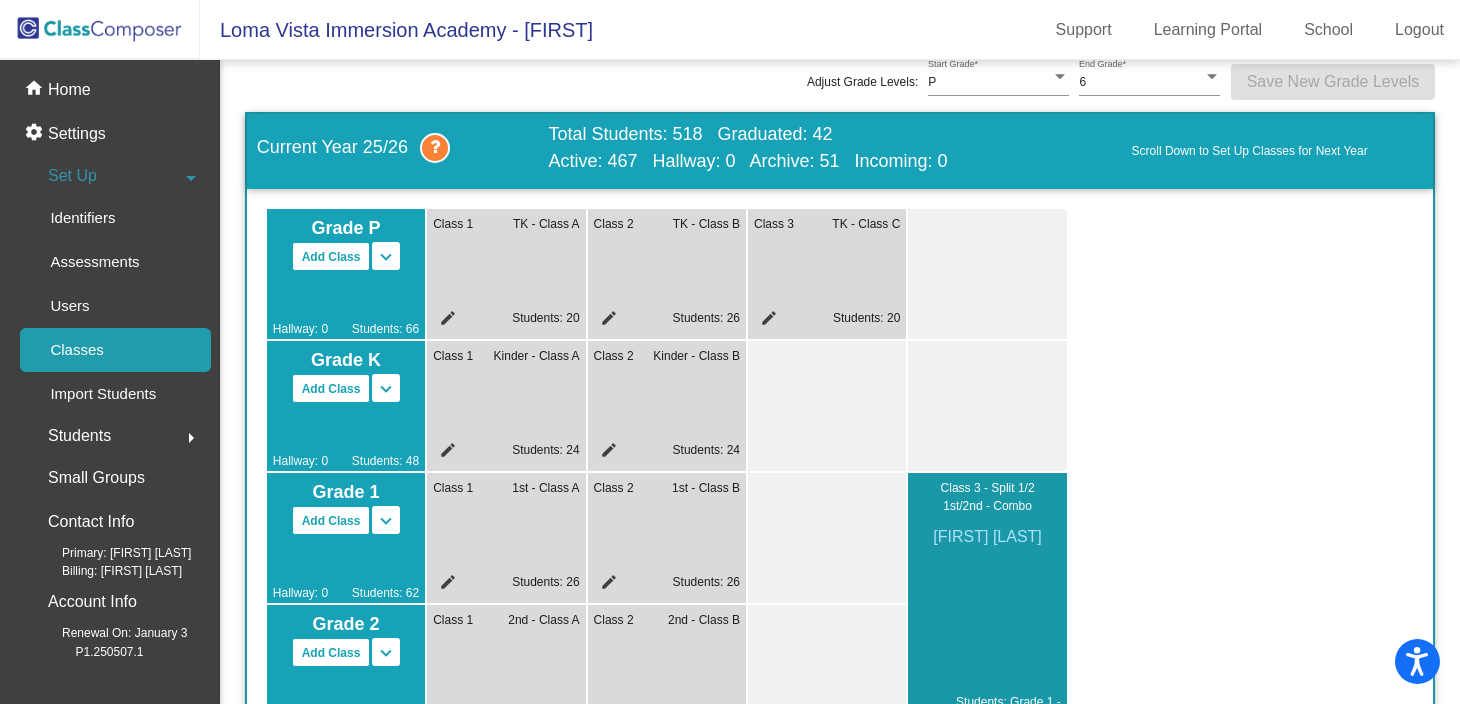 click on "keyboard_arrow_down" at bounding box center [386, 257] 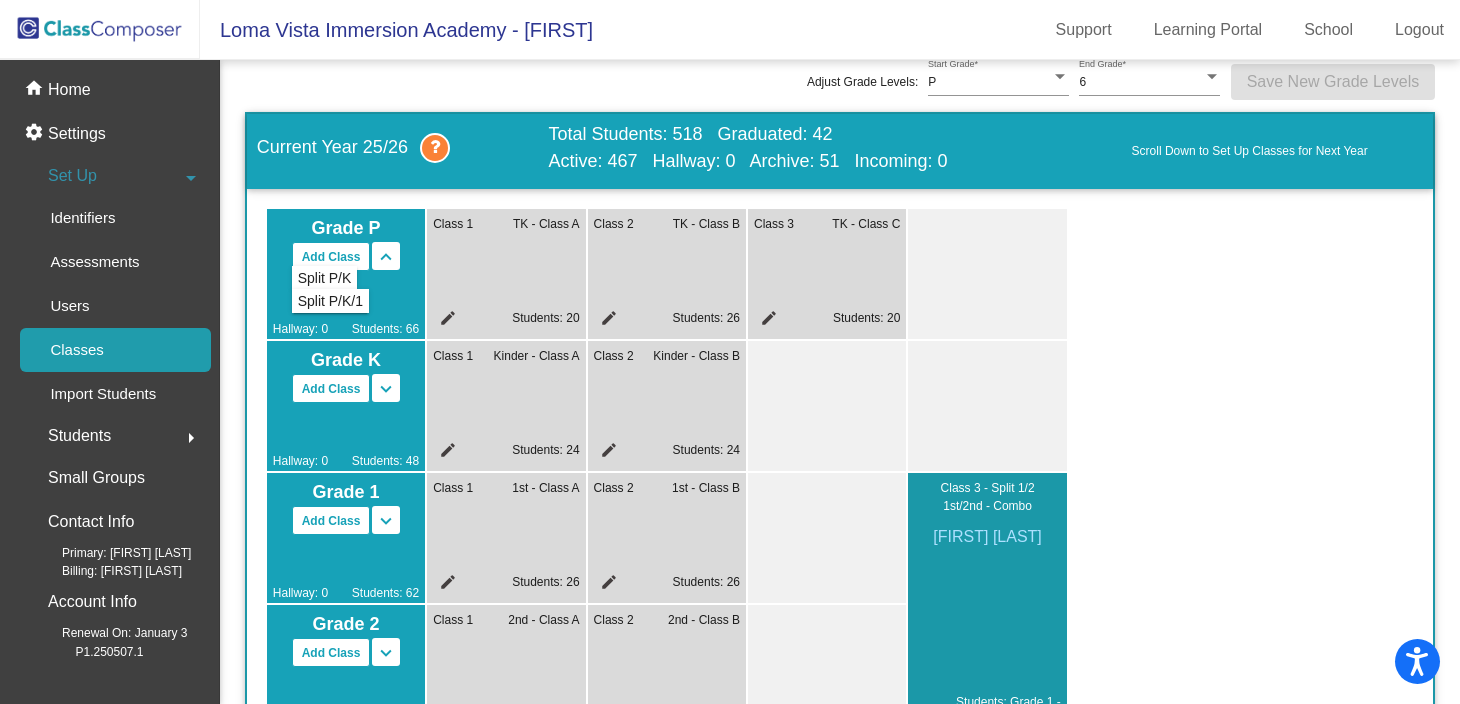 click on "Hallway: 0   Students: 66" 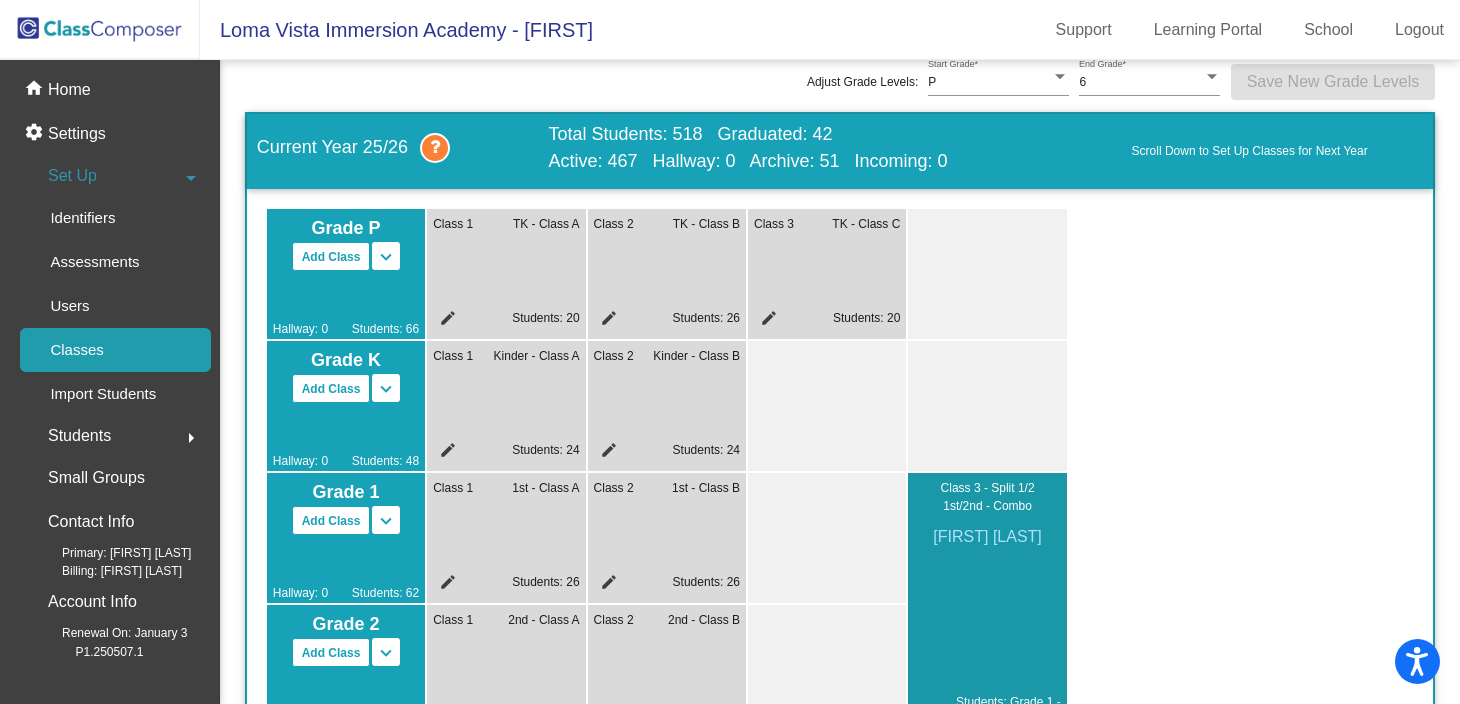 click on "edit" 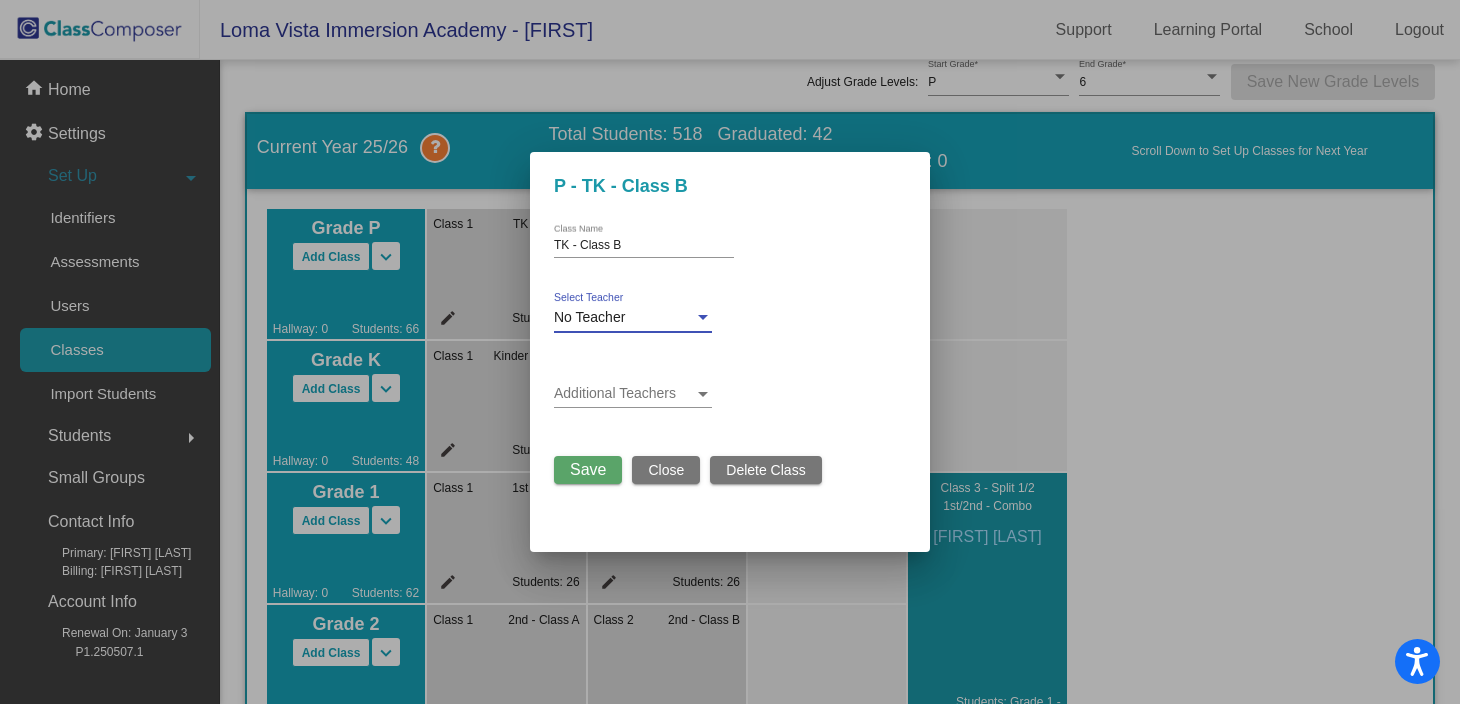 click on "No Teacher" at bounding box center [624, 318] 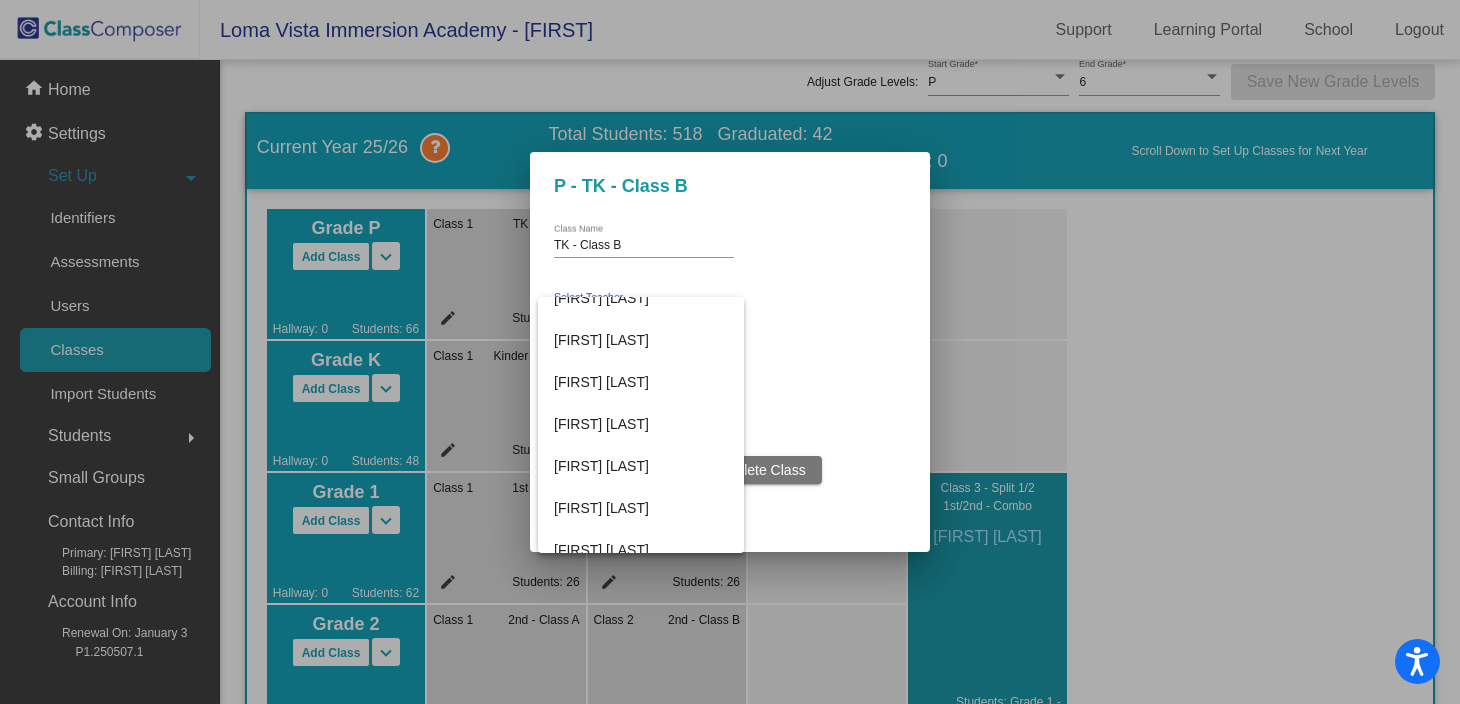 scroll, scrollTop: 668, scrollLeft: 0, axis: vertical 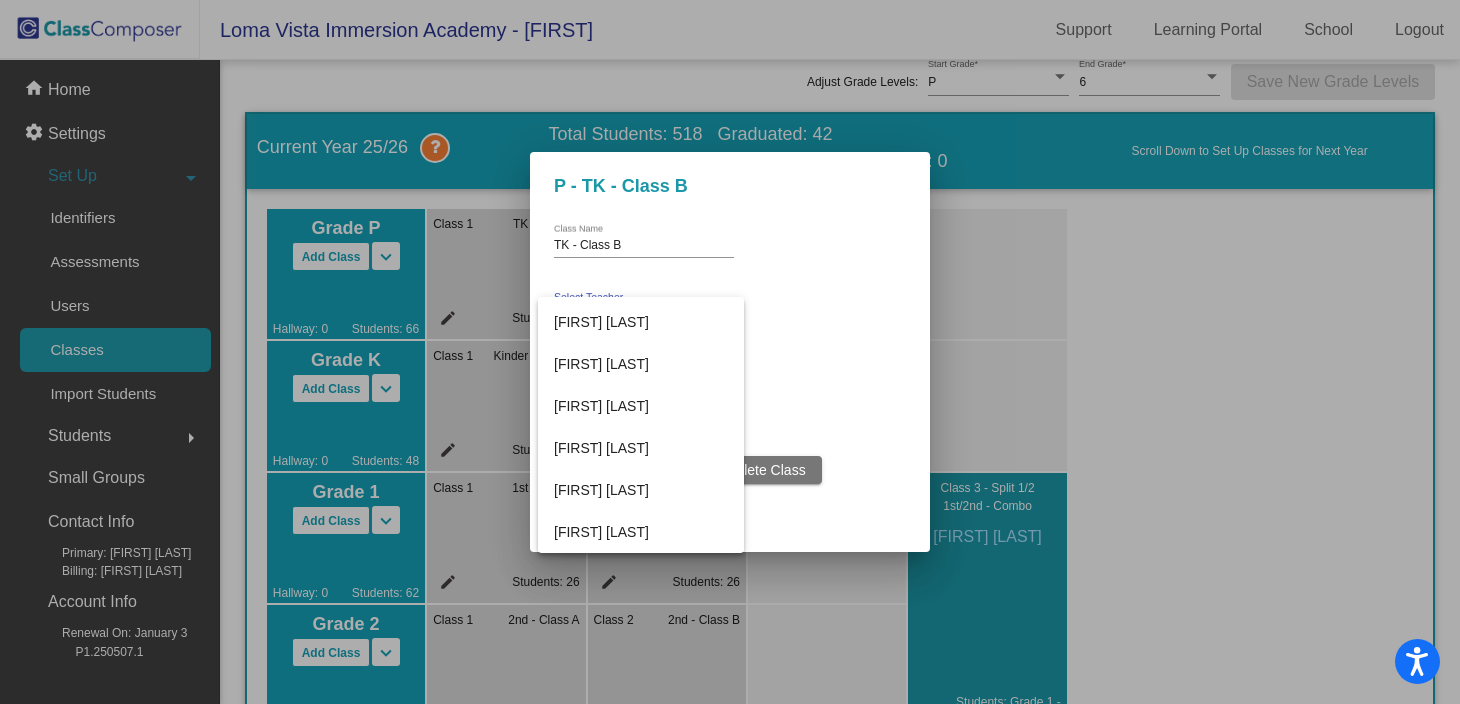 click at bounding box center (730, 352) 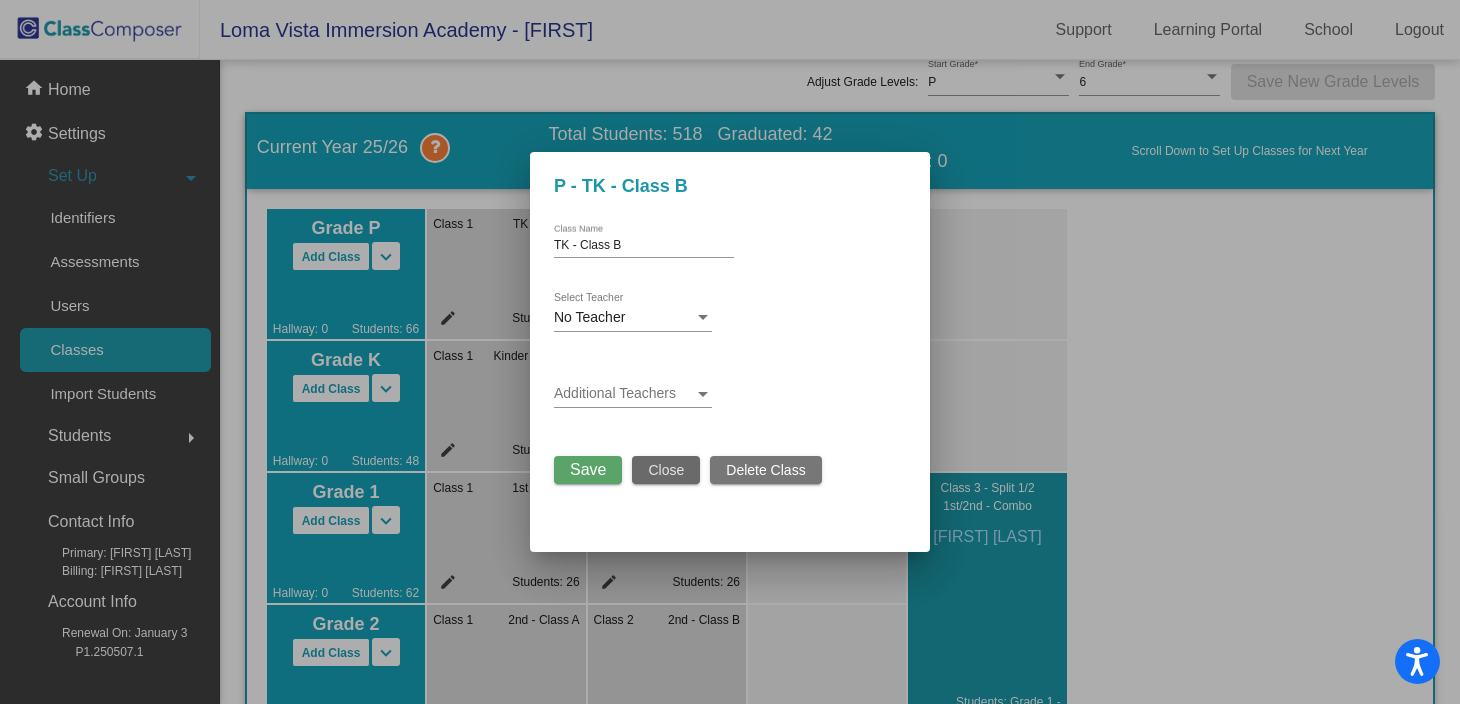 click on "Close" at bounding box center (666, 470) 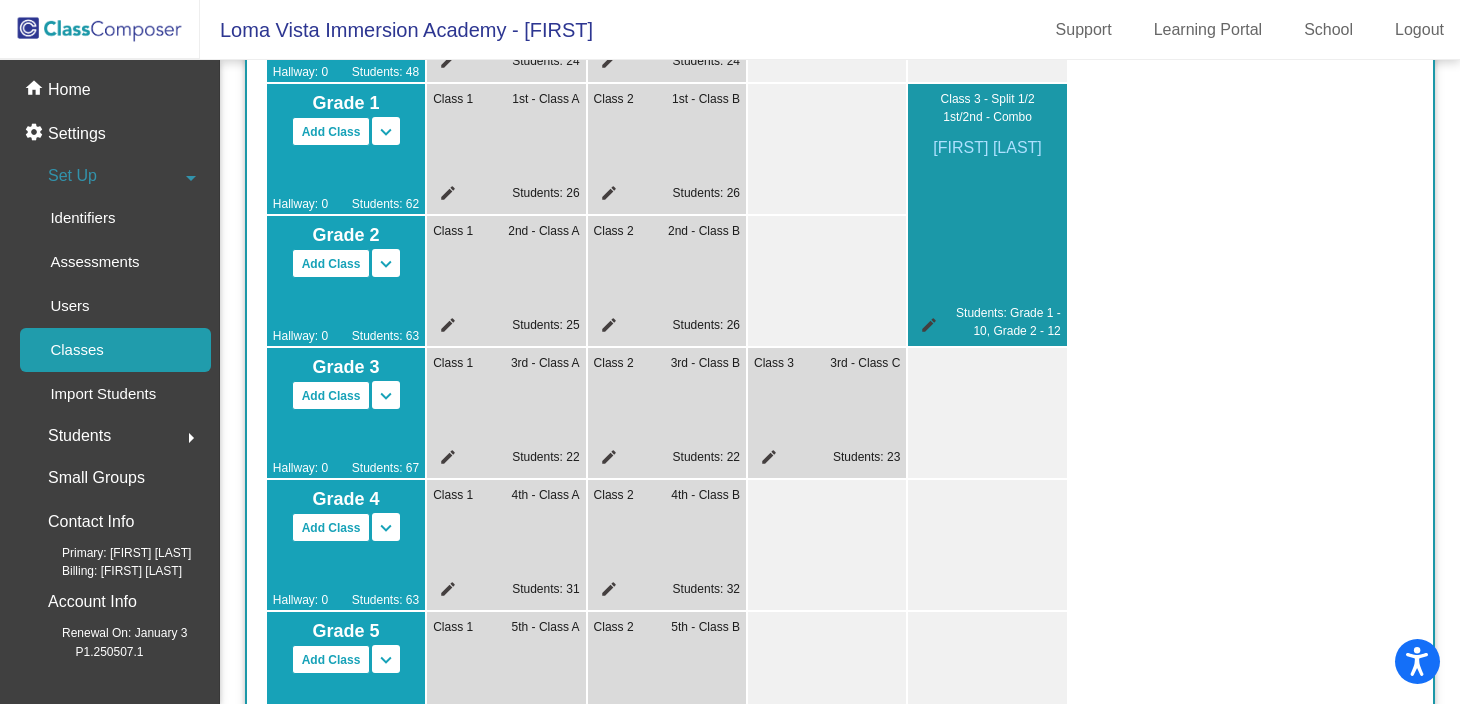 scroll, scrollTop: 0, scrollLeft: 0, axis: both 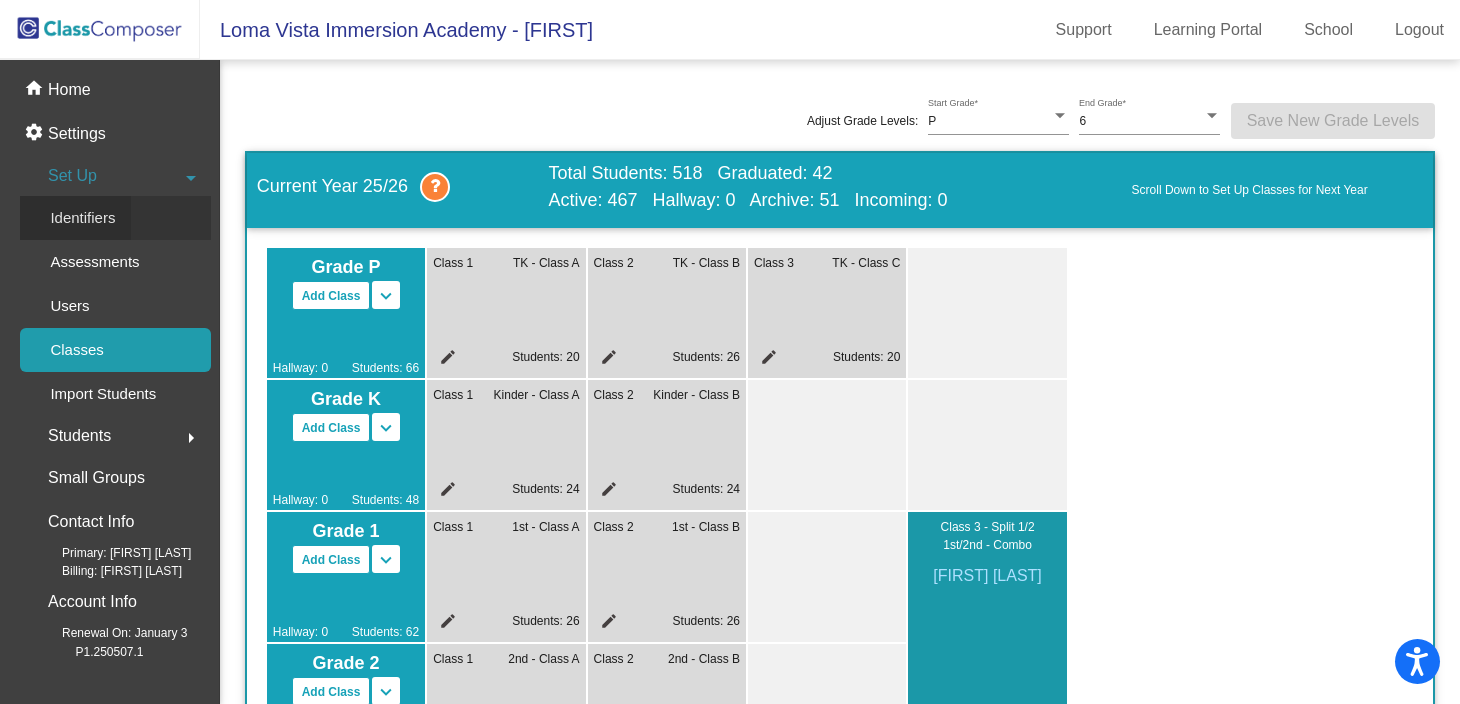 click on "Identifiers" 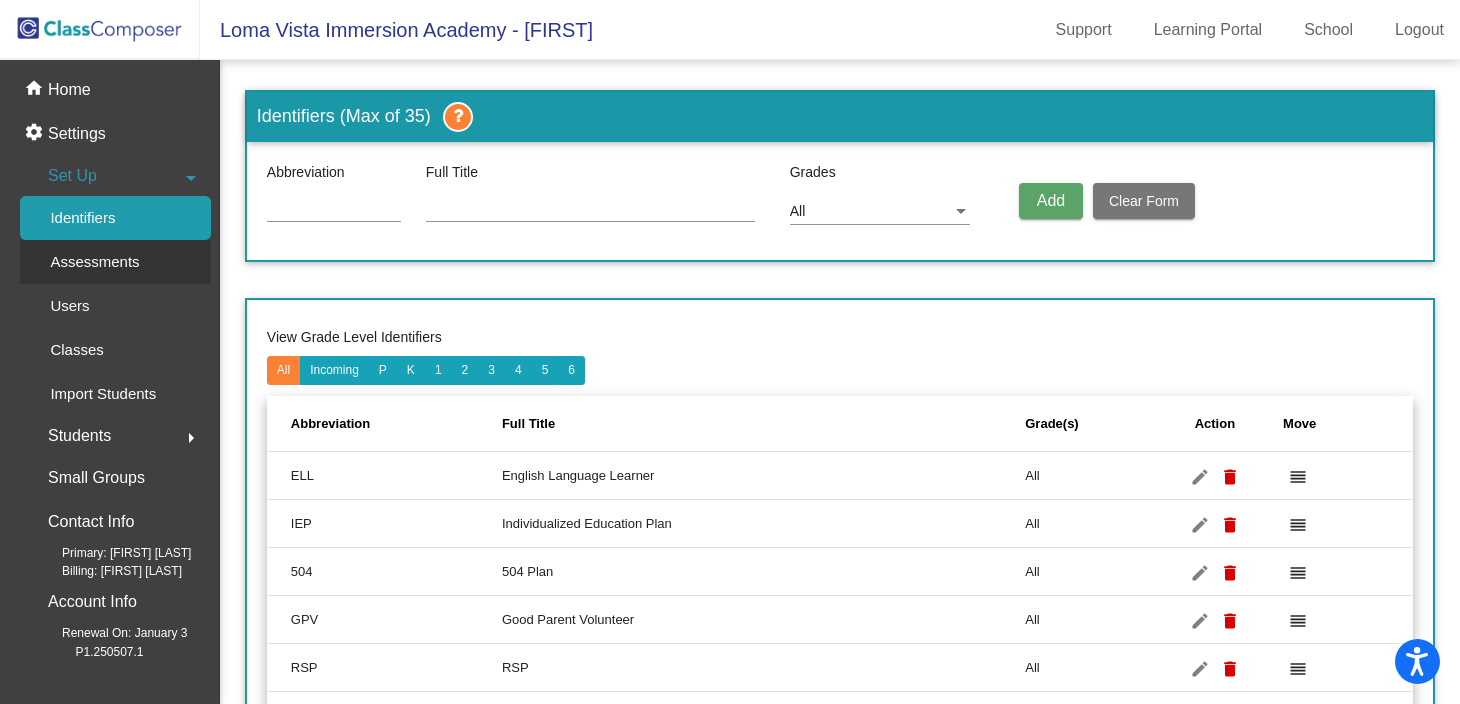 click on "Assessments" 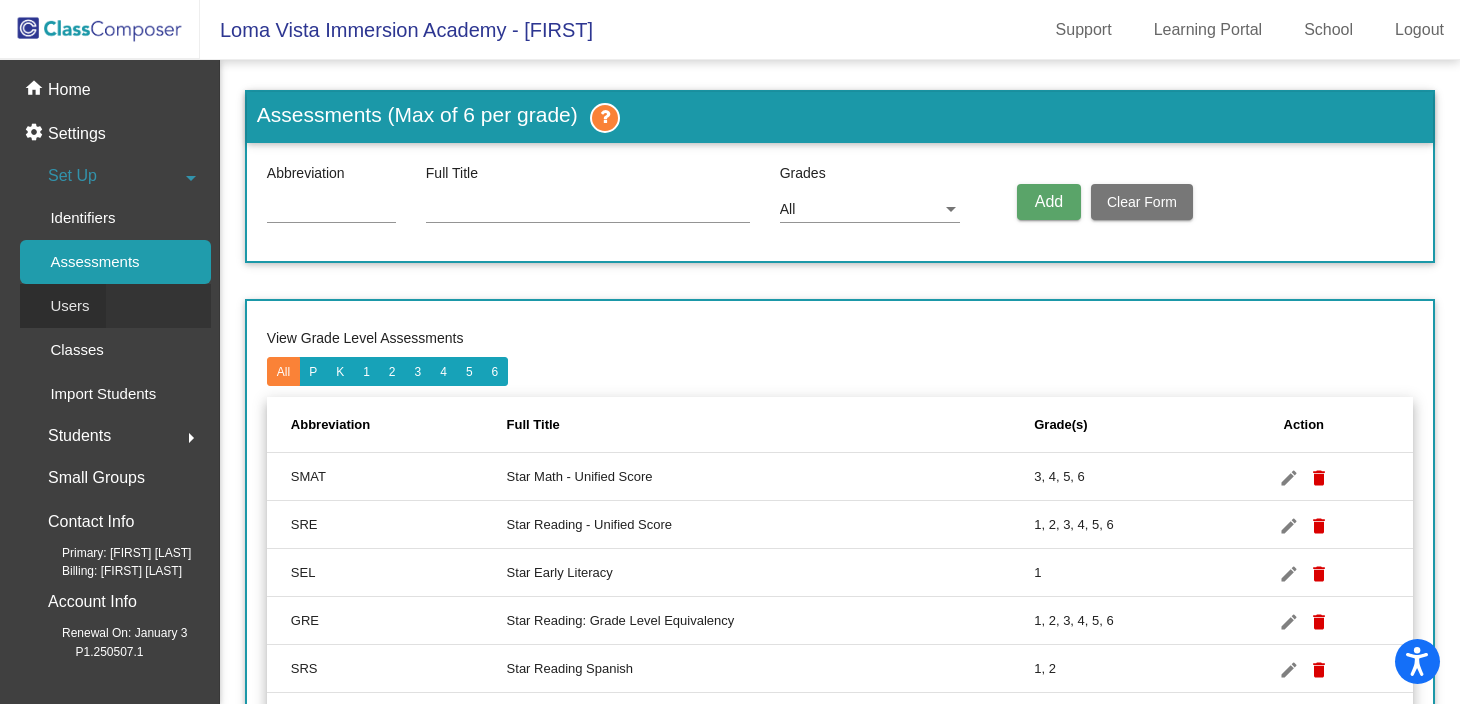 click on "Users" 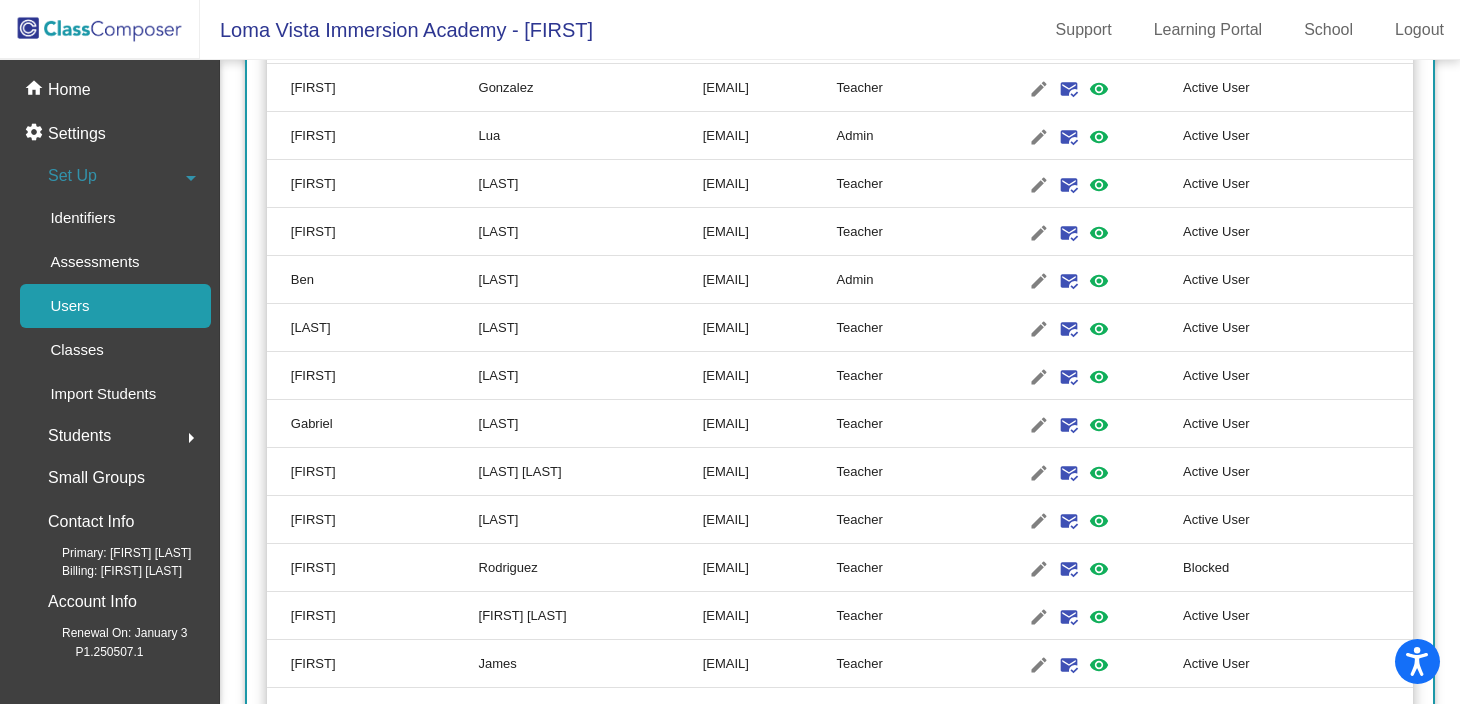 scroll, scrollTop: 405, scrollLeft: 0, axis: vertical 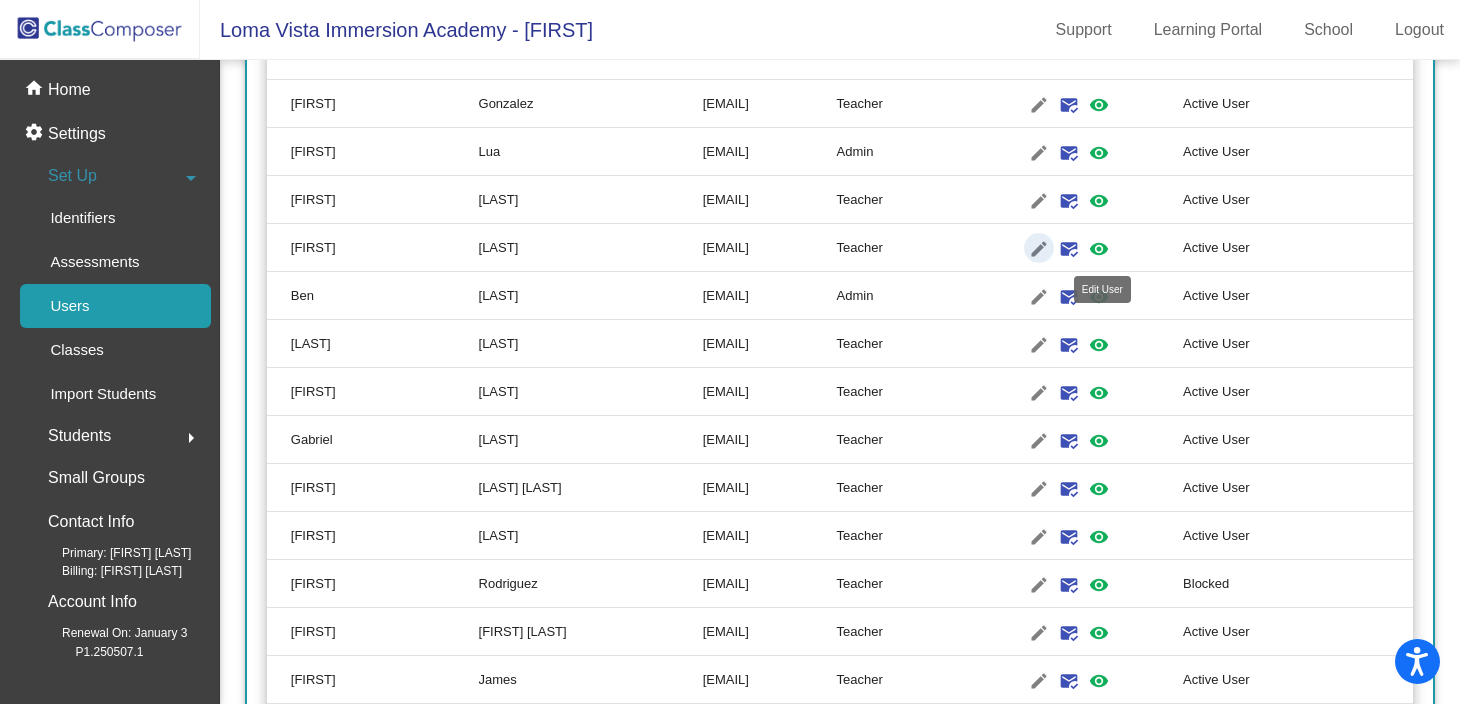 click on "edit" 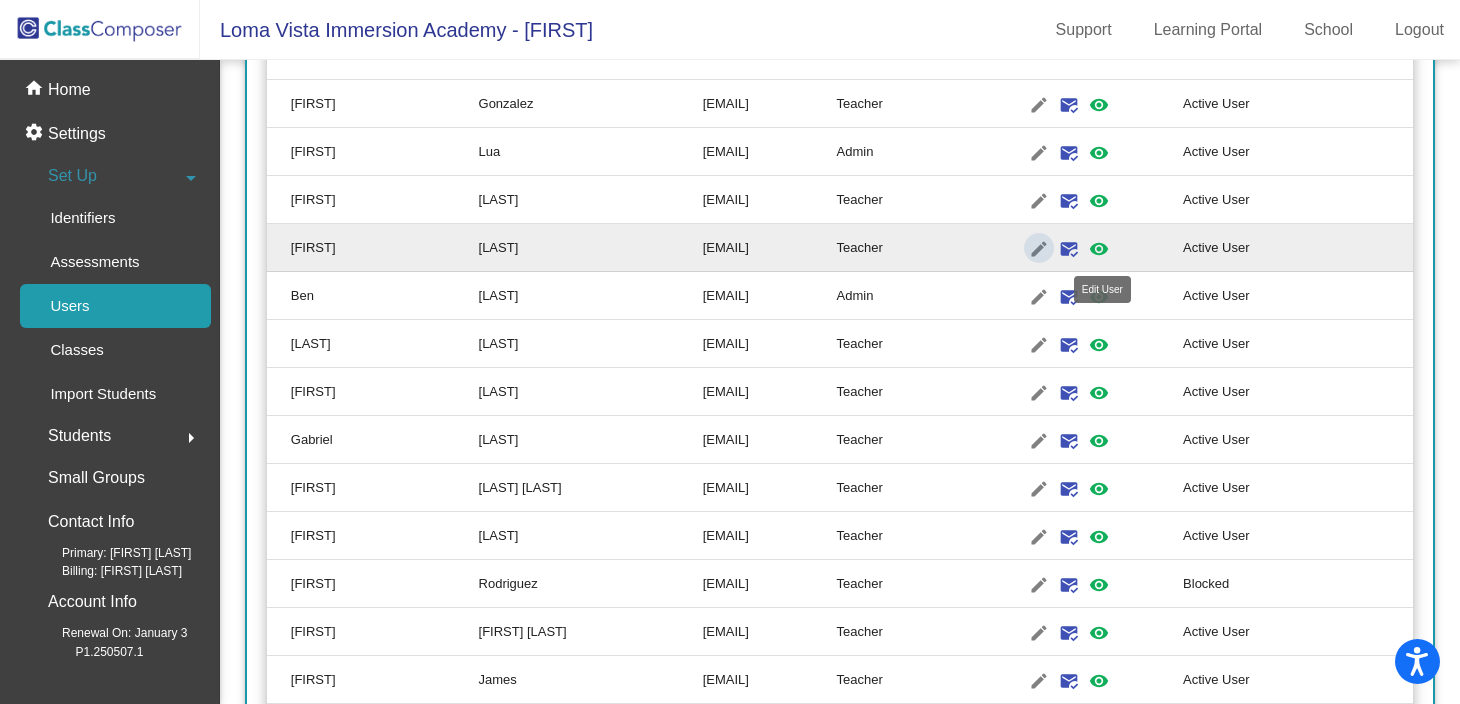 type on "[FIRST]" 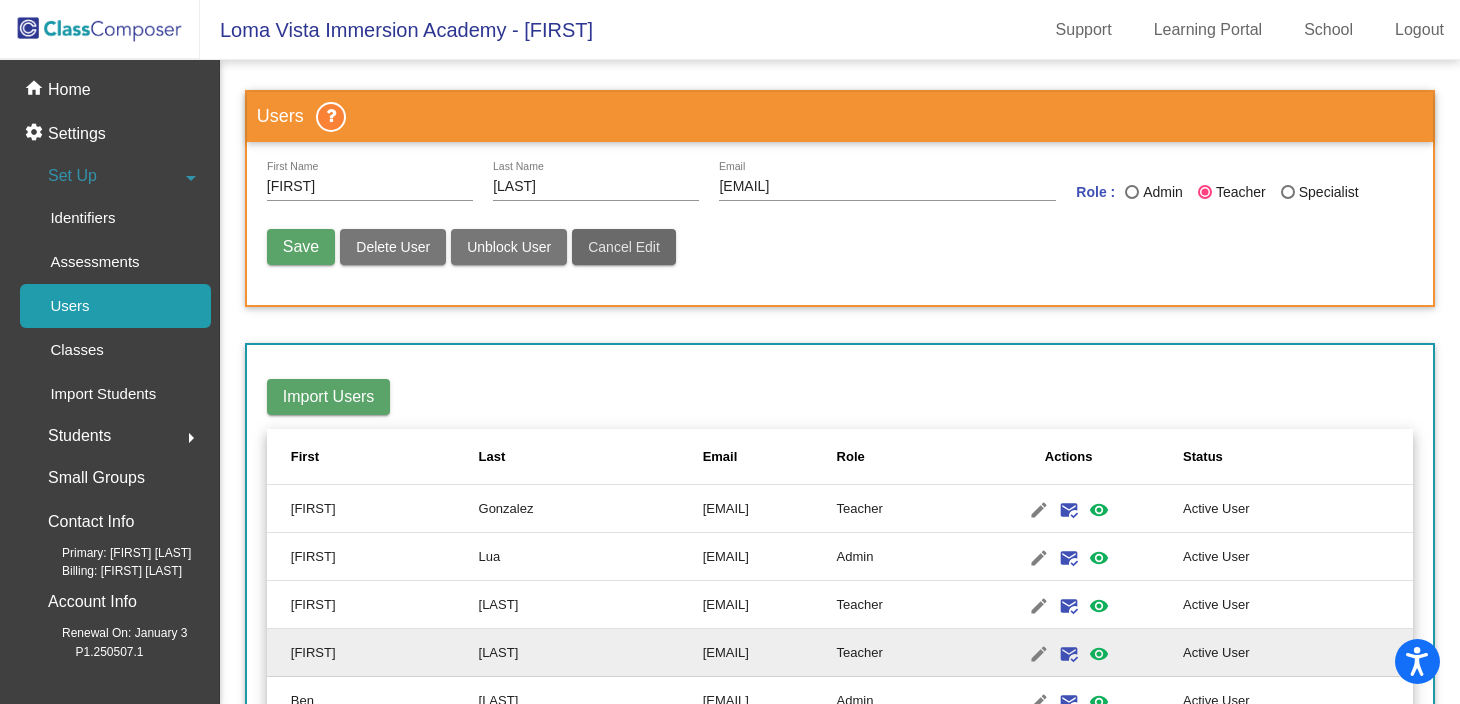 click on "Cancel Edit" at bounding box center [624, 247] 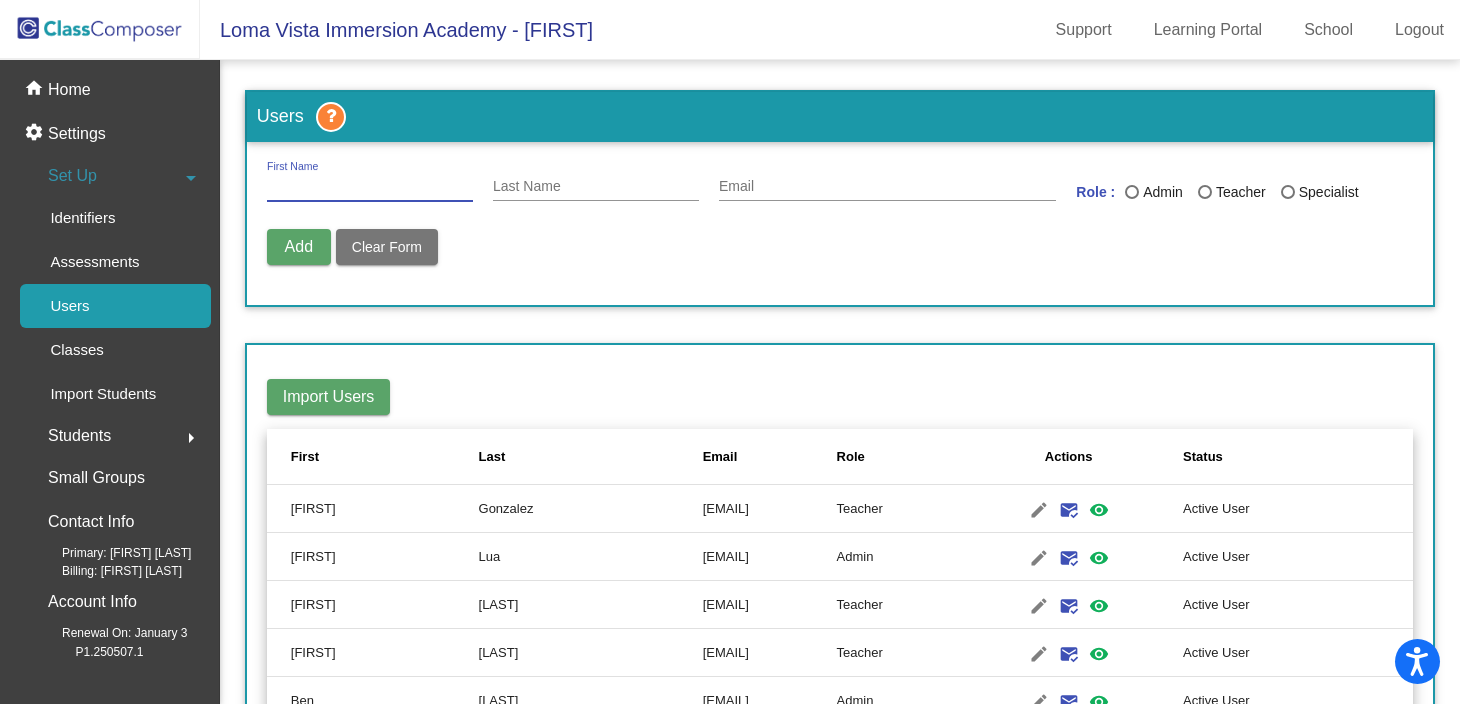 click on "First Name" at bounding box center [370, 187] 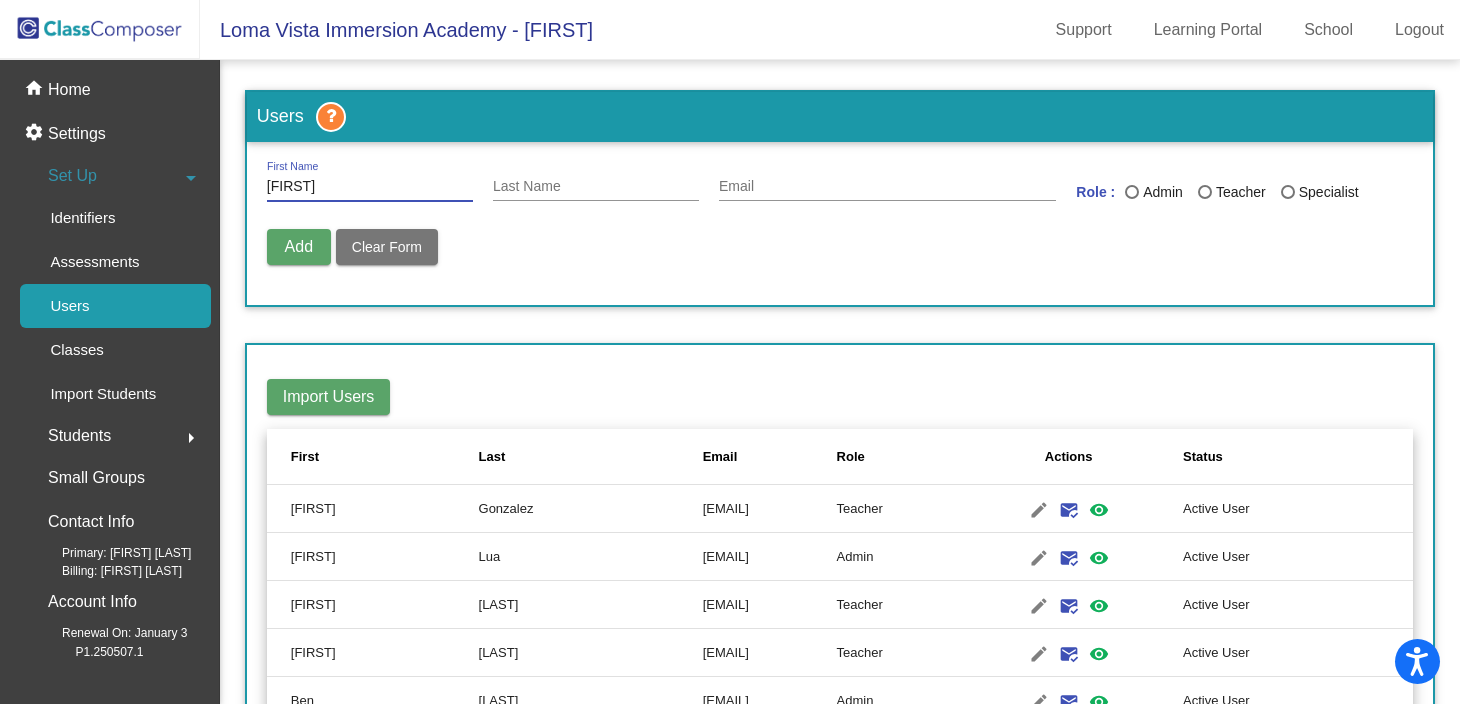 type on "[FIRST]" 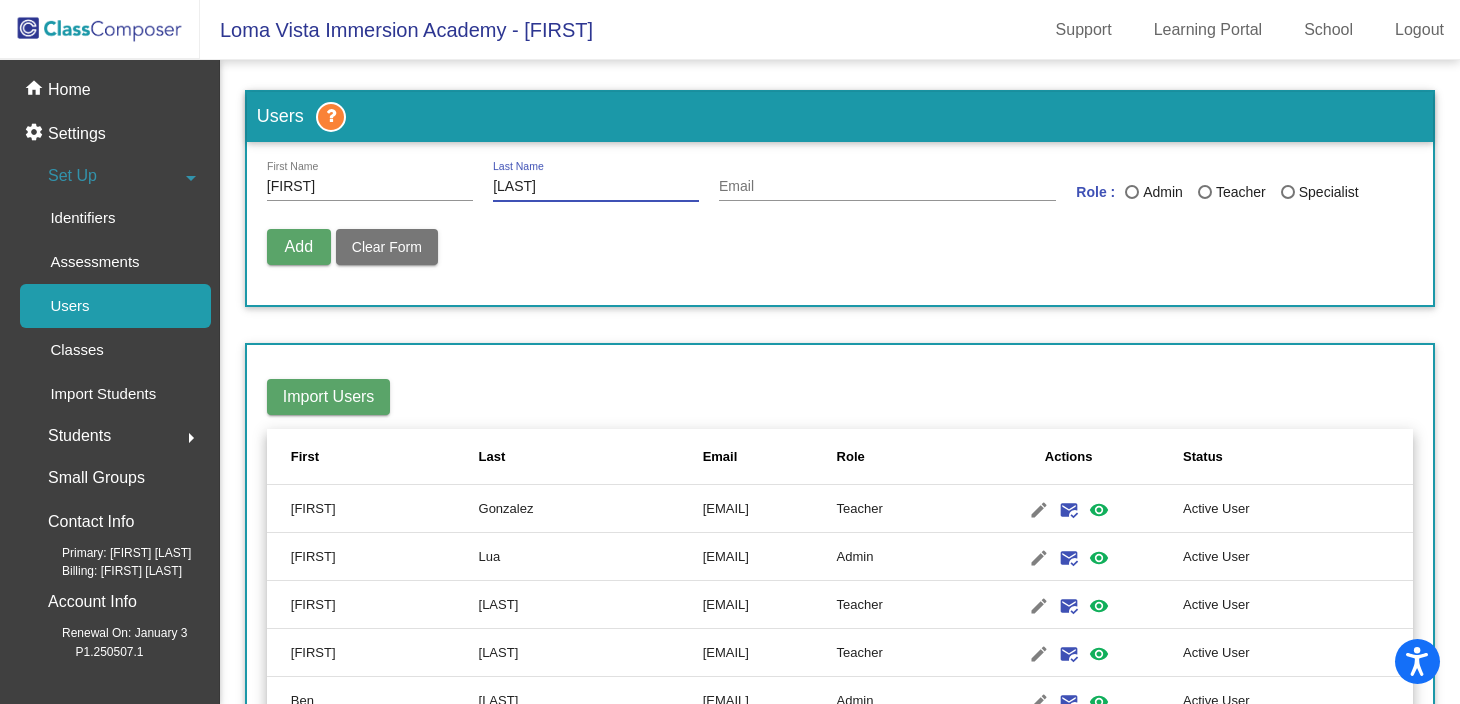 type on "[LAST]" 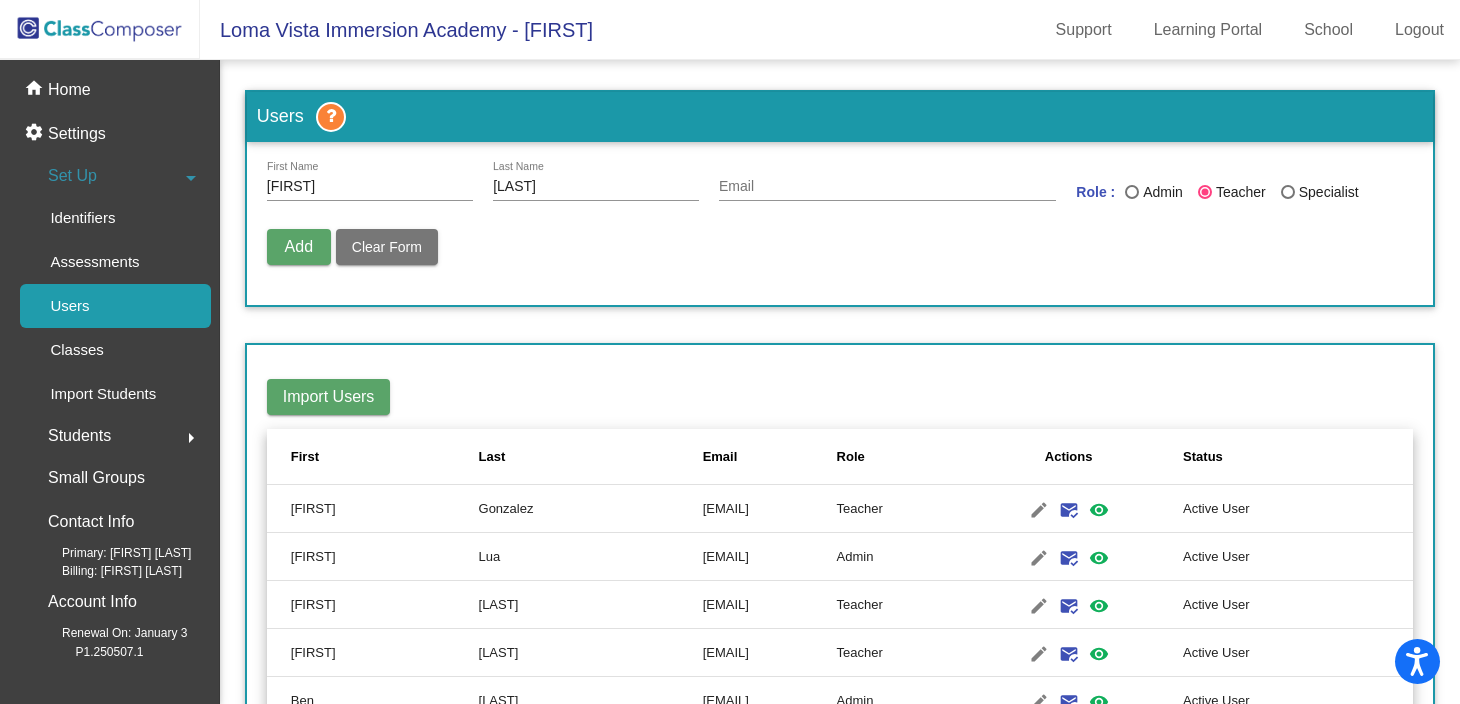 click on "Add" at bounding box center [299, 246] 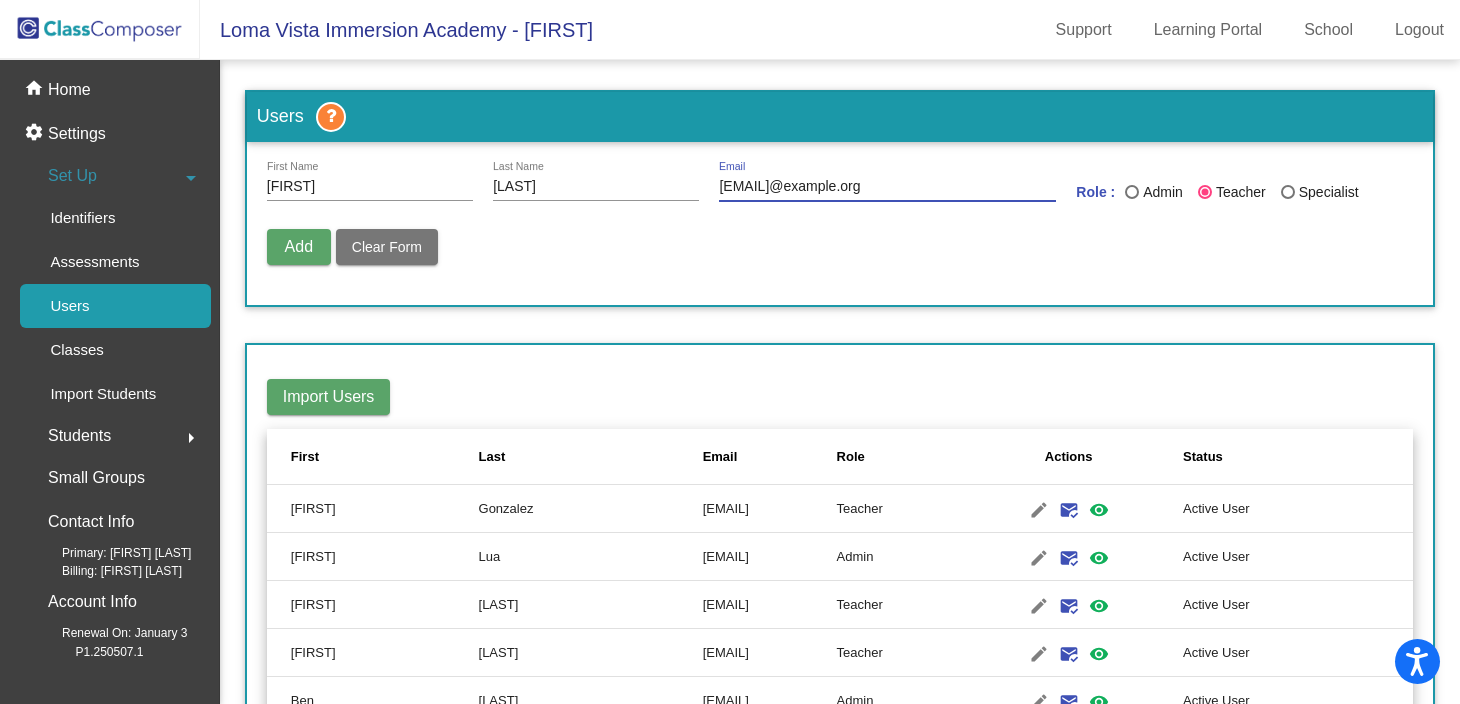 type on "[EMAIL]@example.org" 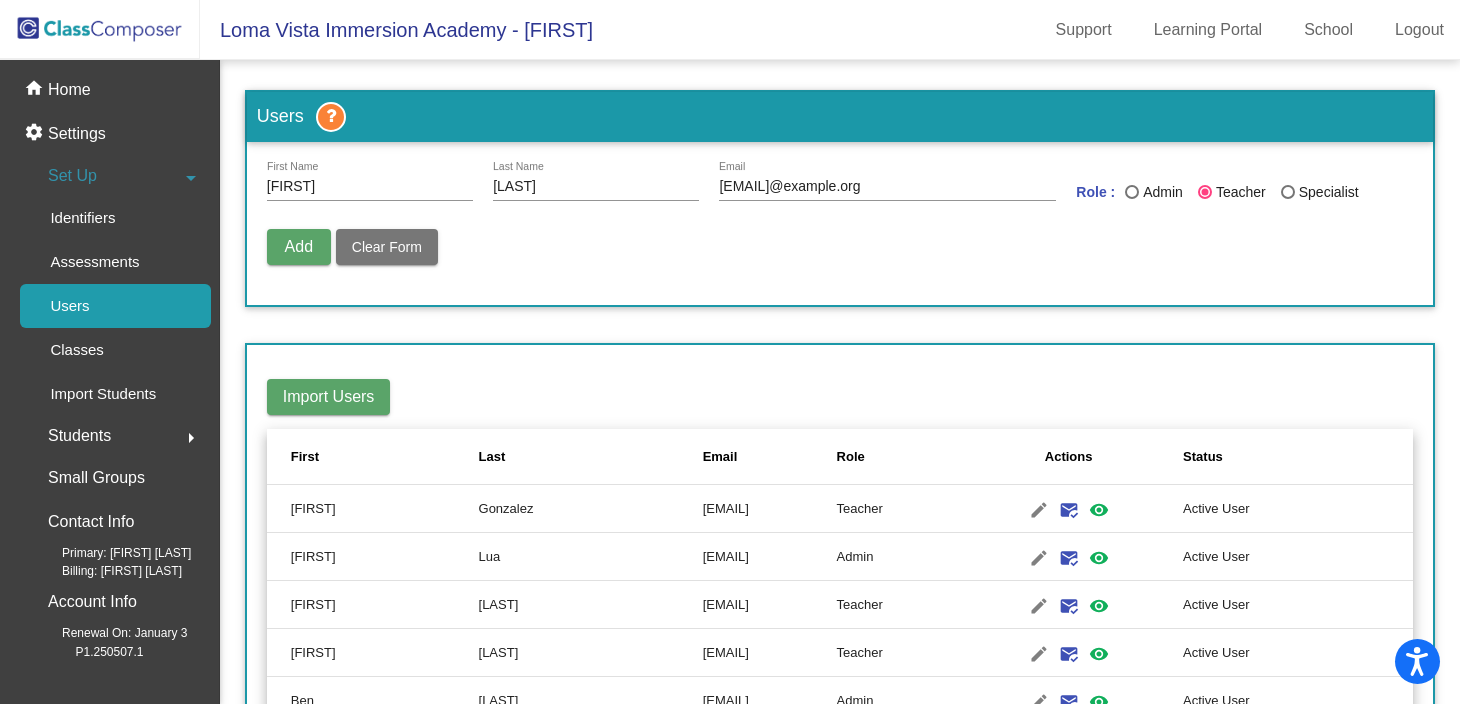 type 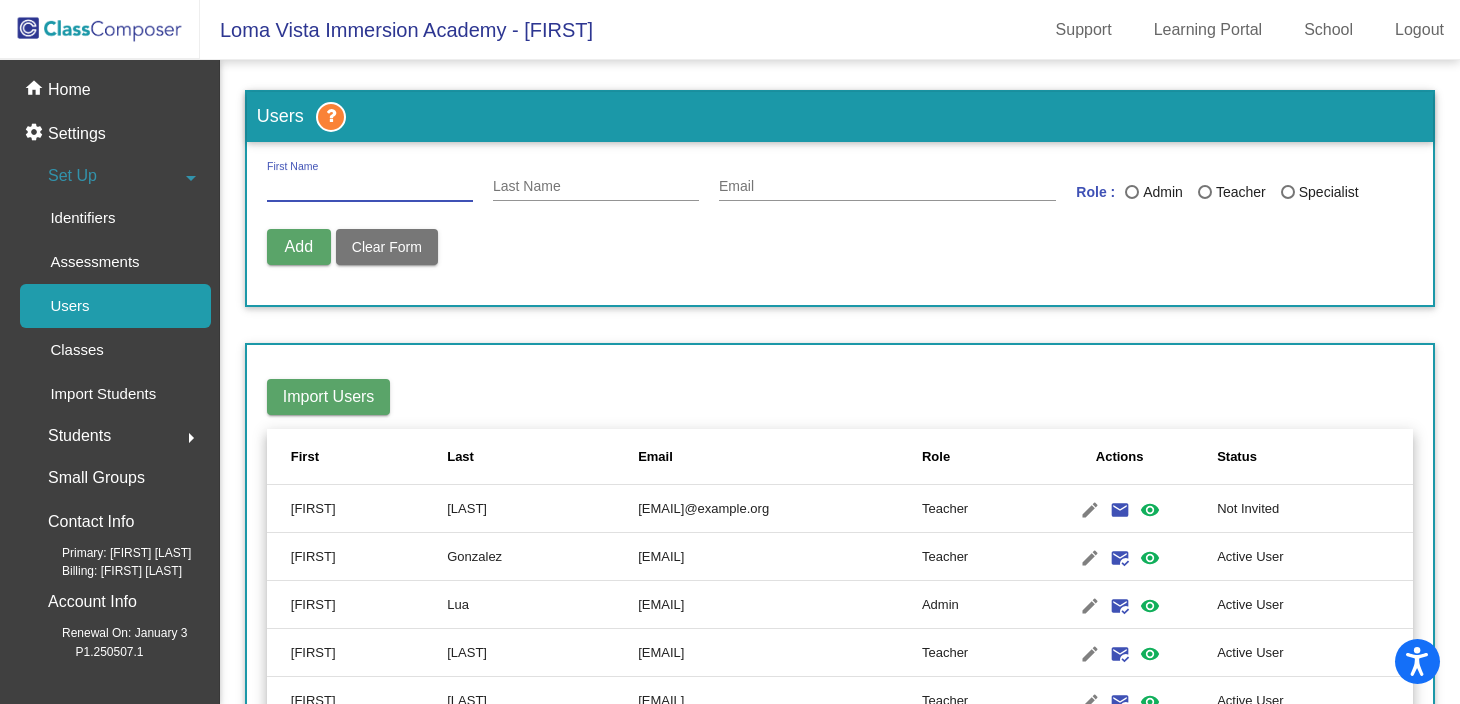 click on "First Name" at bounding box center (370, 187) 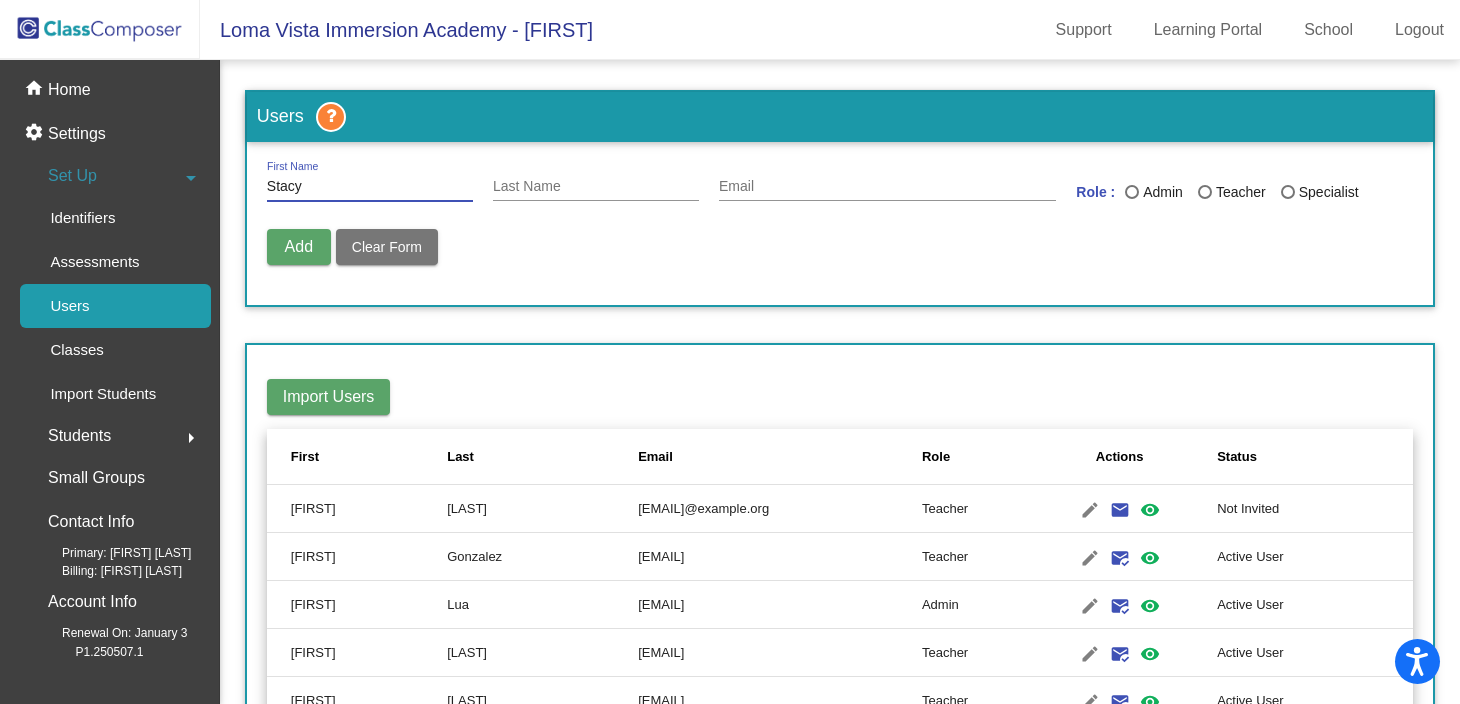 type on "Stacy" 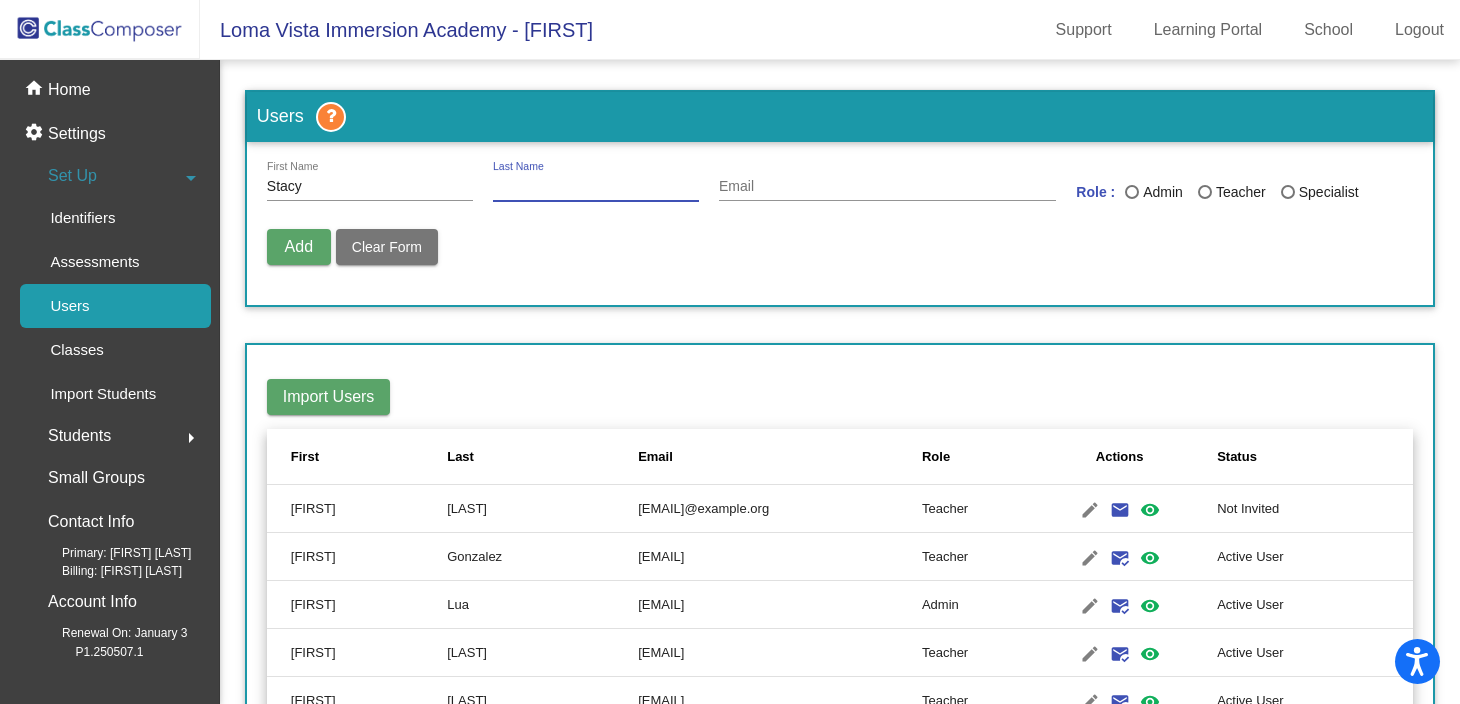 click on "Last Name" at bounding box center [596, 187] 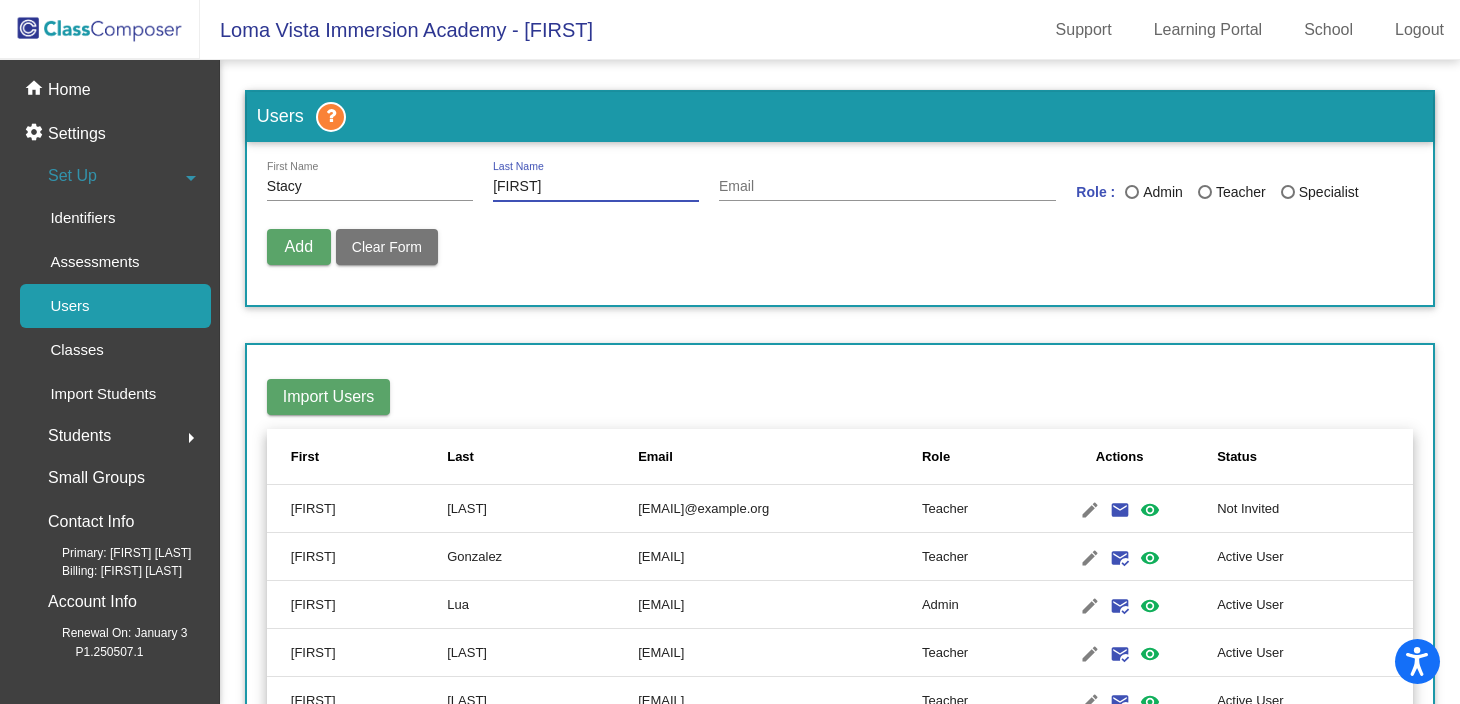 type on "[FIRST]" 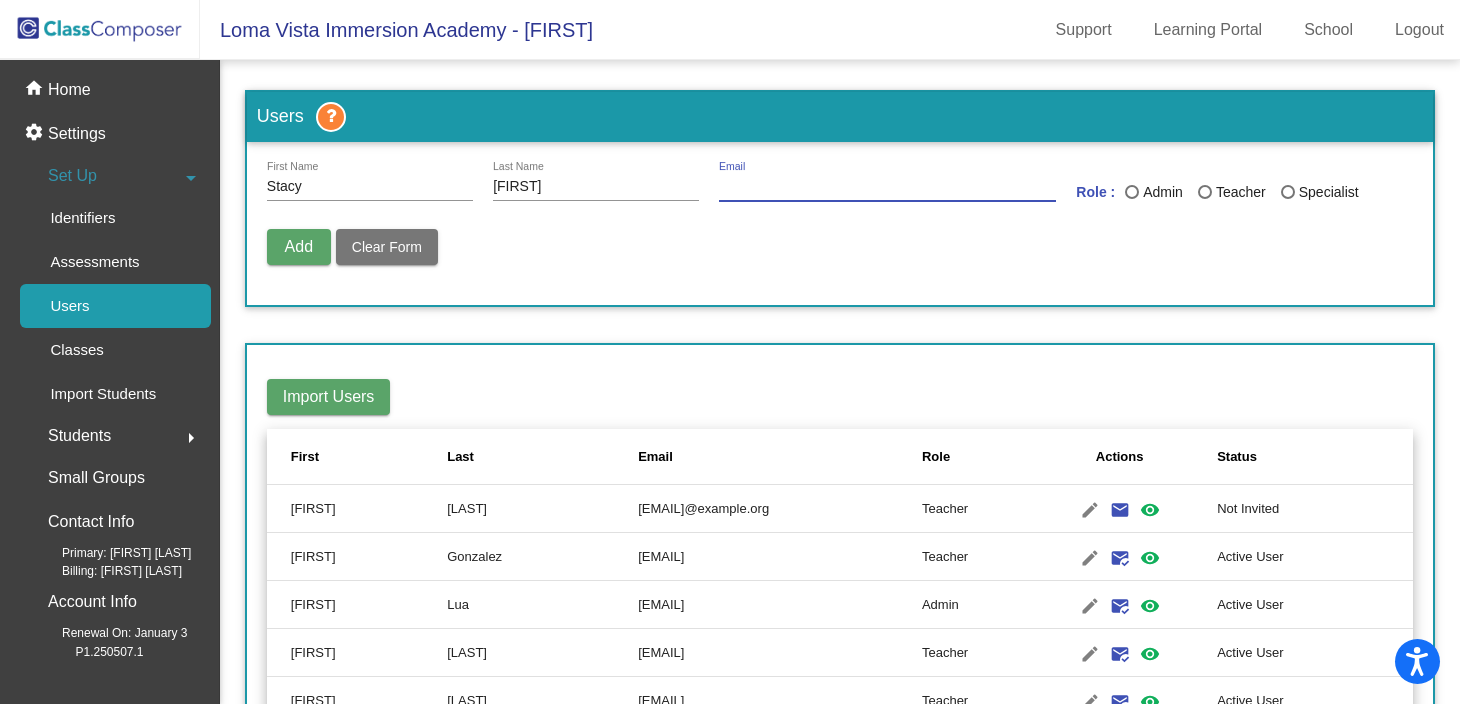 click on "Email" at bounding box center [887, 187] 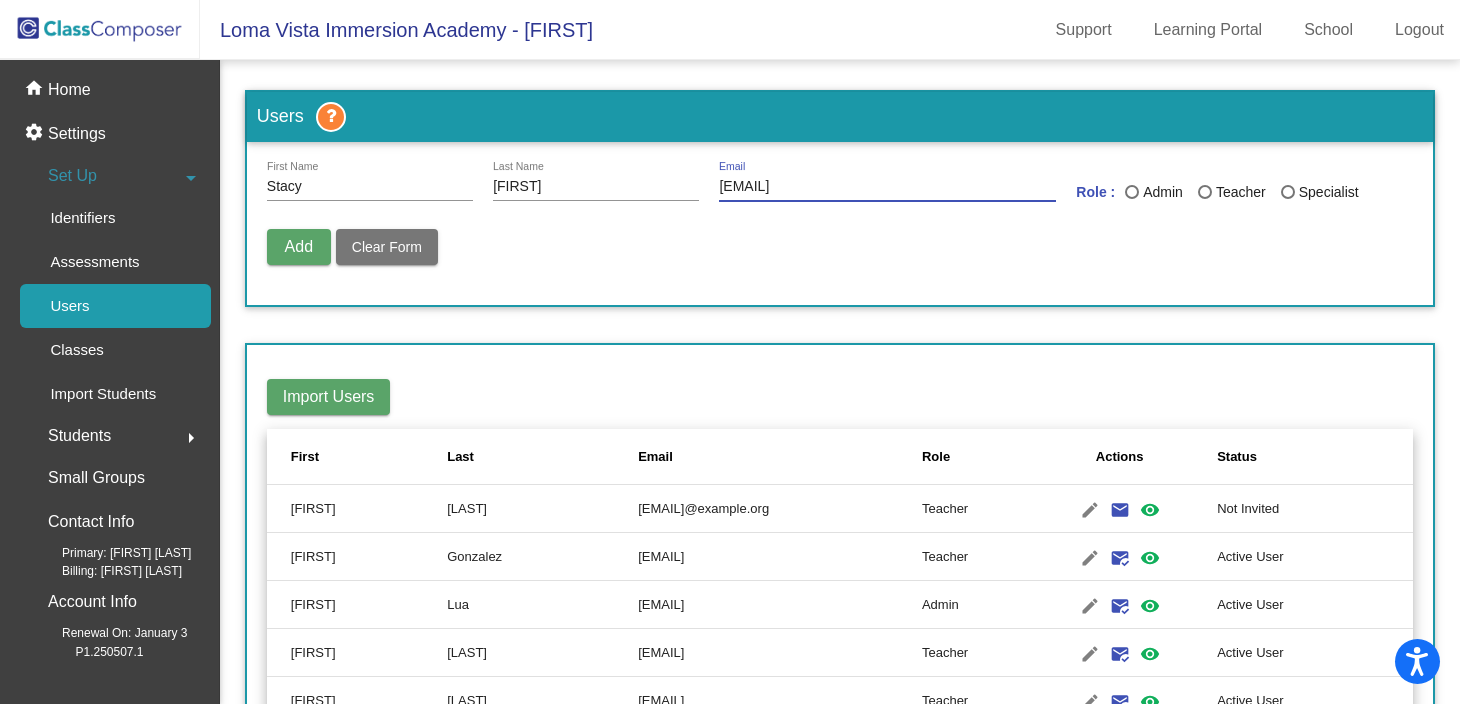 type on "[EMAIL]" 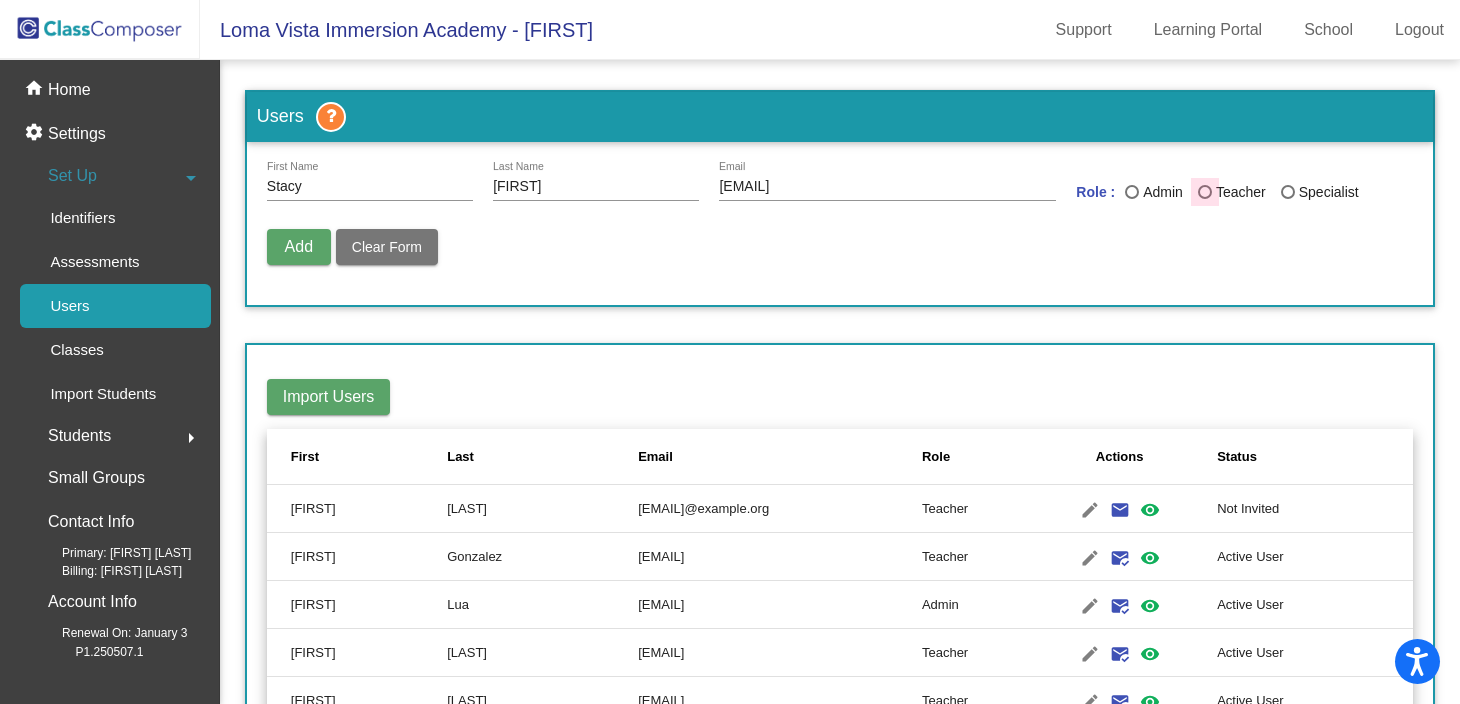 click at bounding box center [1205, 192] 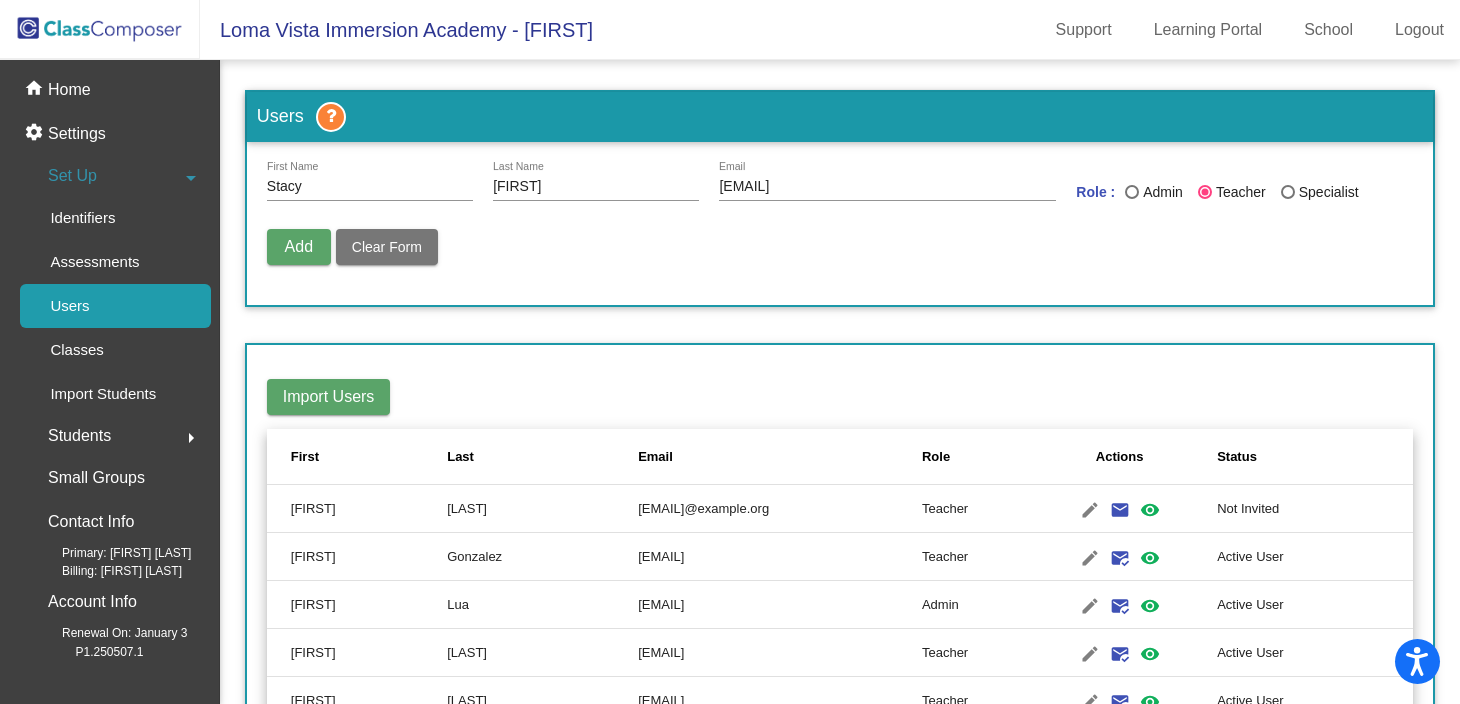 click on "Add" at bounding box center [299, 246] 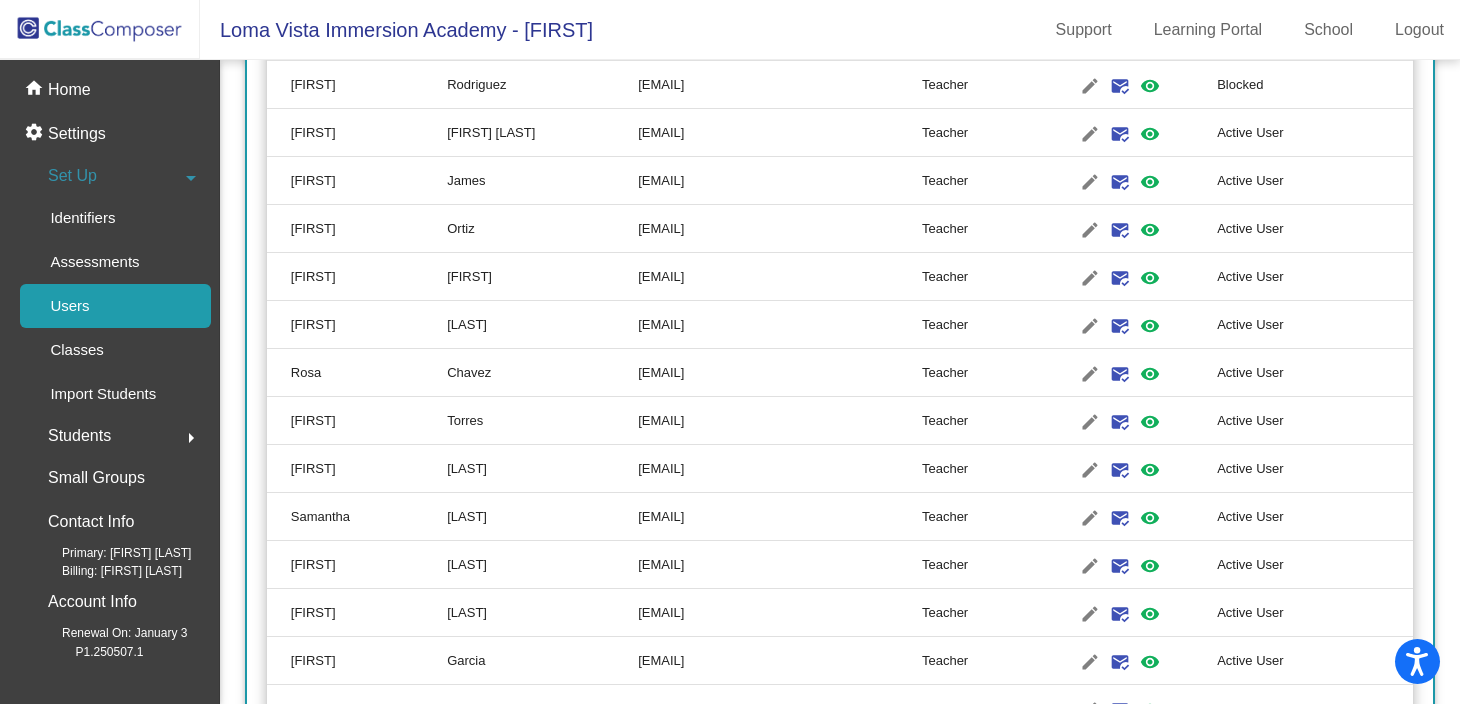 scroll, scrollTop: 987, scrollLeft: 0, axis: vertical 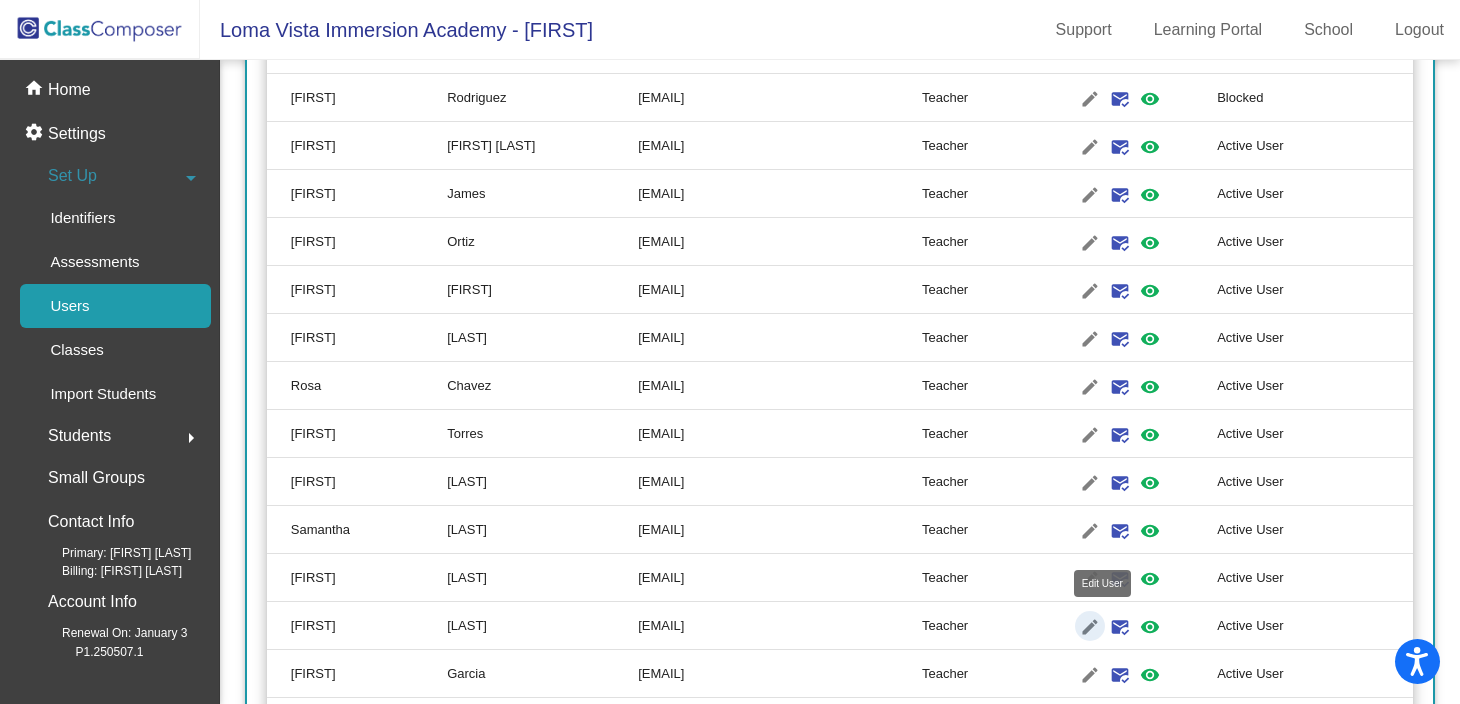 click on "edit" 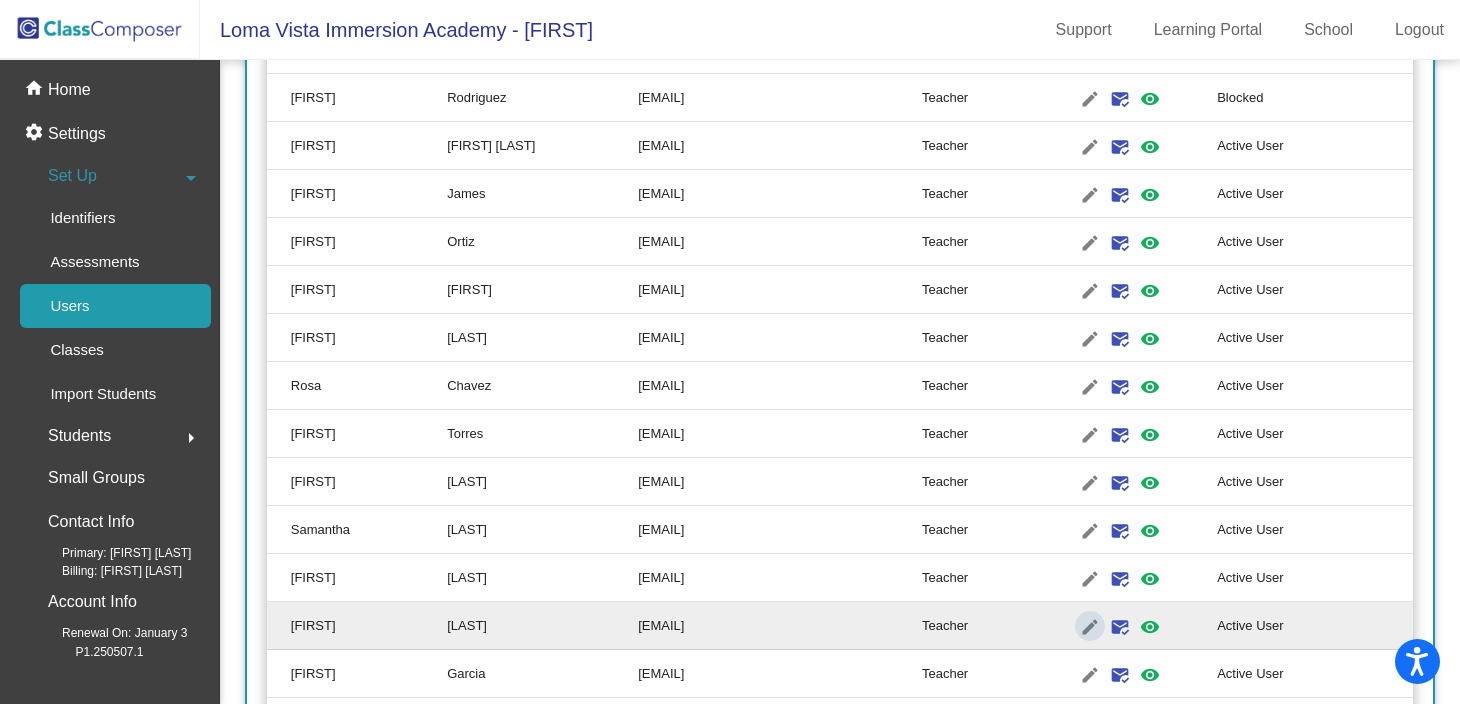 type on "[FIRST]" 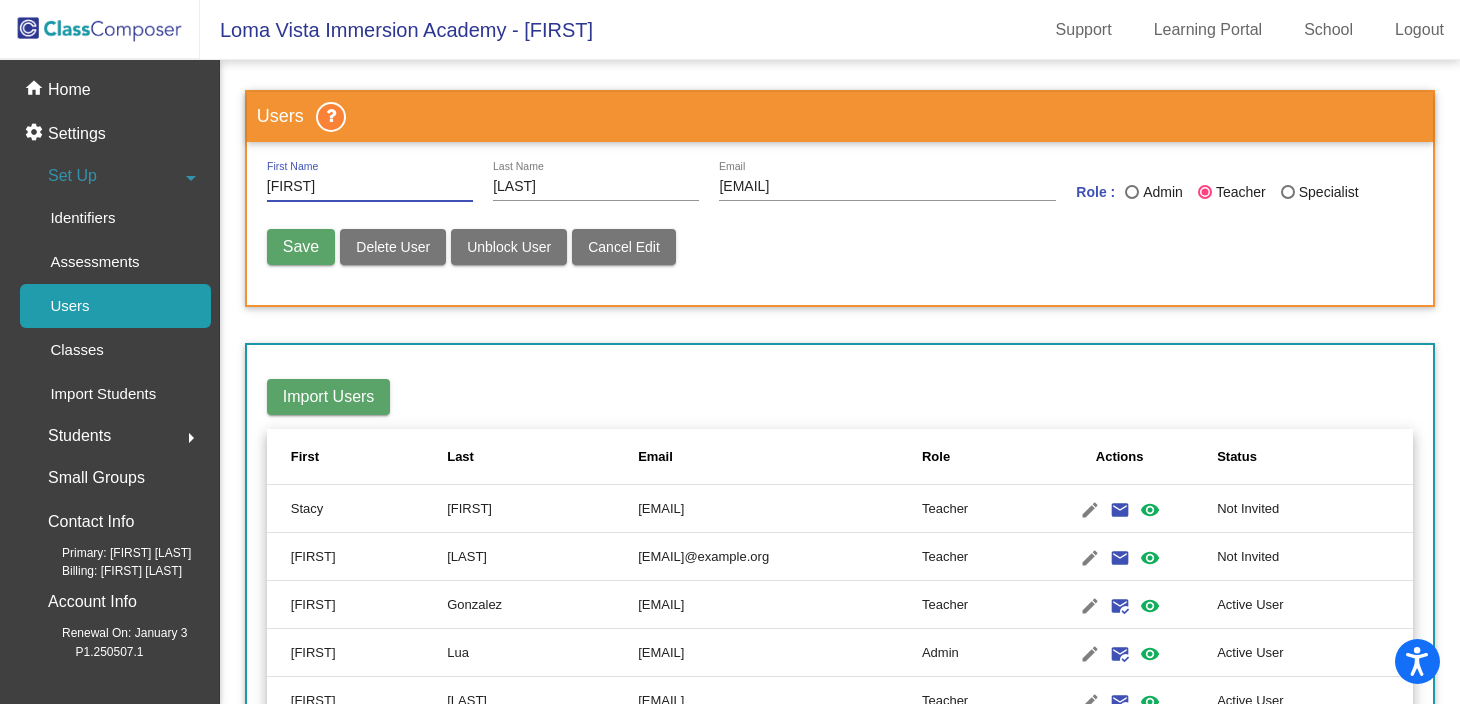 click on "Delete User" at bounding box center [393, 247] 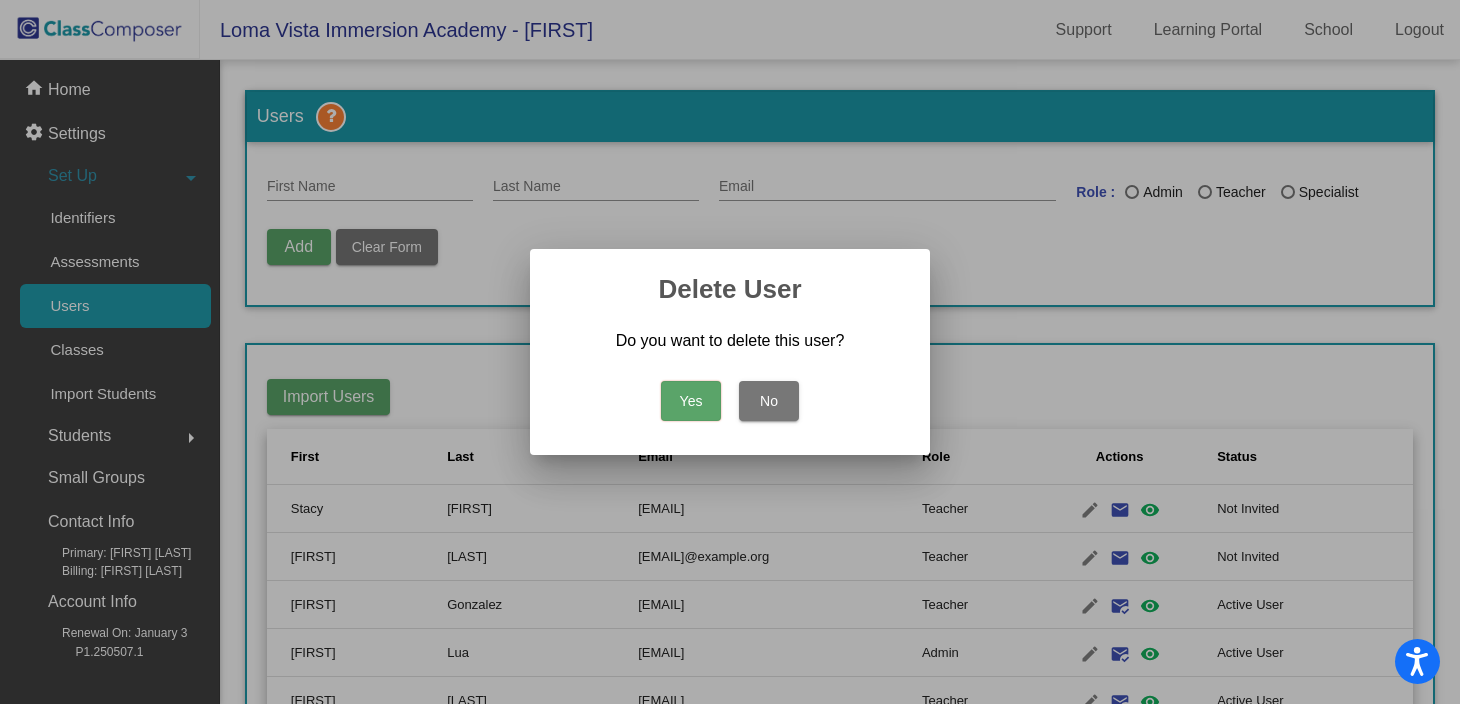 click on "Yes" at bounding box center (691, 401) 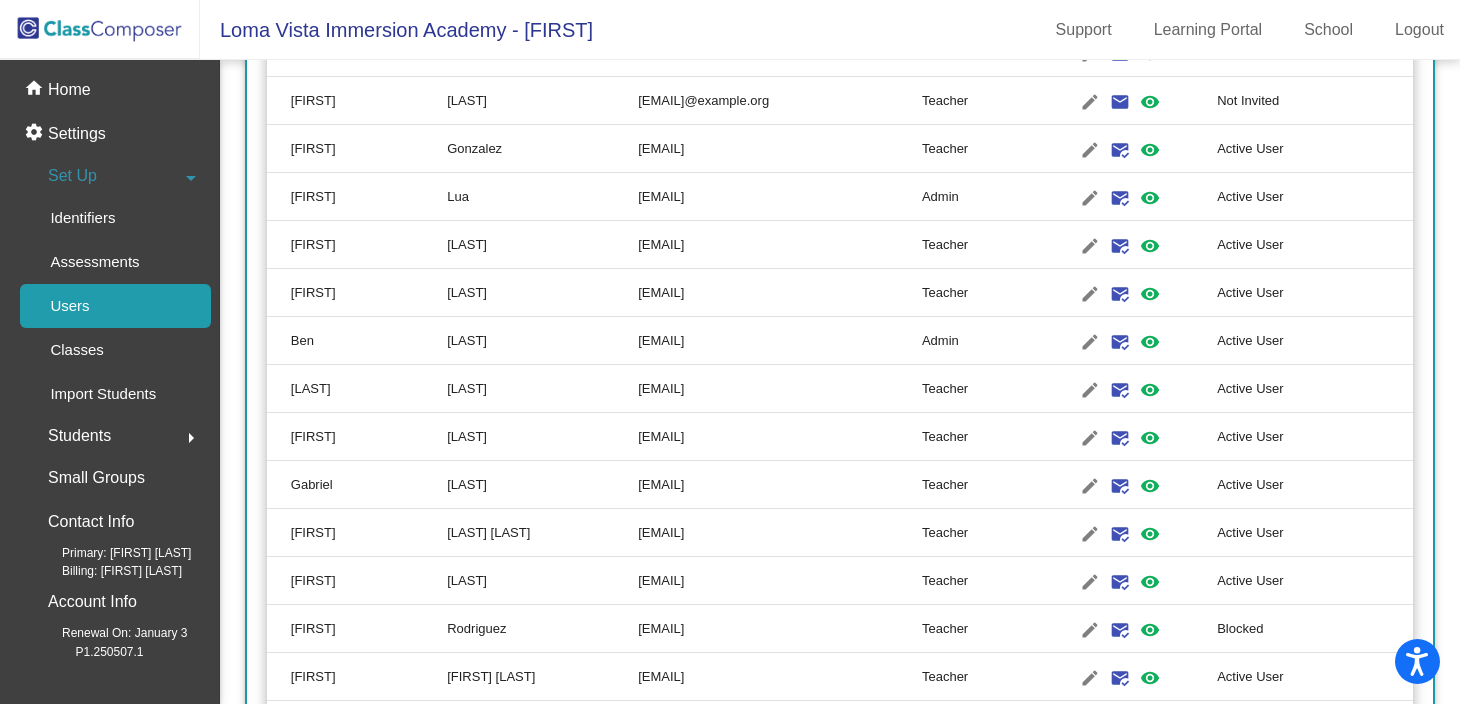 scroll, scrollTop: 441, scrollLeft: 0, axis: vertical 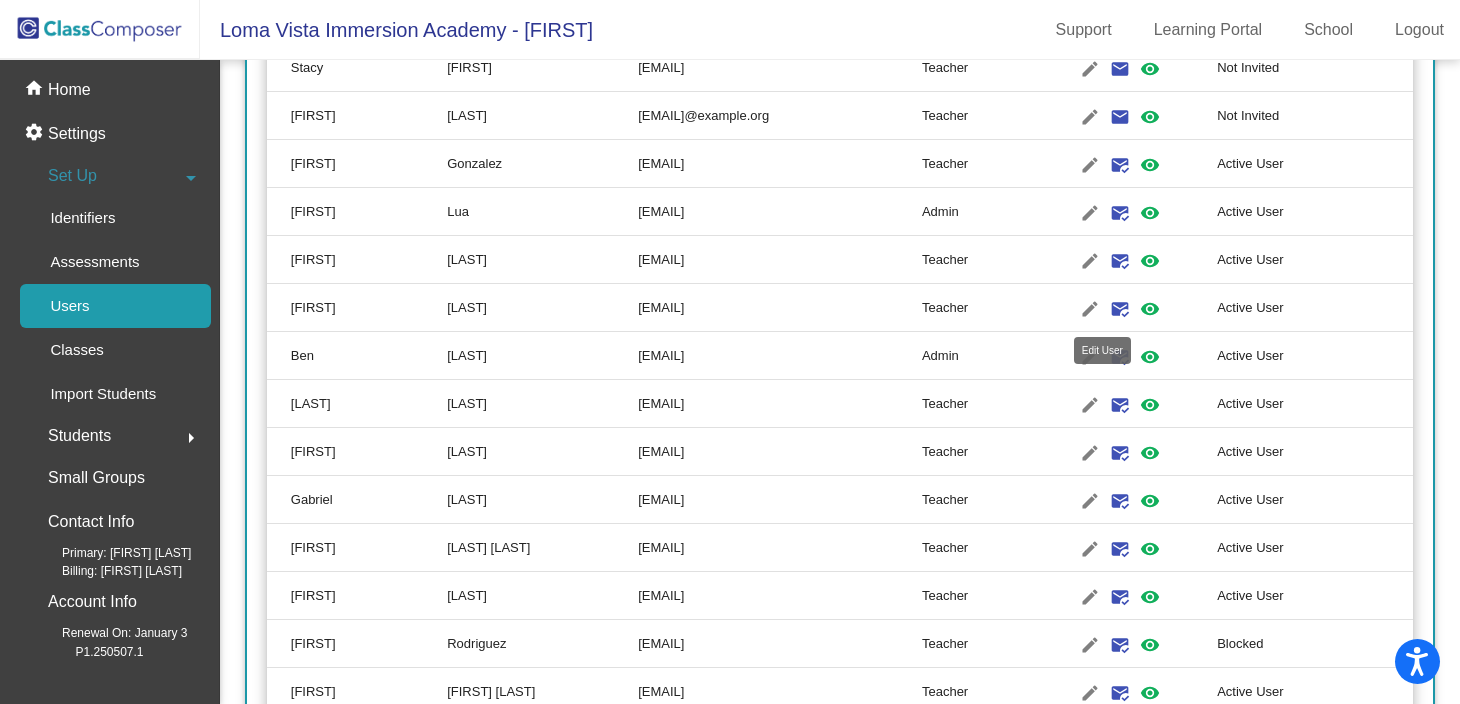 click on "edit" 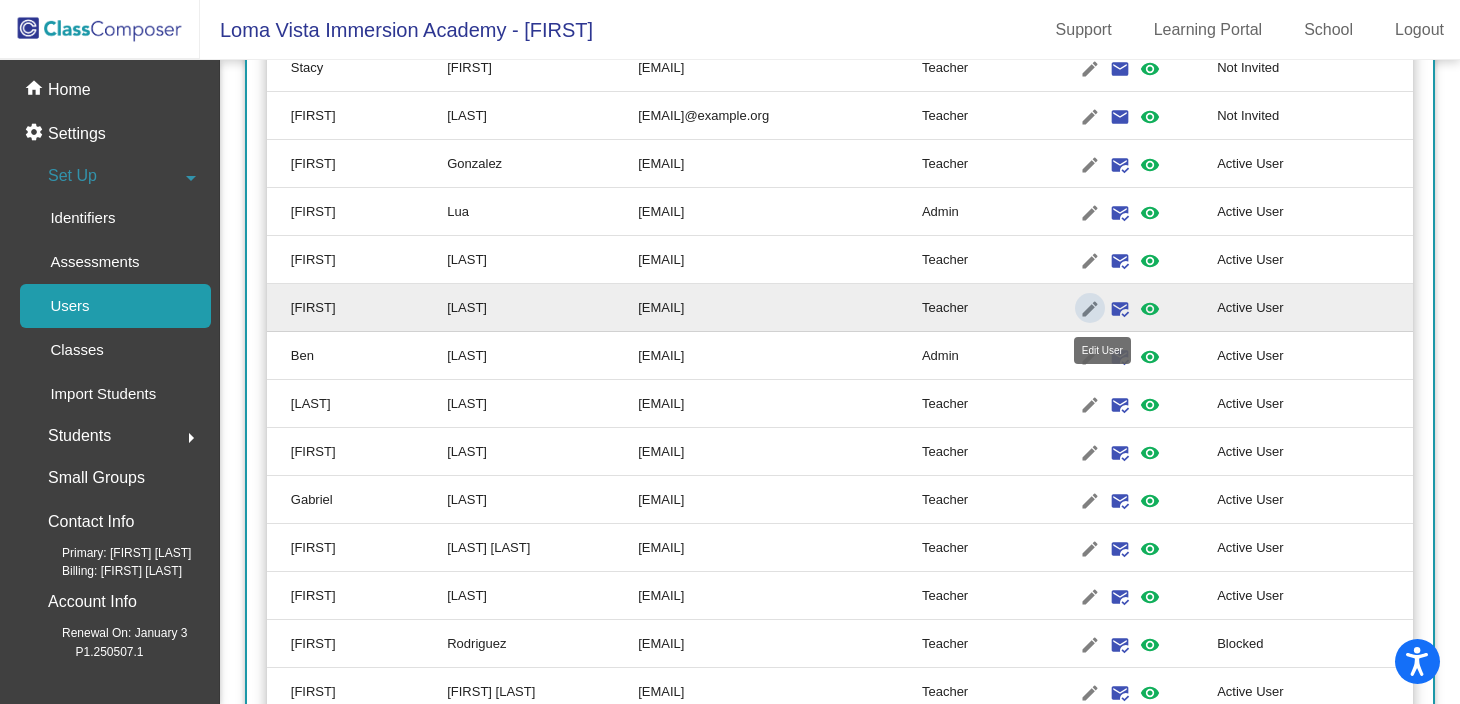 type on "[FIRST]" 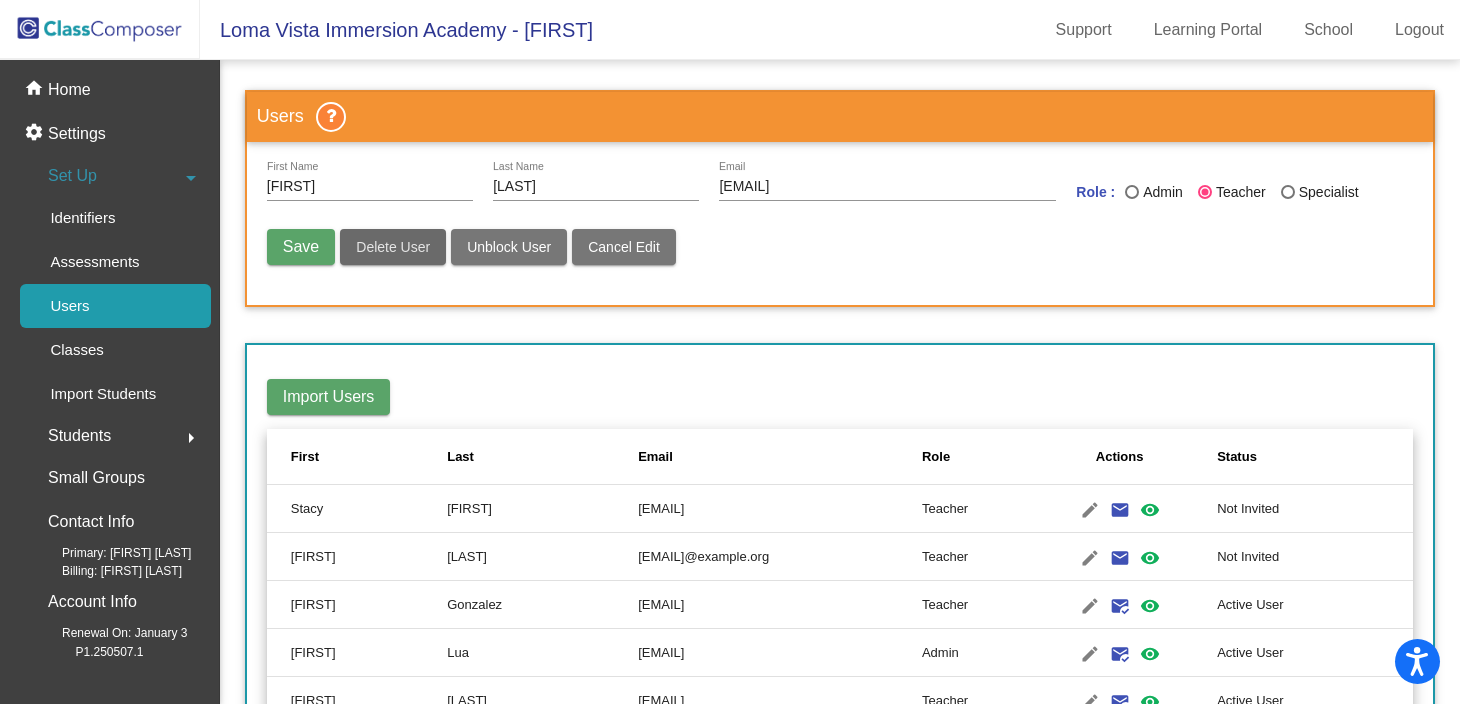 click on "Delete User" at bounding box center (393, 247) 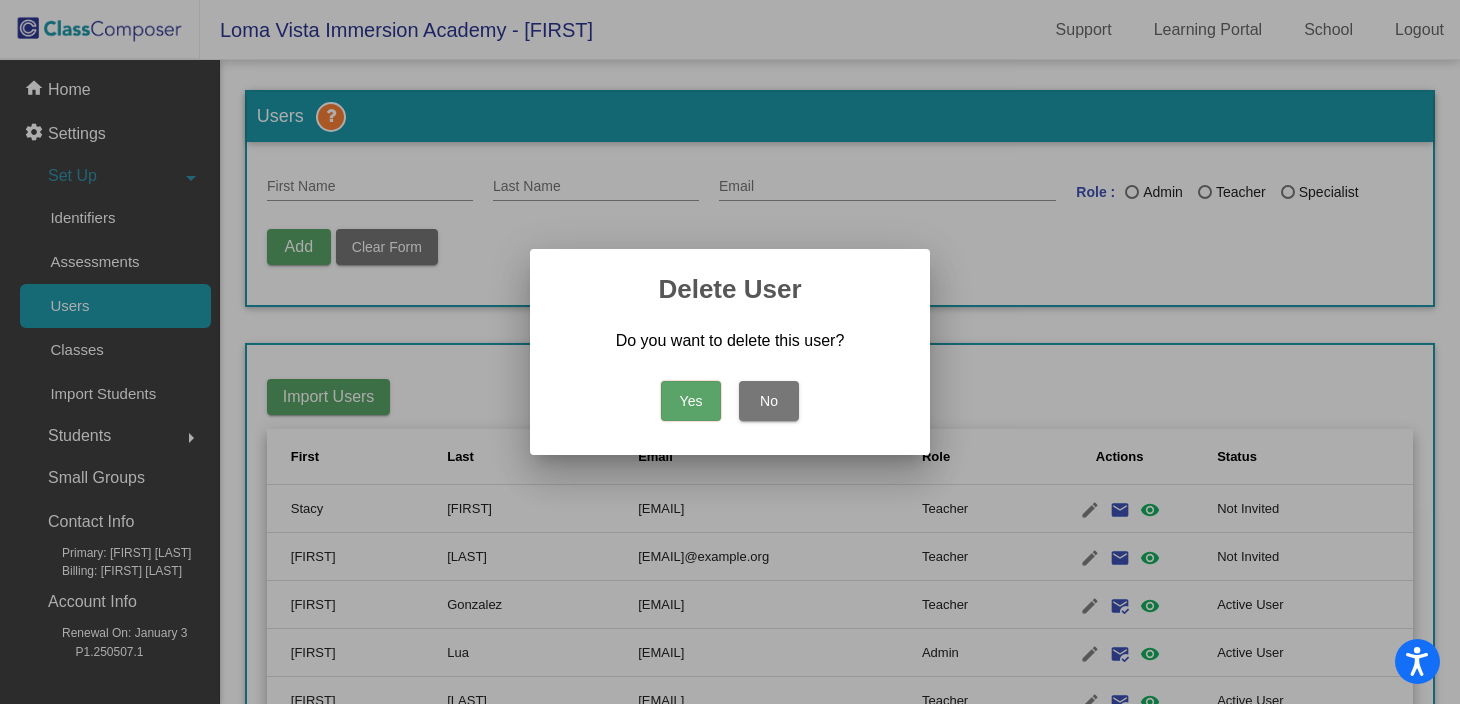 click on "Yes" at bounding box center (691, 401) 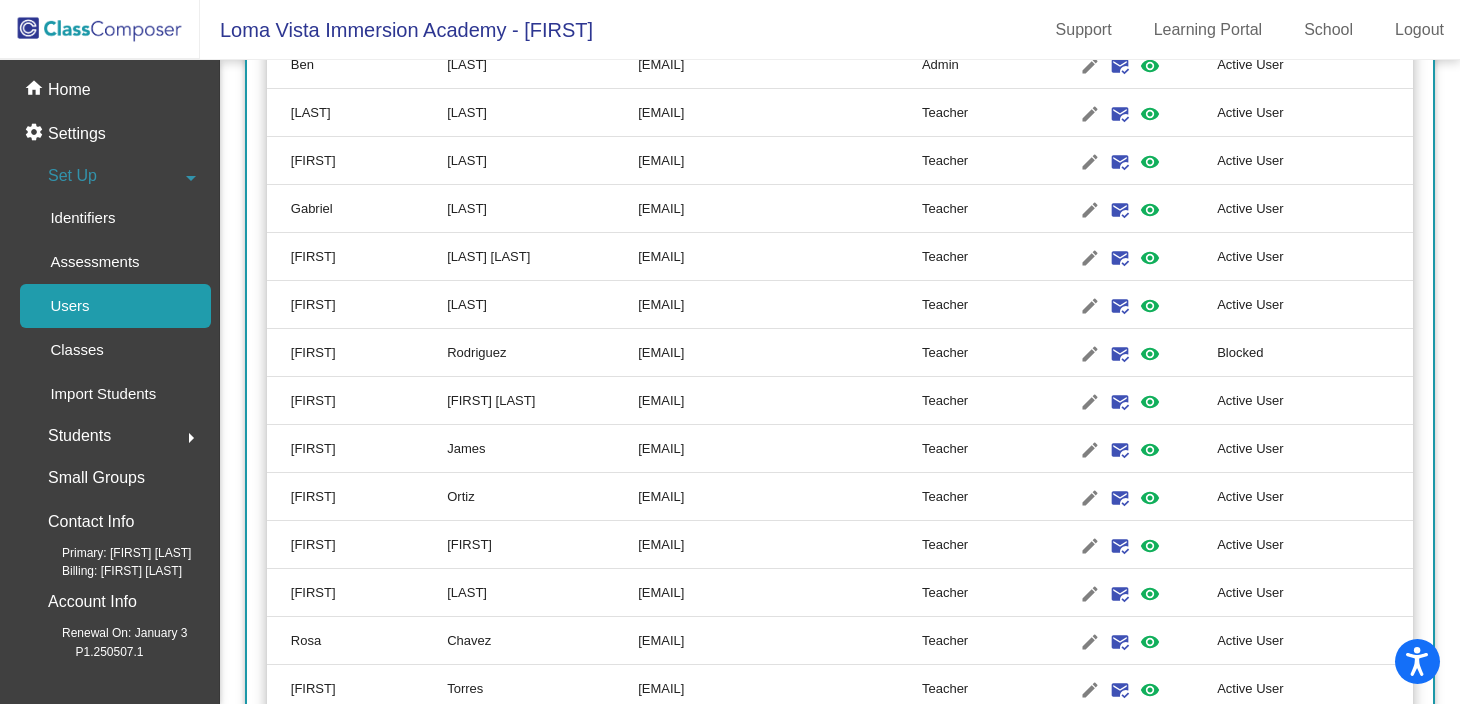 scroll, scrollTop: 685, scrollLeft: 0, axis: vertical 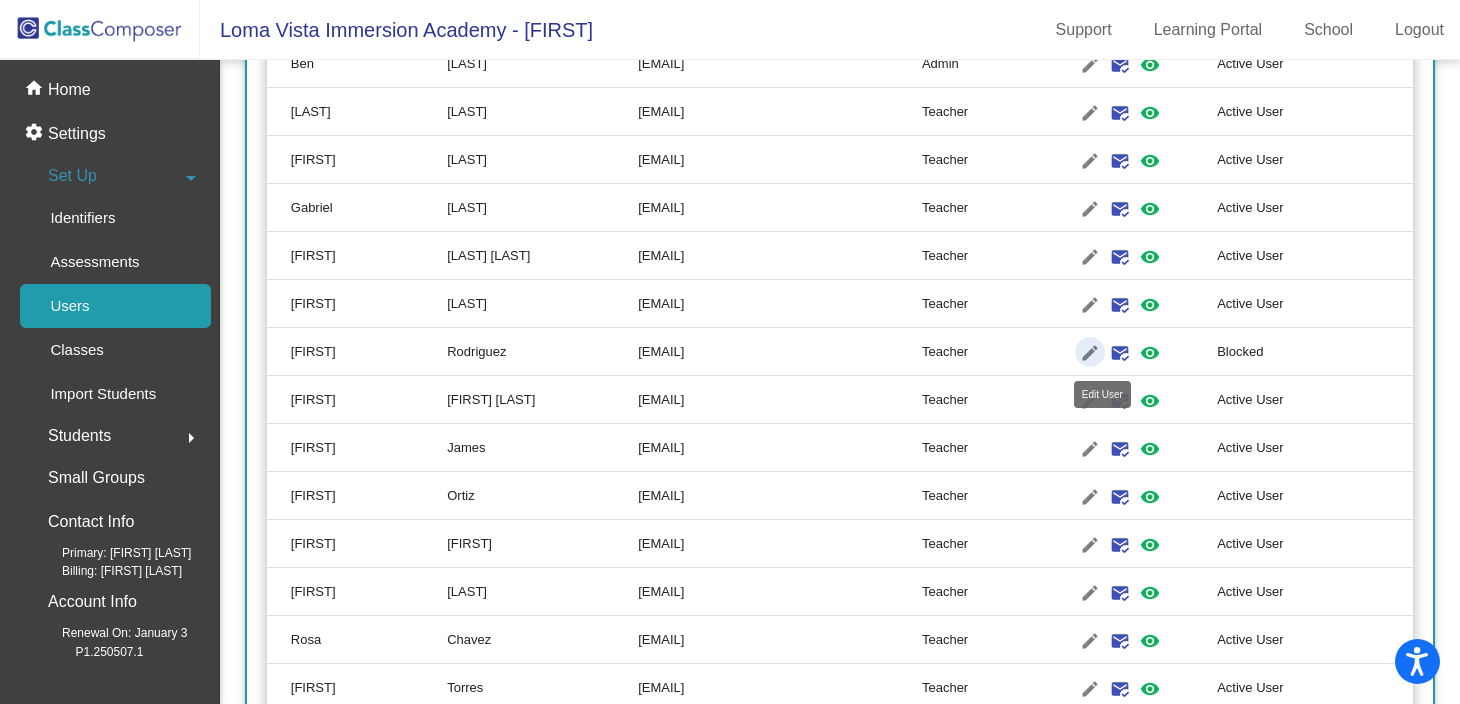 click on "edit" 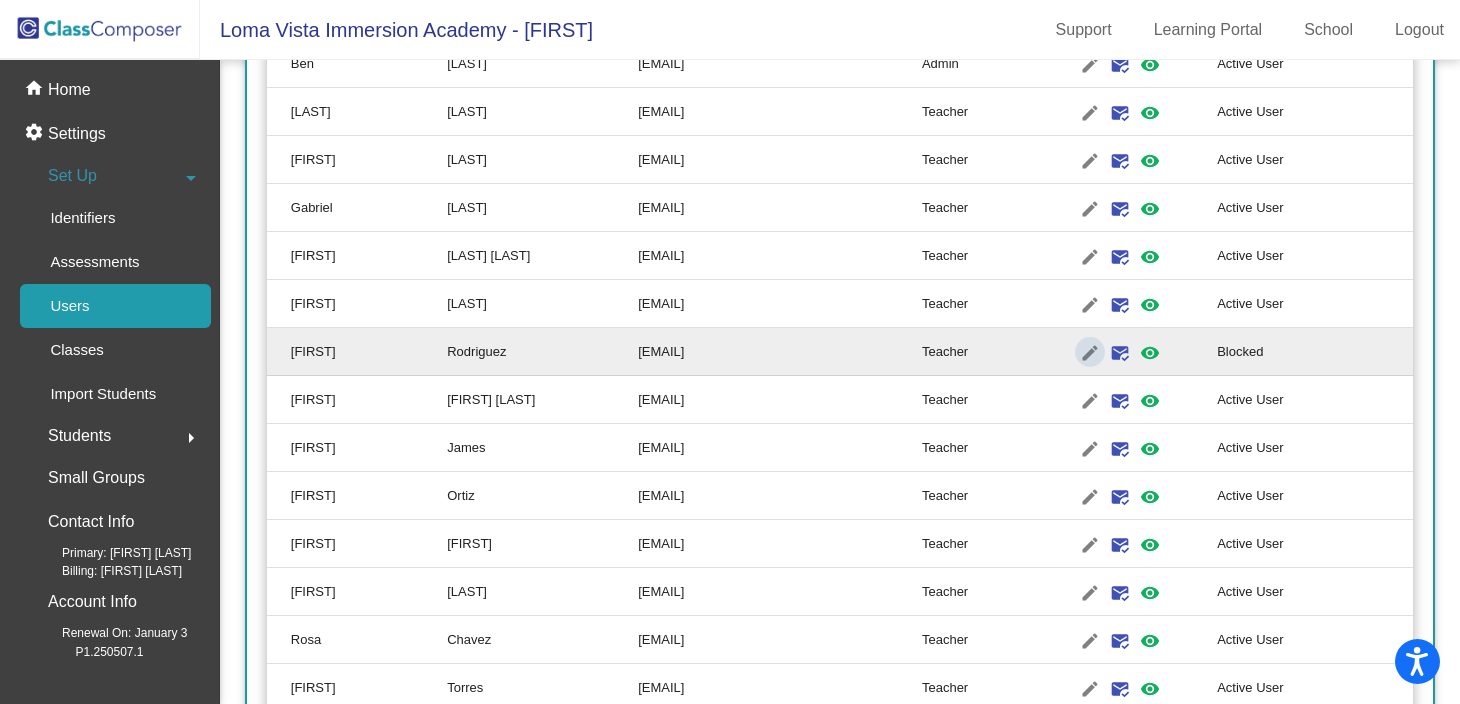 scroll, scrollTop: 0, scrollLeft: 0, axis: both 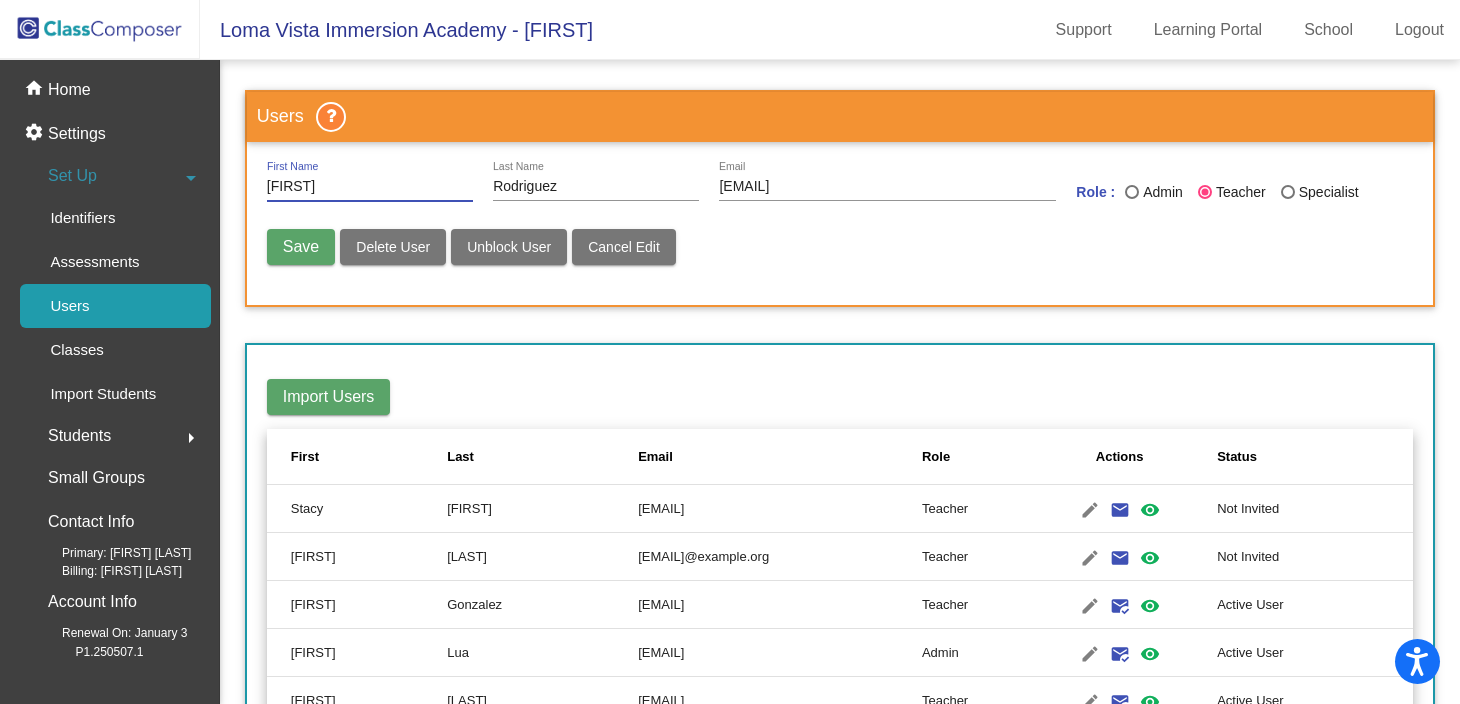click on "Delete User" at bounding box center (393, 247) 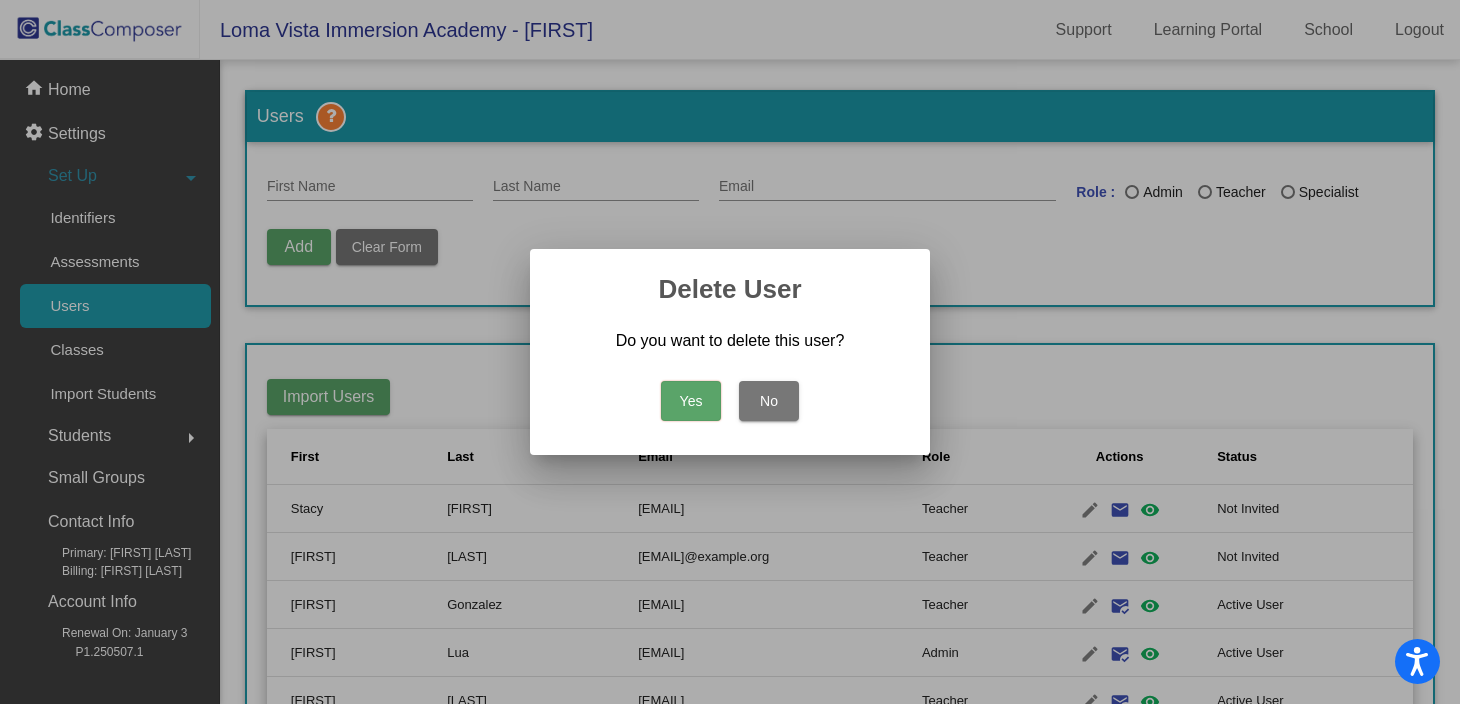 click on "Yes" at bounding box center (691, 401) 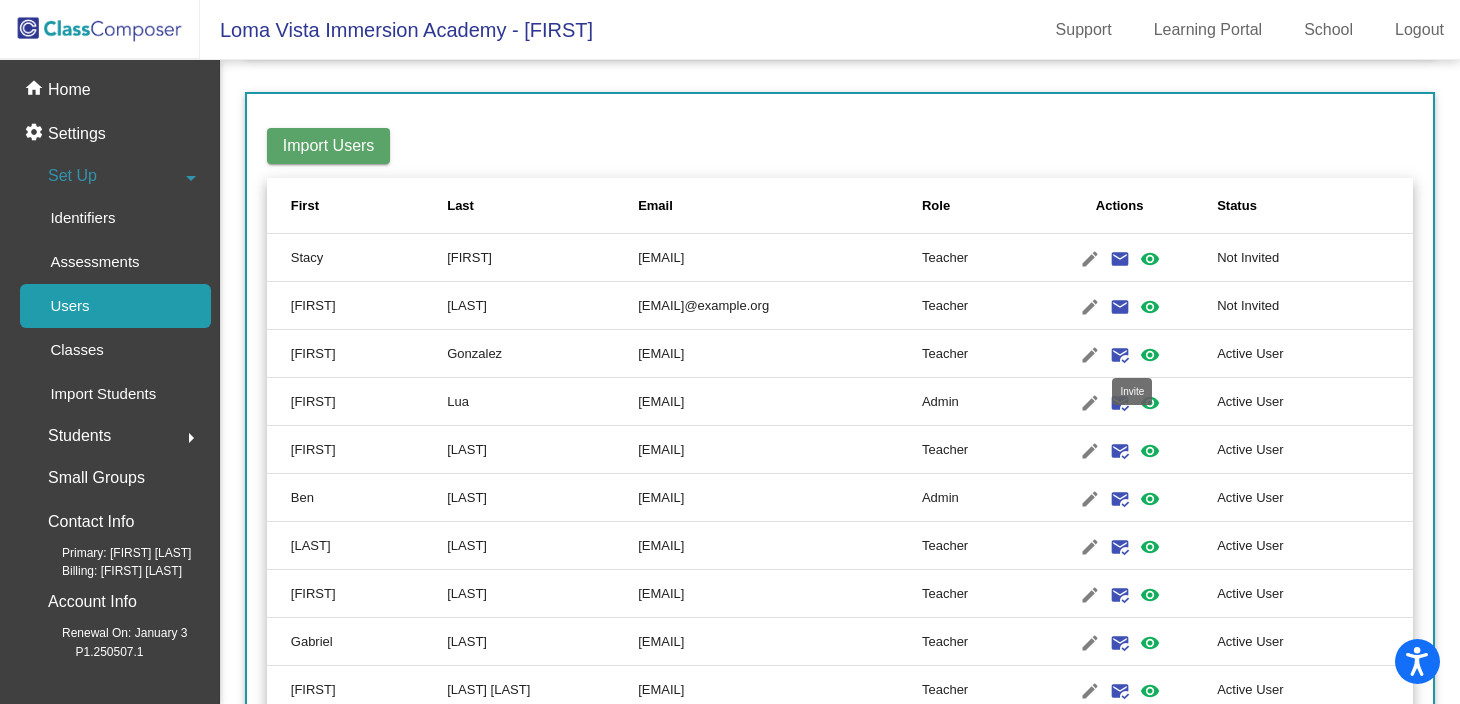 scroll, scrollTop: 236, scrollLeft: 0, axis: vertical 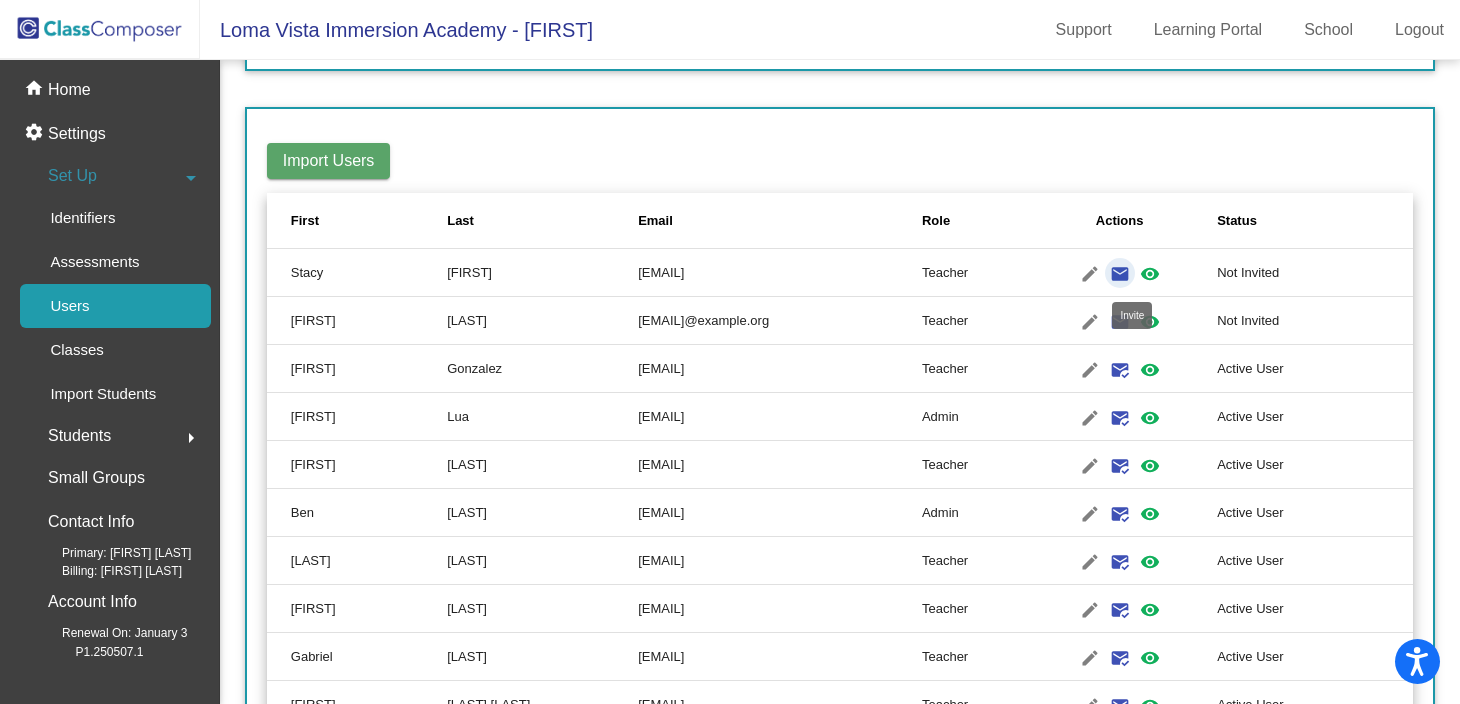 click on "email" 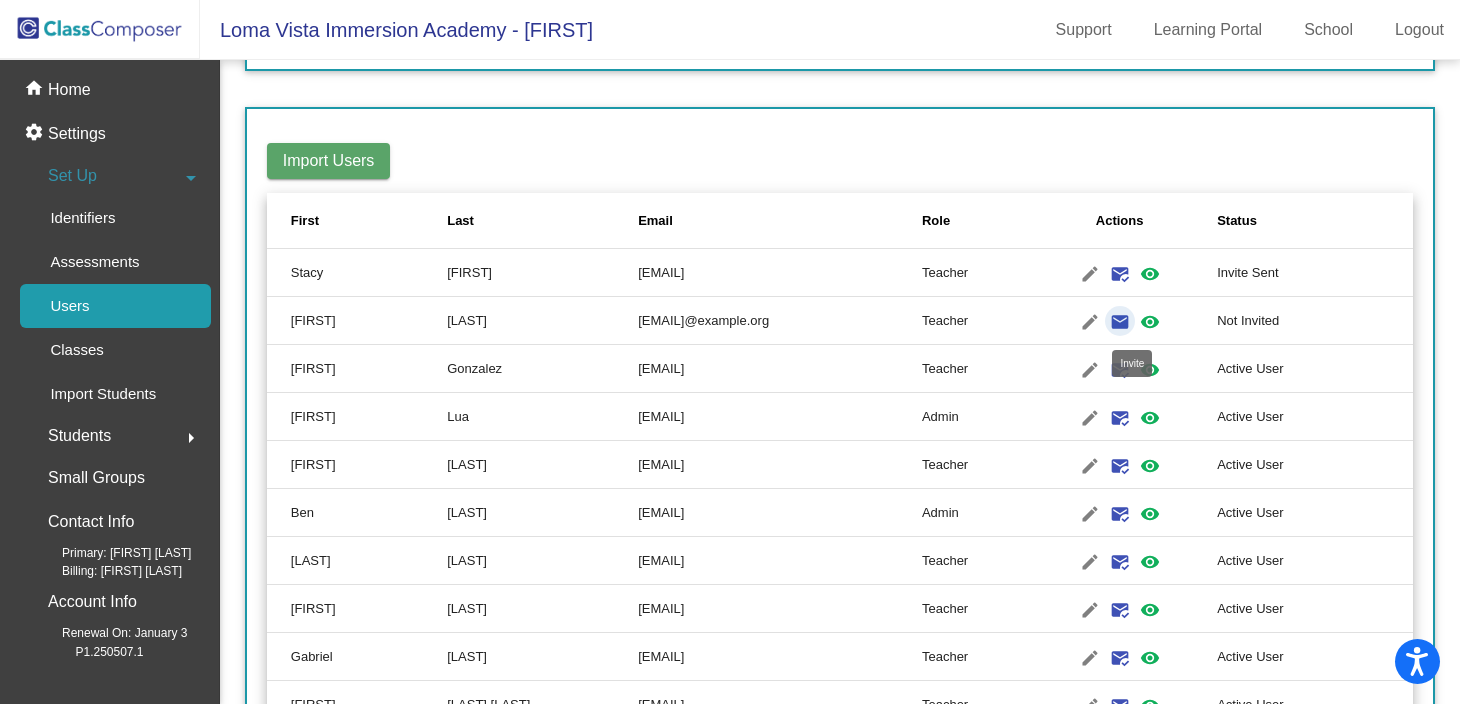 click on "email" 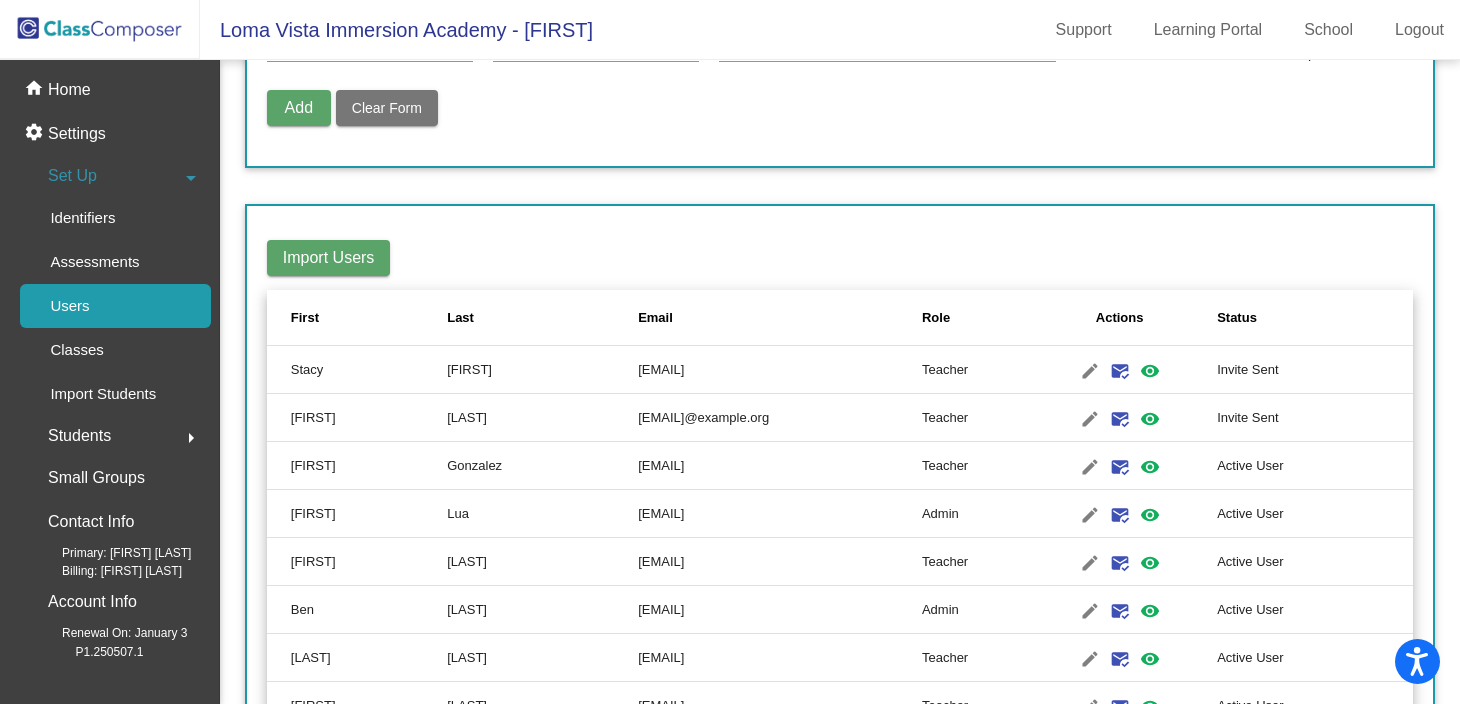 scroll, scrollTop: 0, scrollLeft: 0, axis: both 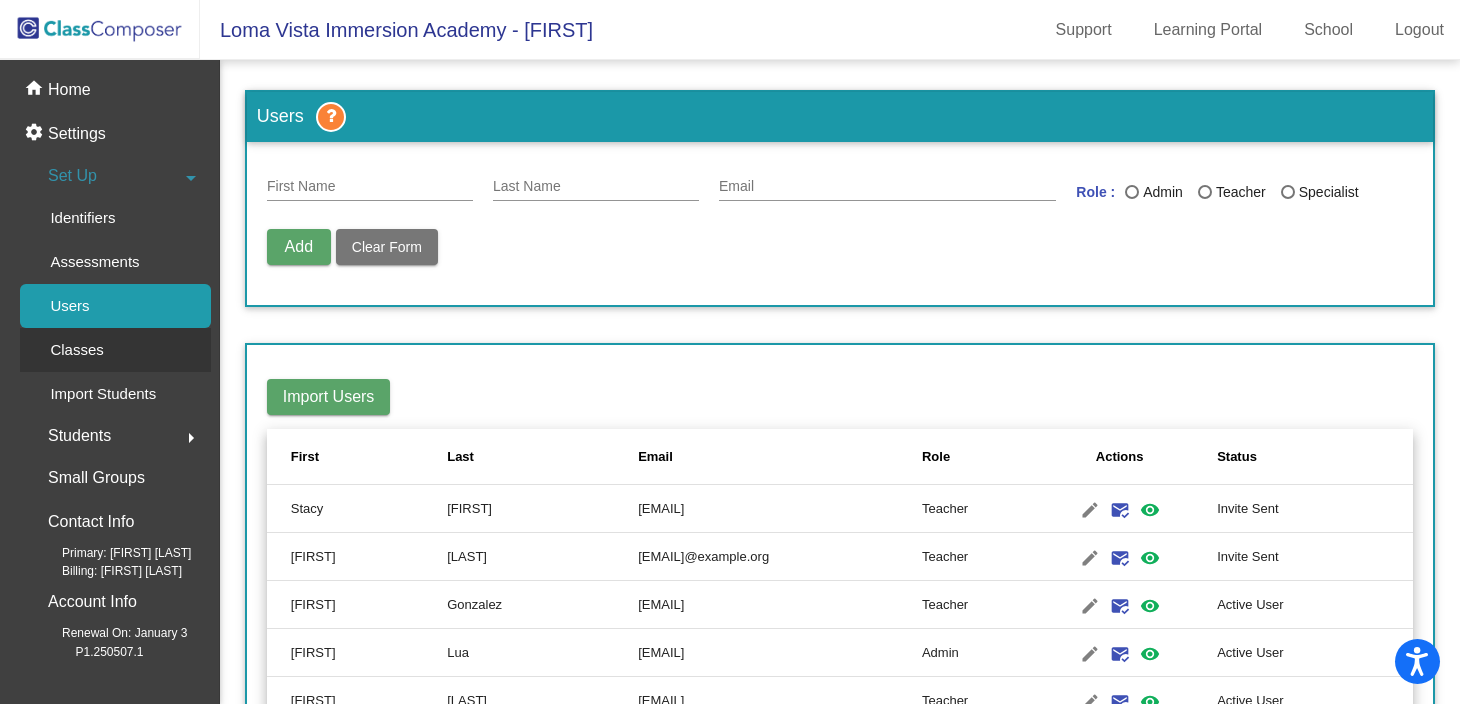 click on "Classes" 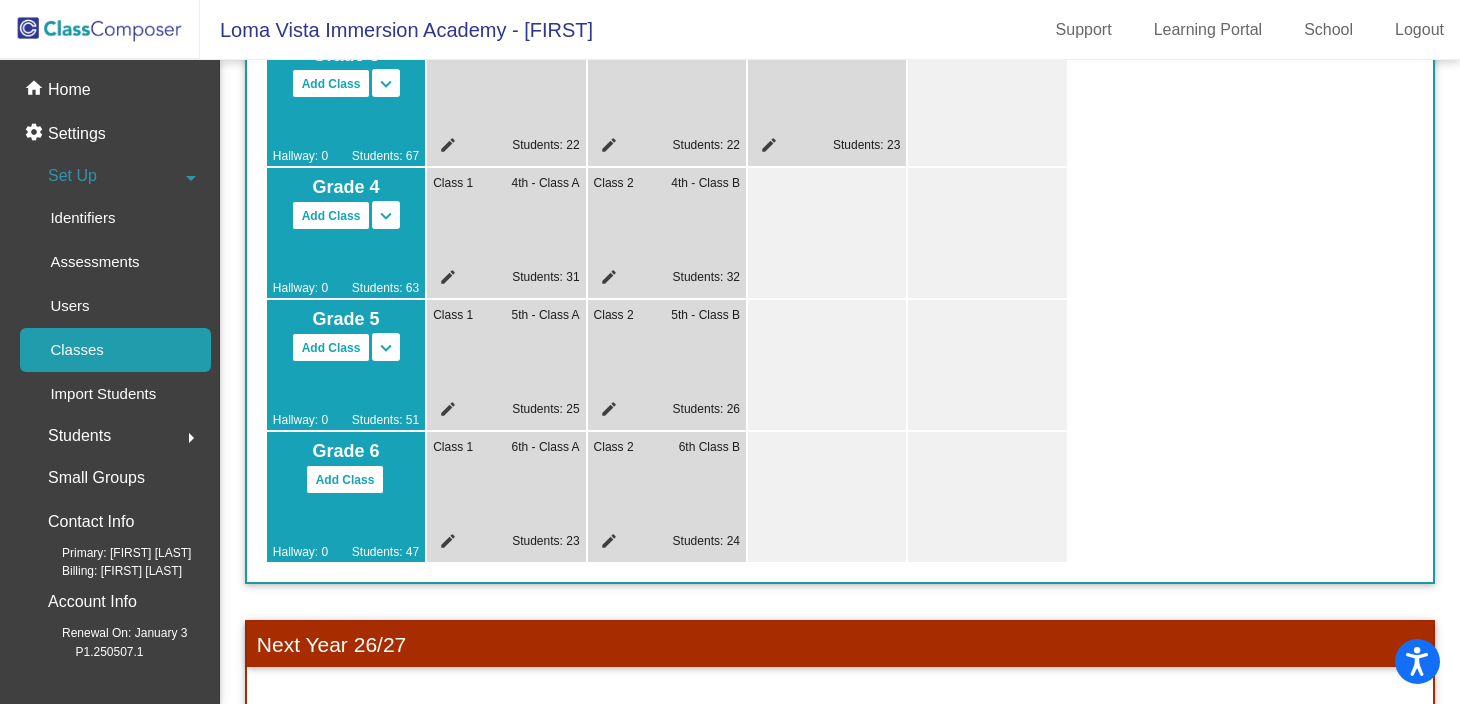 scroll, scrollTop: 743, scrollLeft: 0, axis: vertical 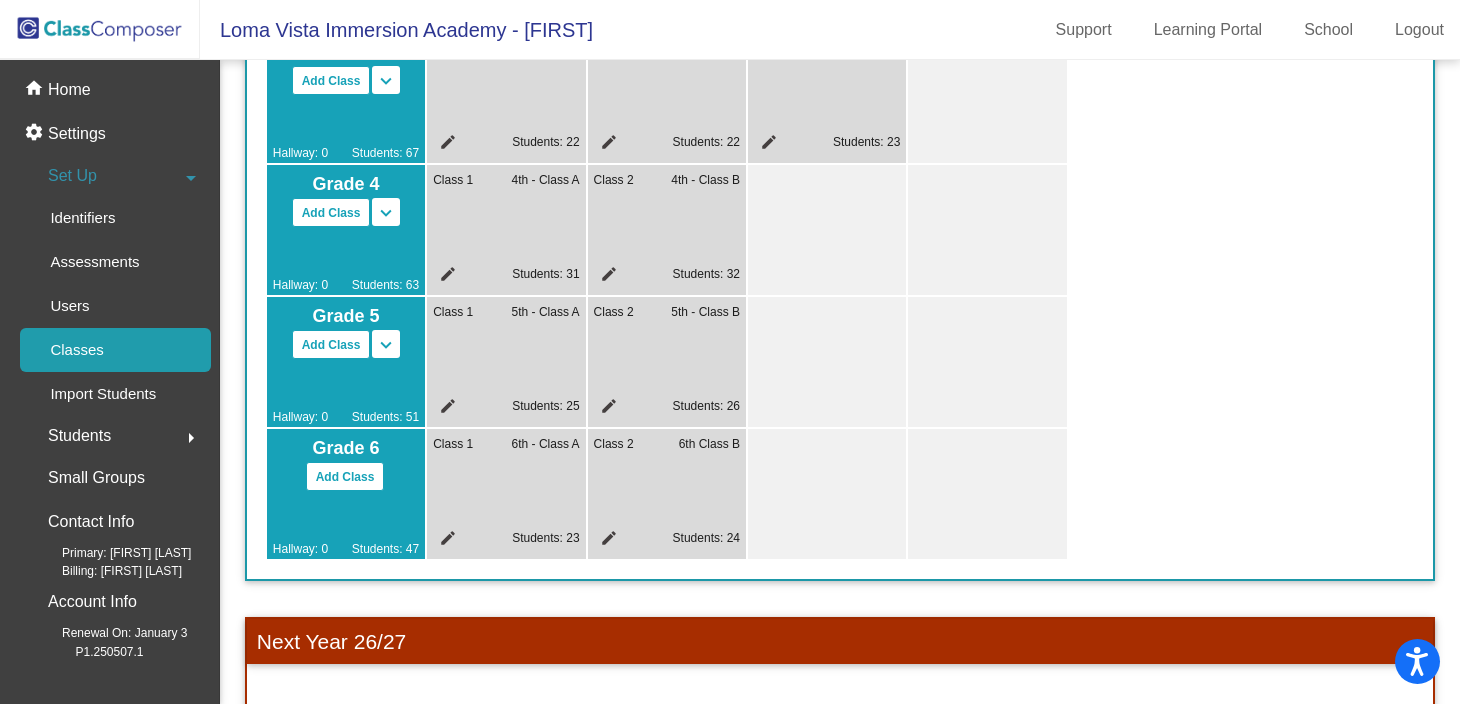 click on "edit" 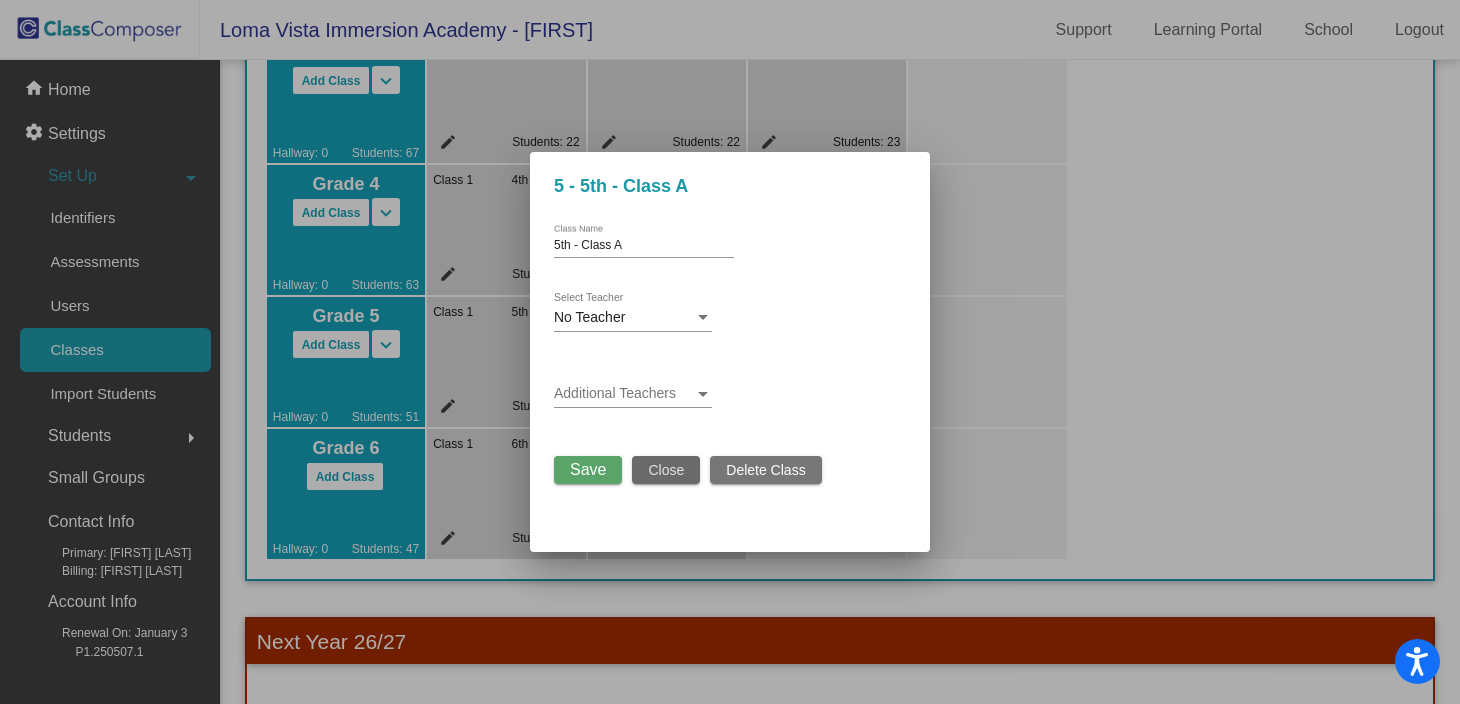 click on "Close" at bounding box center (666, 470) 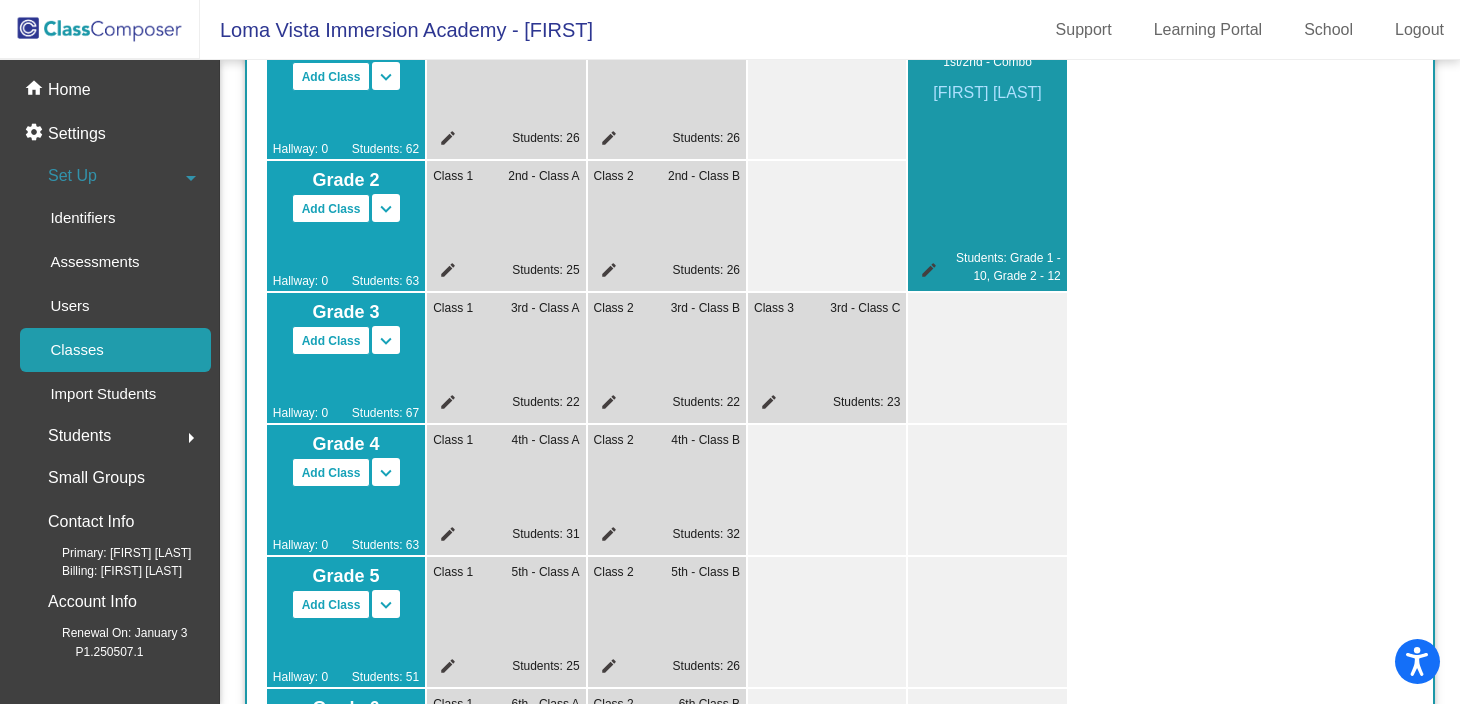 scroll, scrollTop: 0, scrollLeft: 0, axis: both 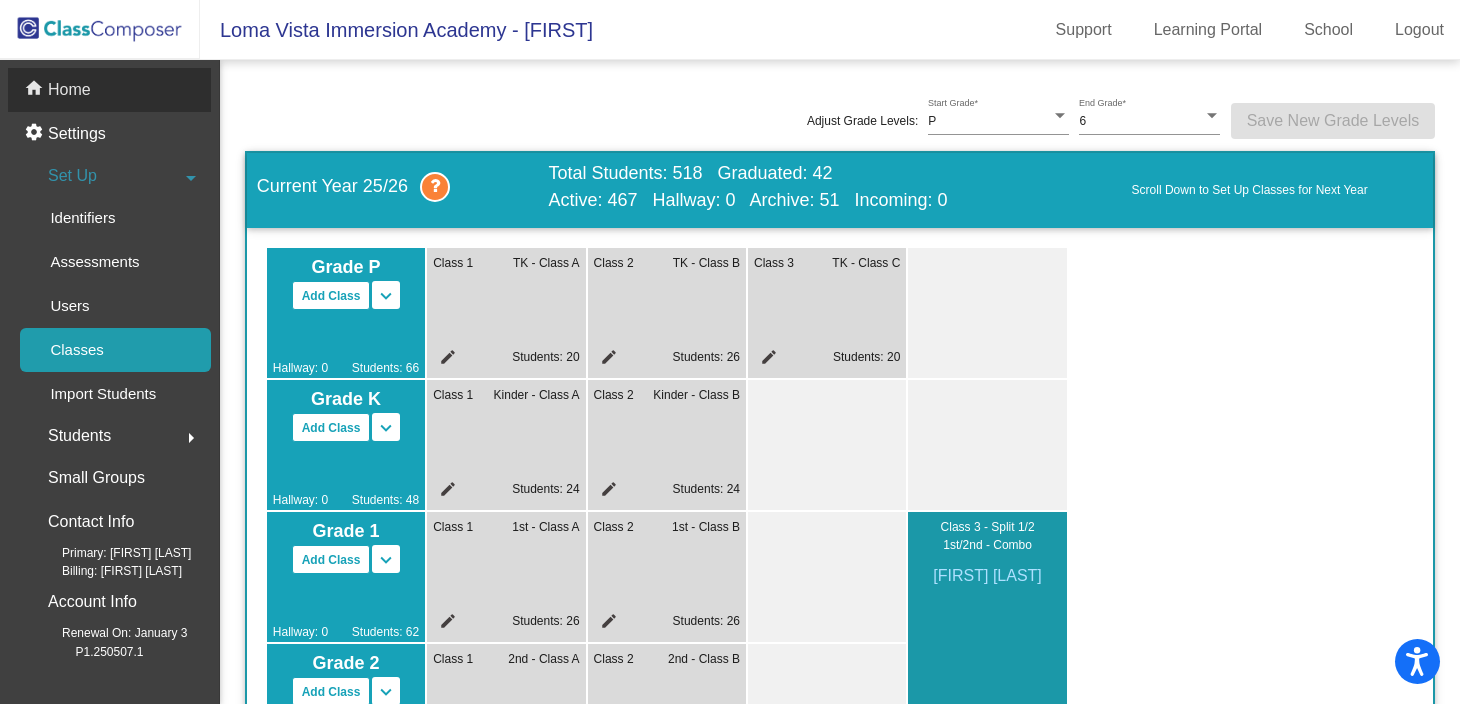 click on "Home" 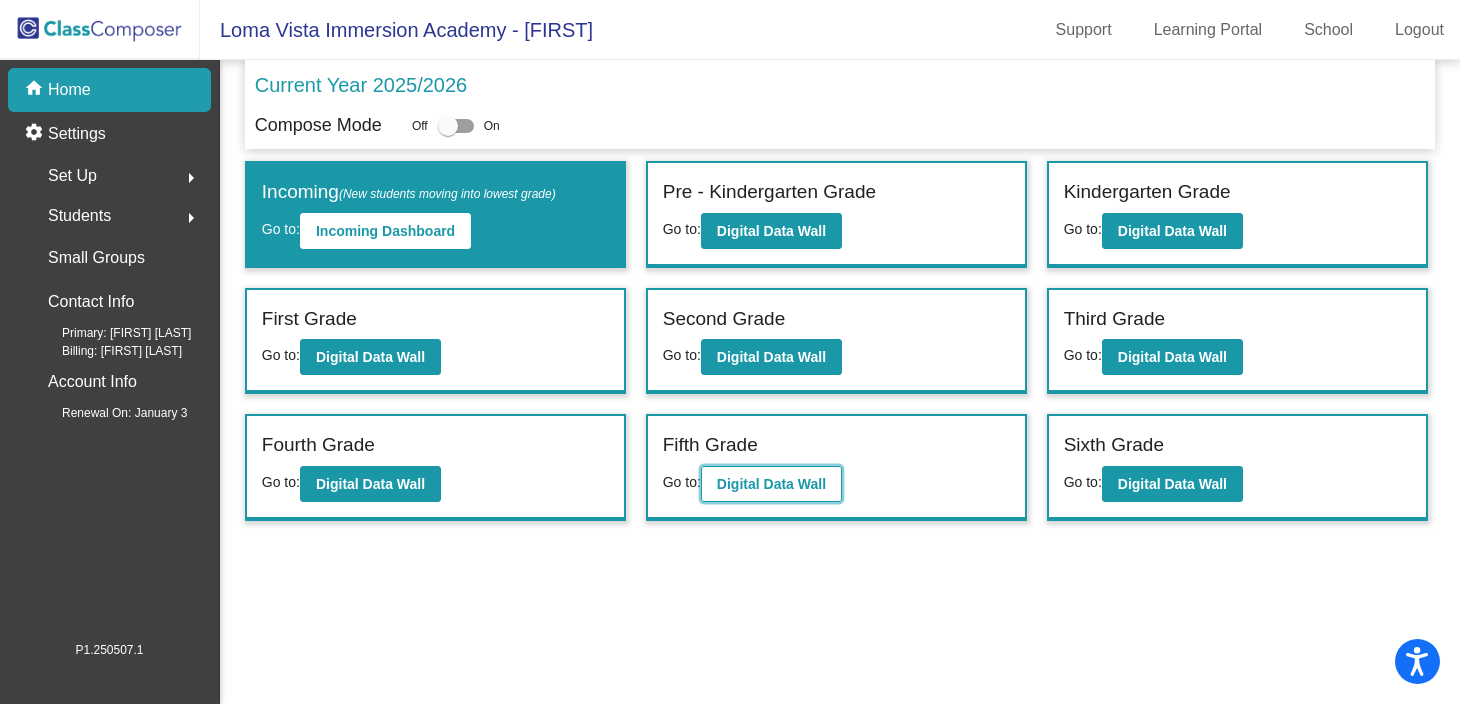 click on "Digital Data Wall" 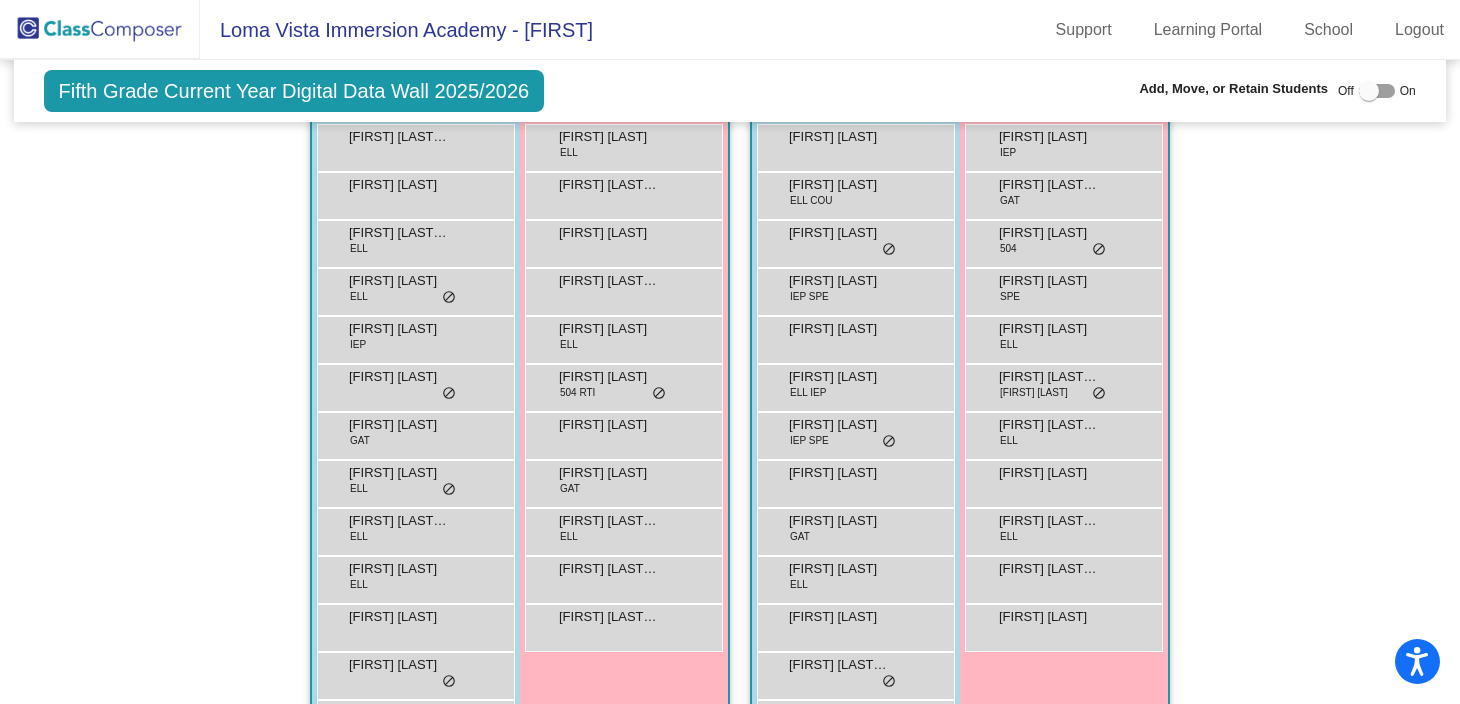 scroll, scrollTop: 0, scrollLeft: 0, axis: both 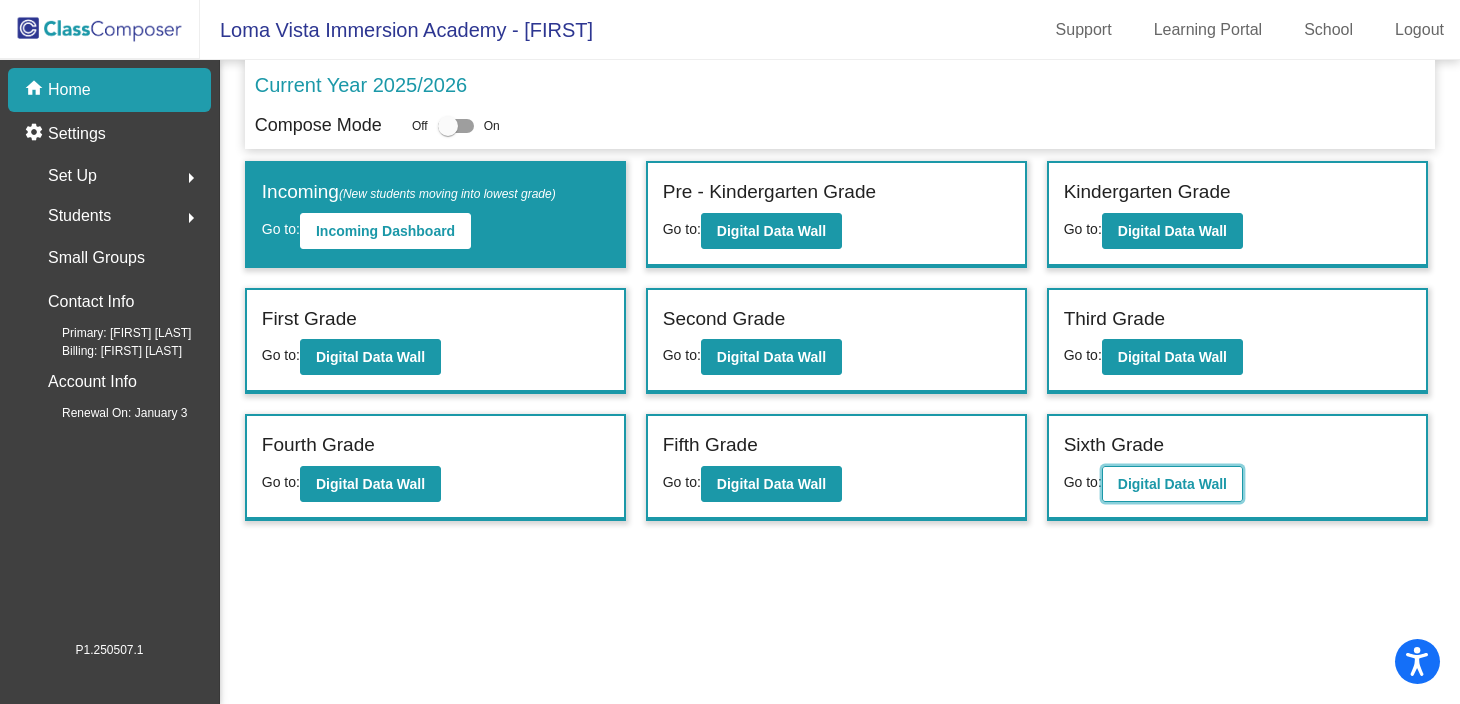 click on "Digital Data Wall" 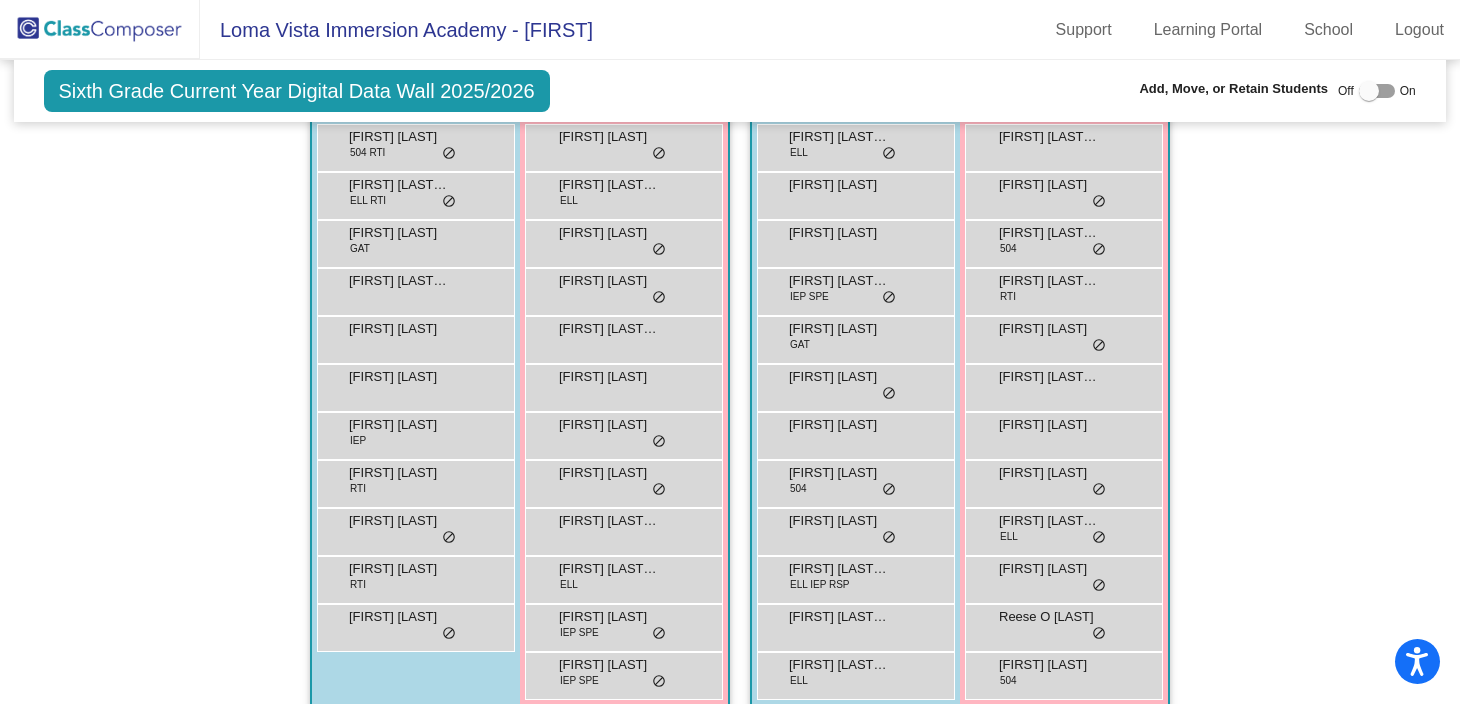 scroll, scrollTop: 426, scrollLeft: 0, axis: vertical 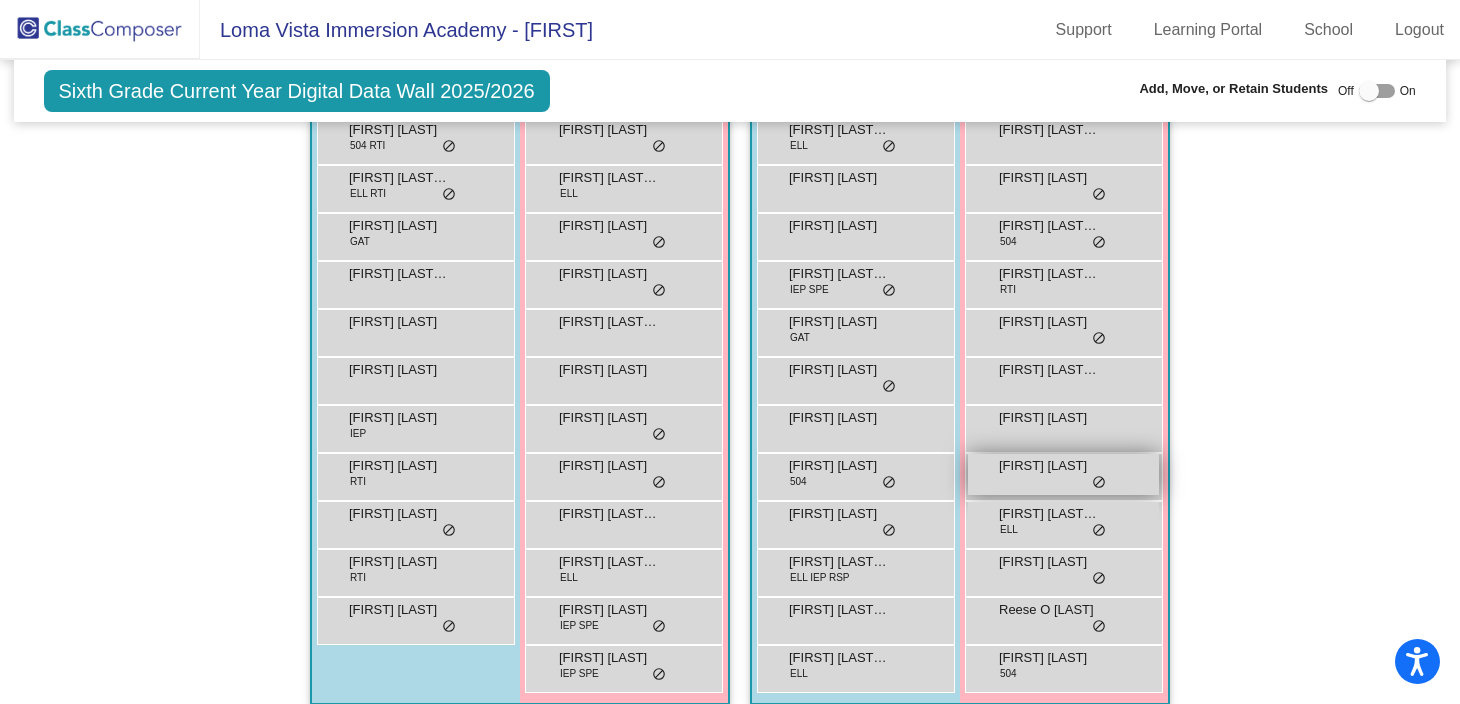 click on "do_not_disturb_alt" at bounding box center [1099, 483] 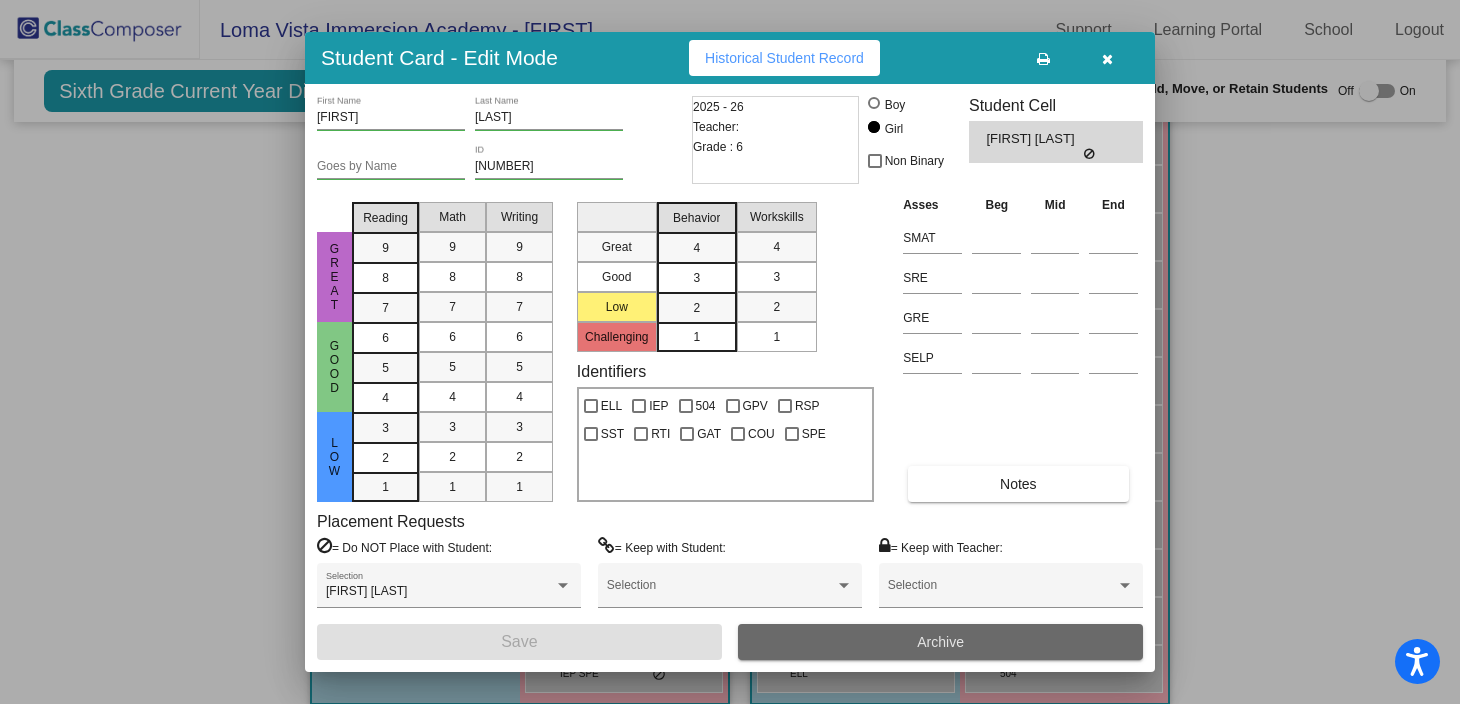 click on "Archive" at bounding box center [940, 642] 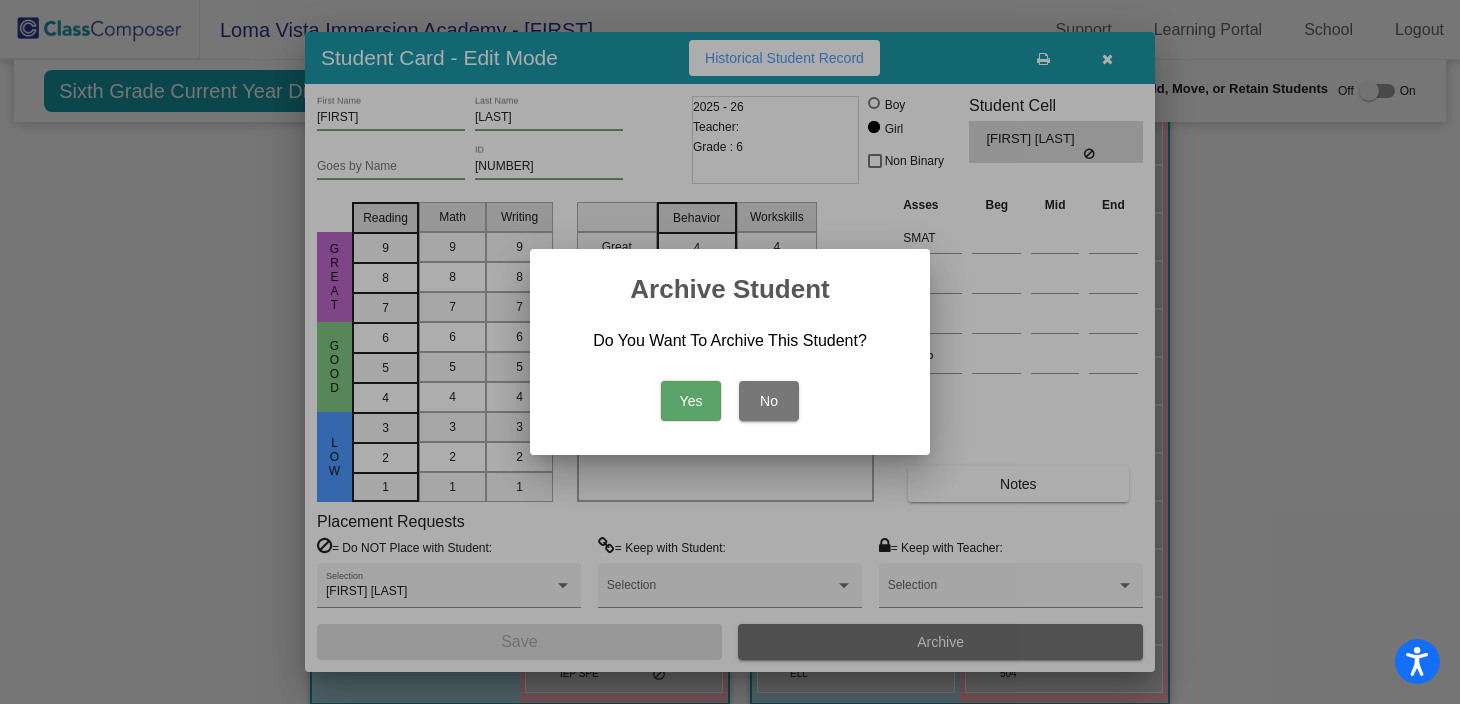 click on "Yes" at bounding box center [691, 401] 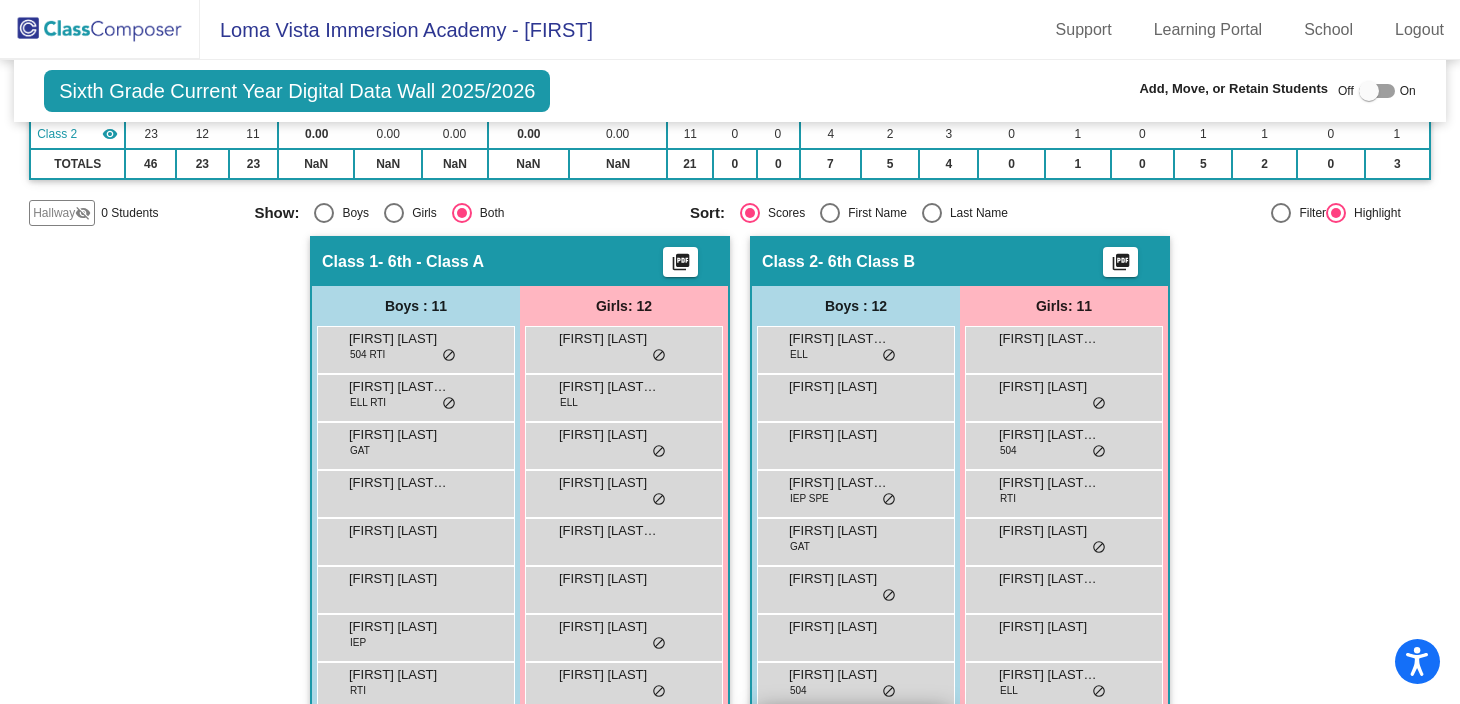 scroll, scrollTop: 0, scrollLeft: 0, axis: both 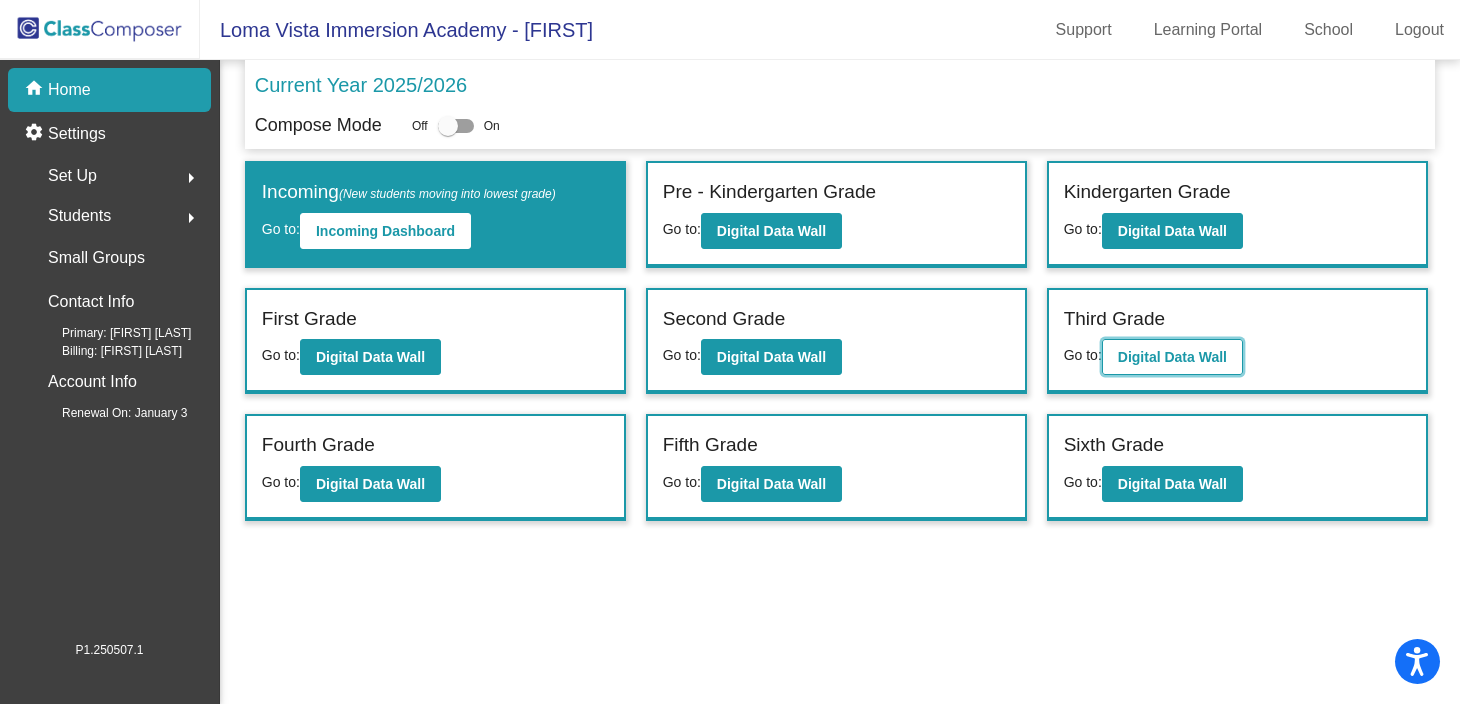 click on "Digital Data Wall" 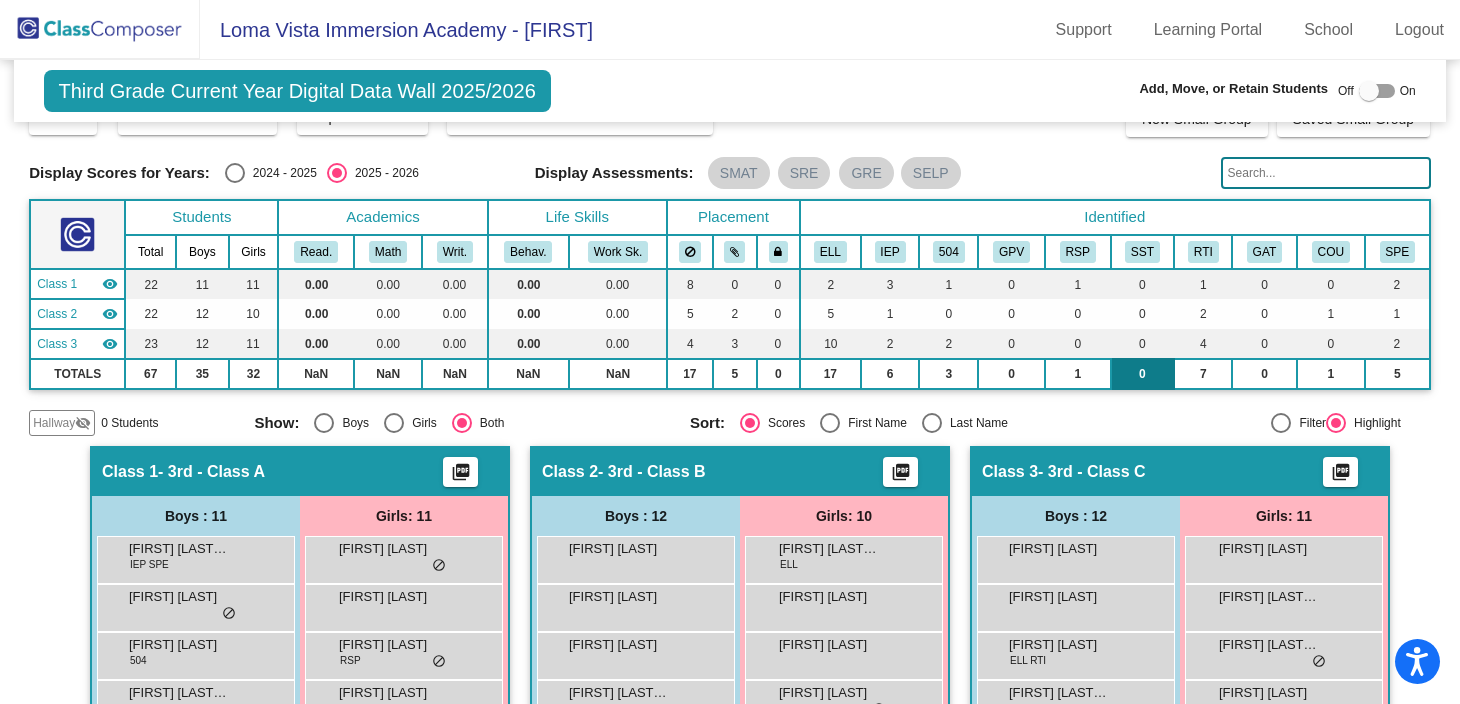 scroll, scrollTop: 0, scrollLeft: 0, axis: both 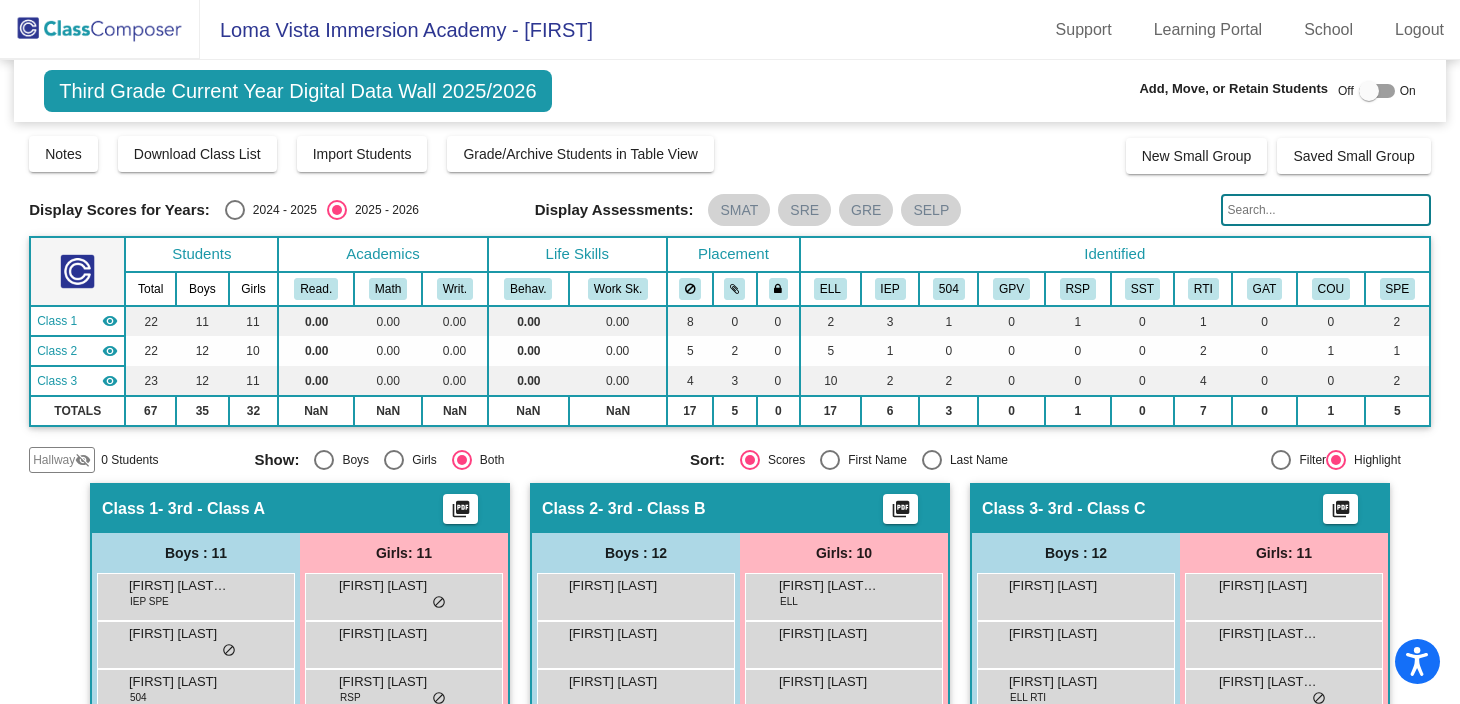 click 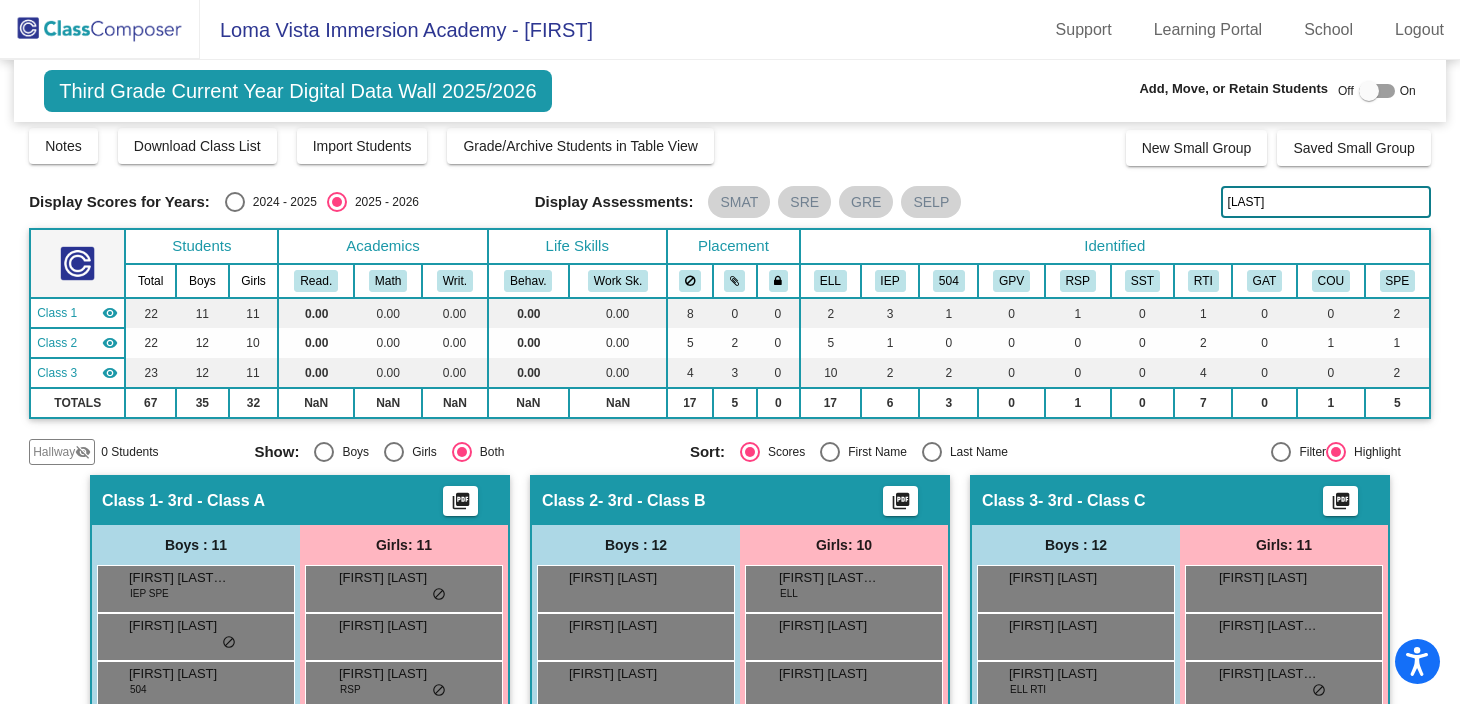 scroll, scrollTop: 0, scrollLeft: 0, axis: both 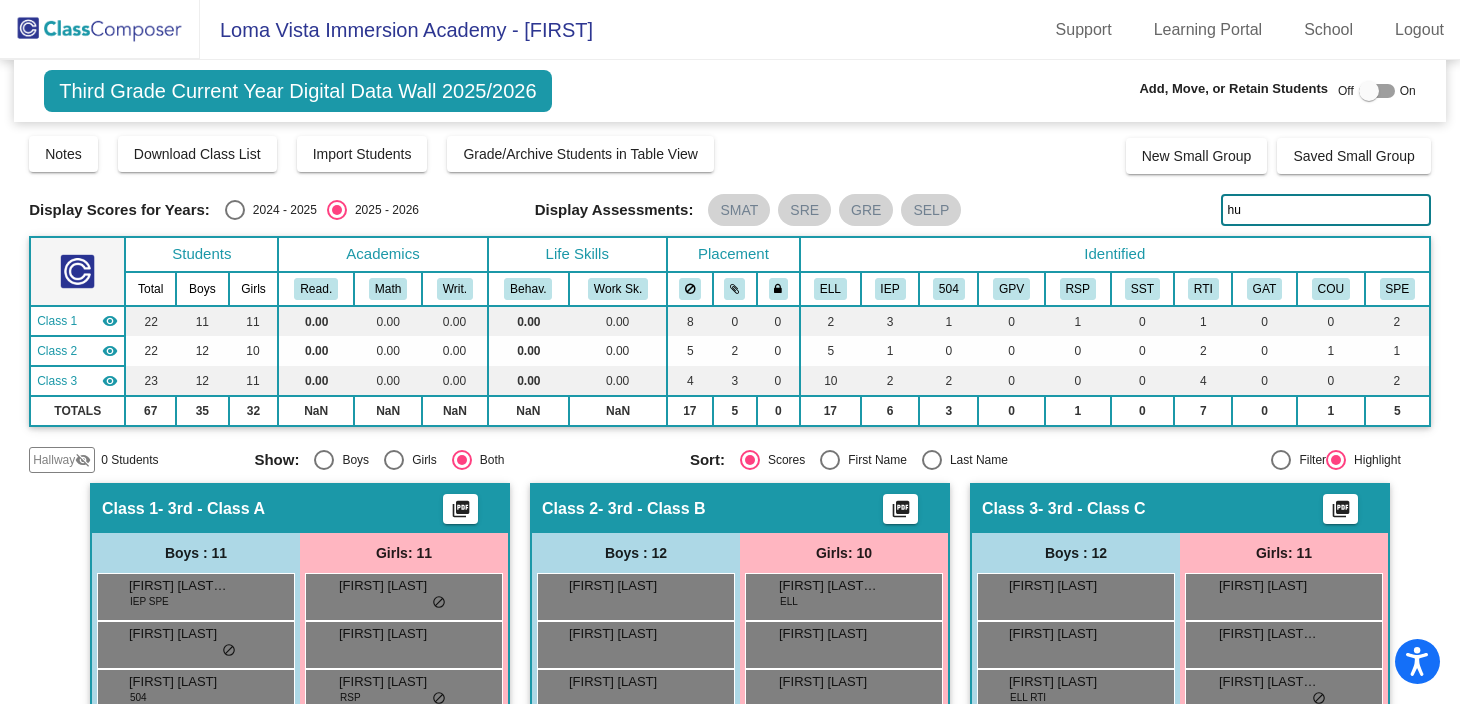 type on "h" 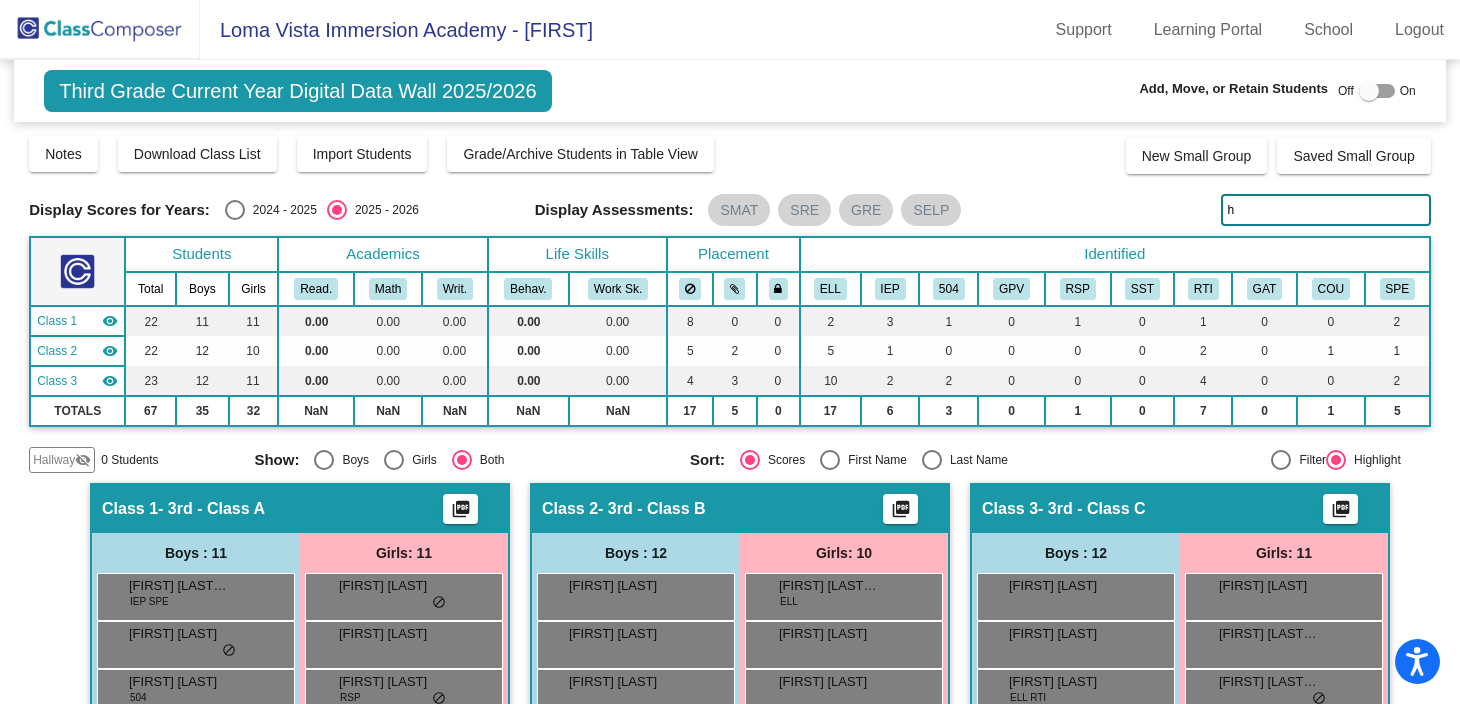 type 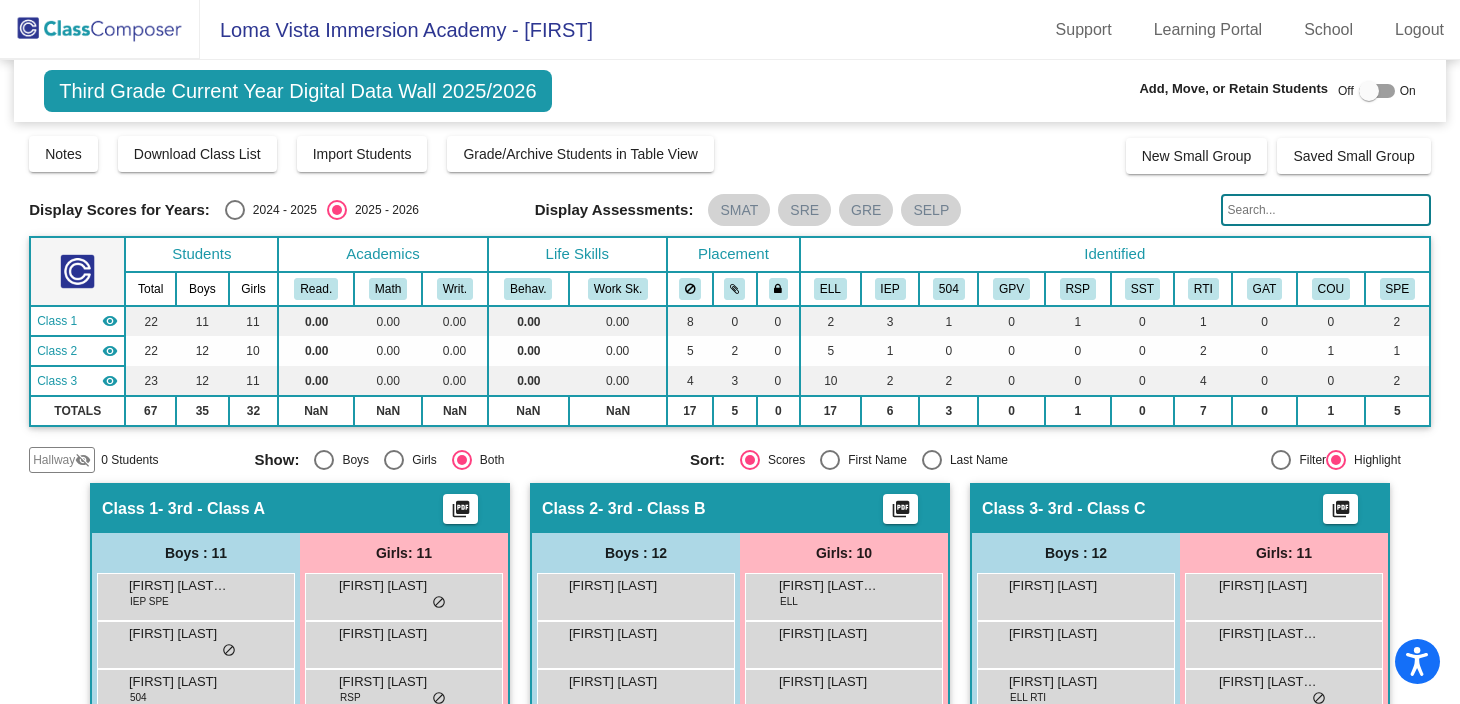 click on "Notes   Download Class List   Import Students   Grade/Archive Students in Table View   New Small Group   Saved Small Group" 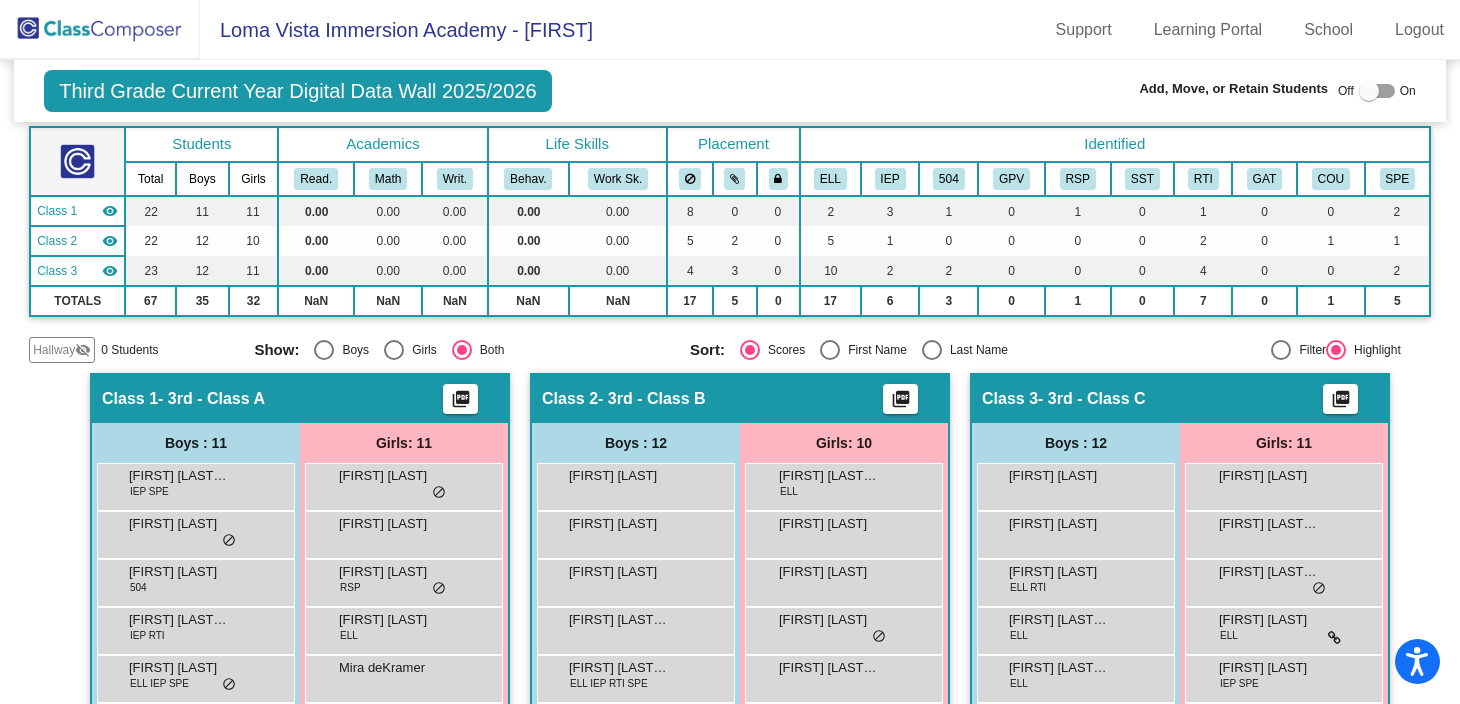 scroll, scrollTop: 0, scrollLeft: 0, axis: both 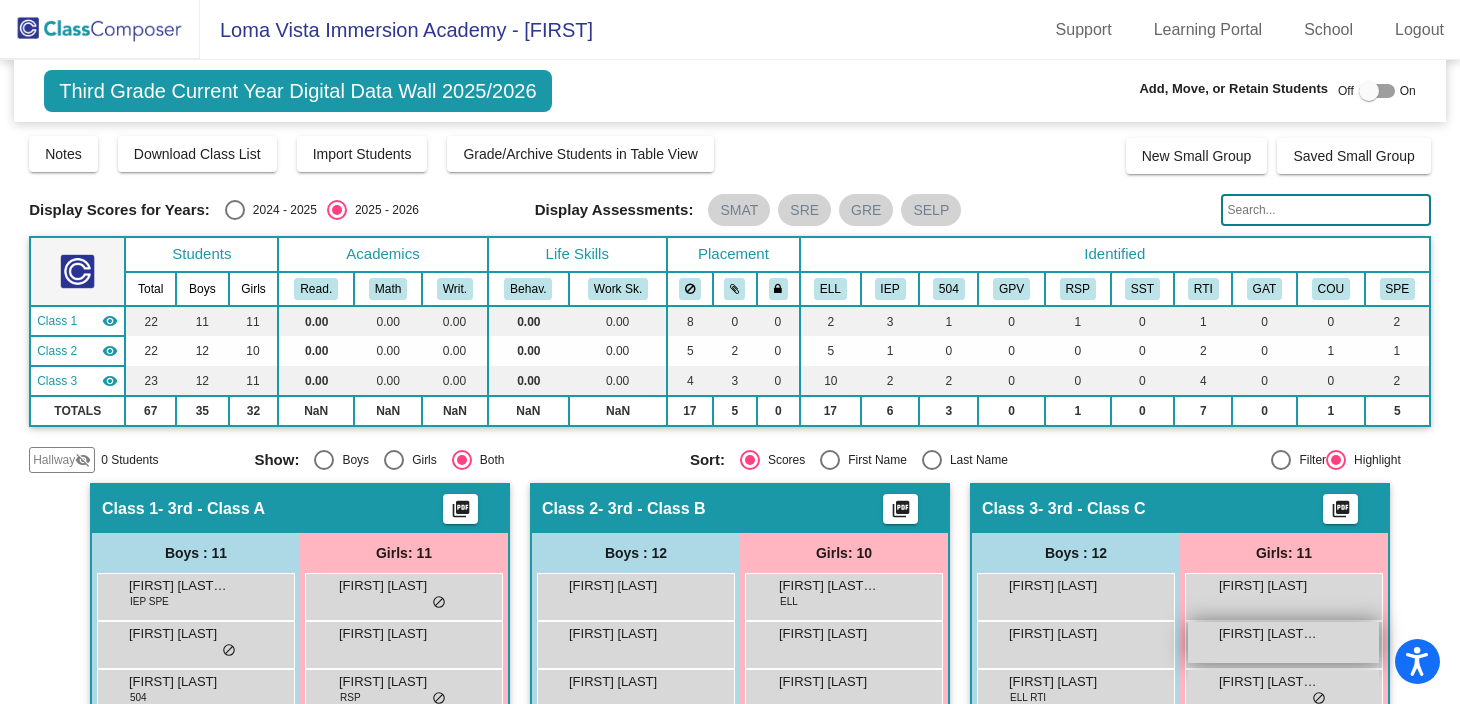 click on "[FIRST] [LAST] [LAST] lock do_not_disturb_alt" at bounding box center (1283, 642) 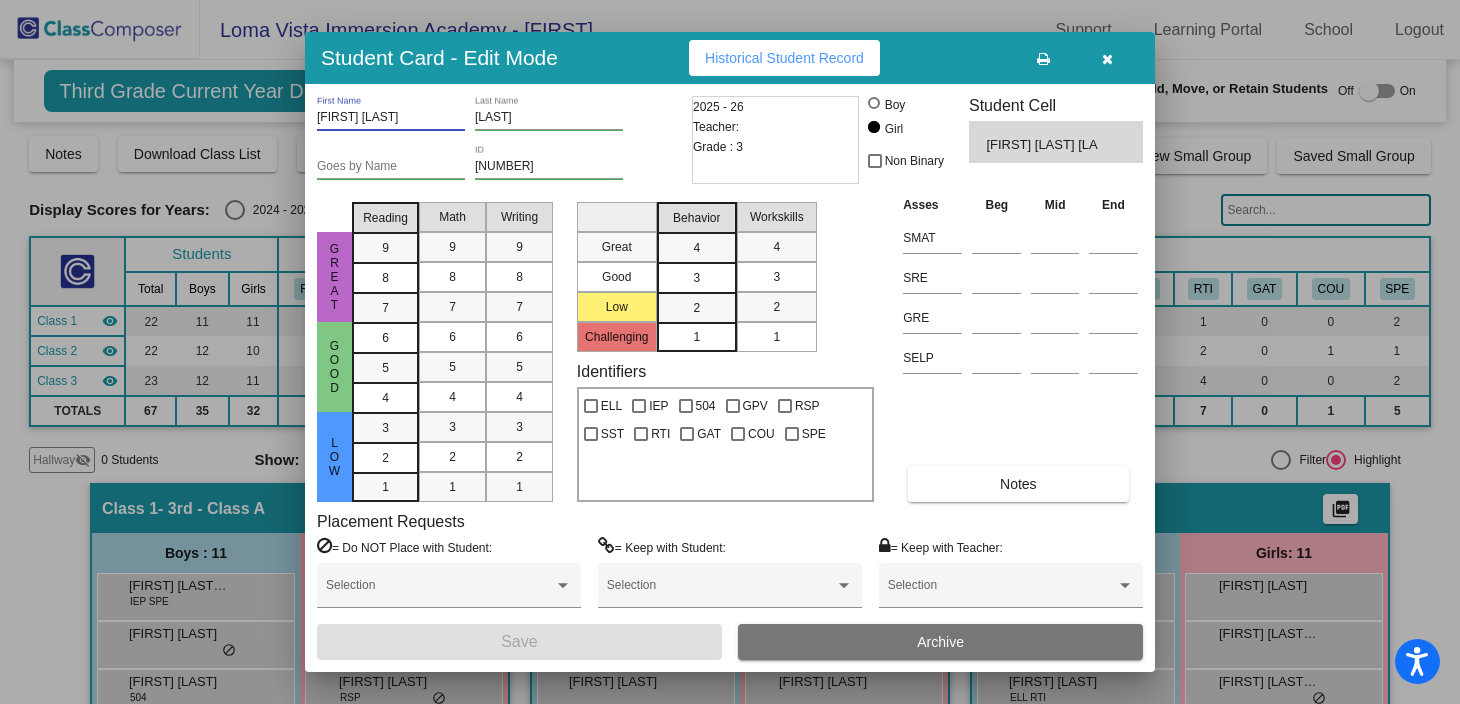 click on "[FIRST] [LAST]" at bounding box center [391, 118] 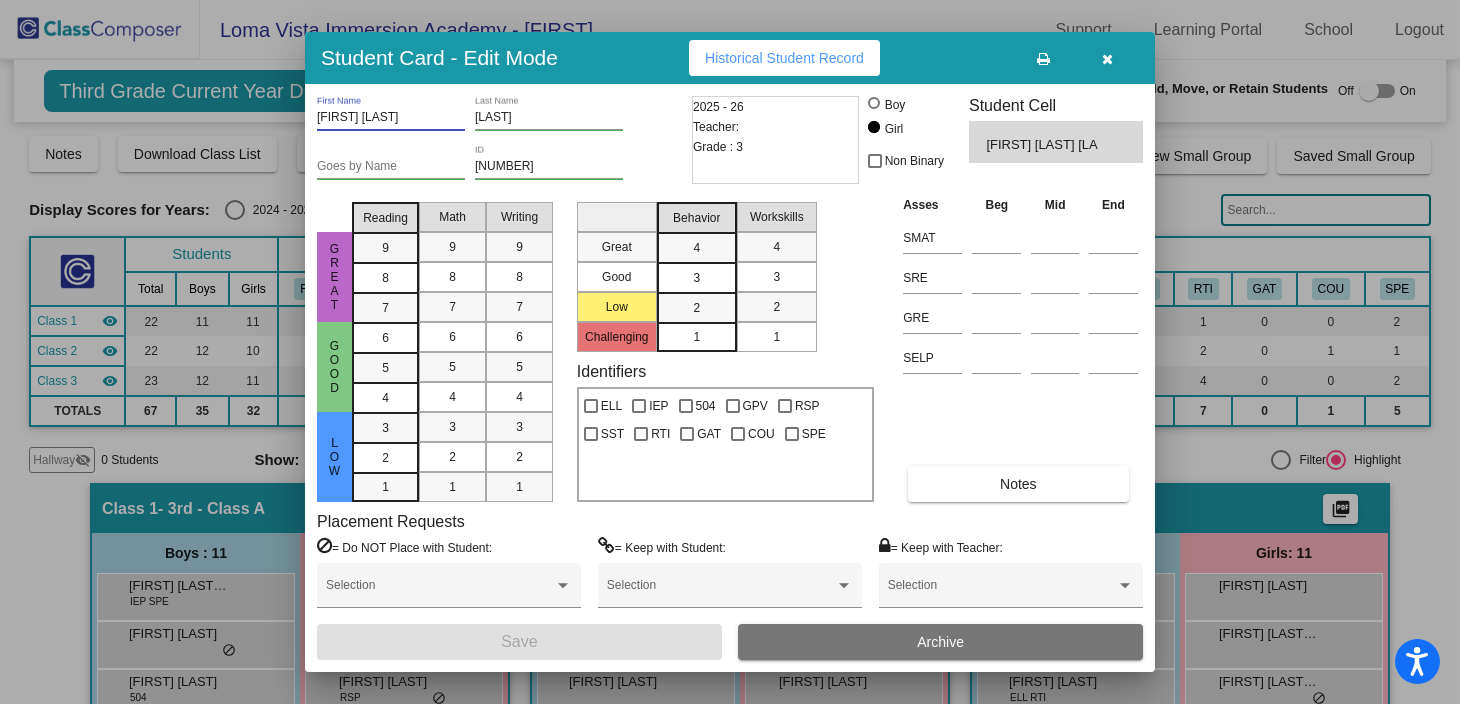 click on "[FIRST] [LAST]" at bounding box center [391, 118] 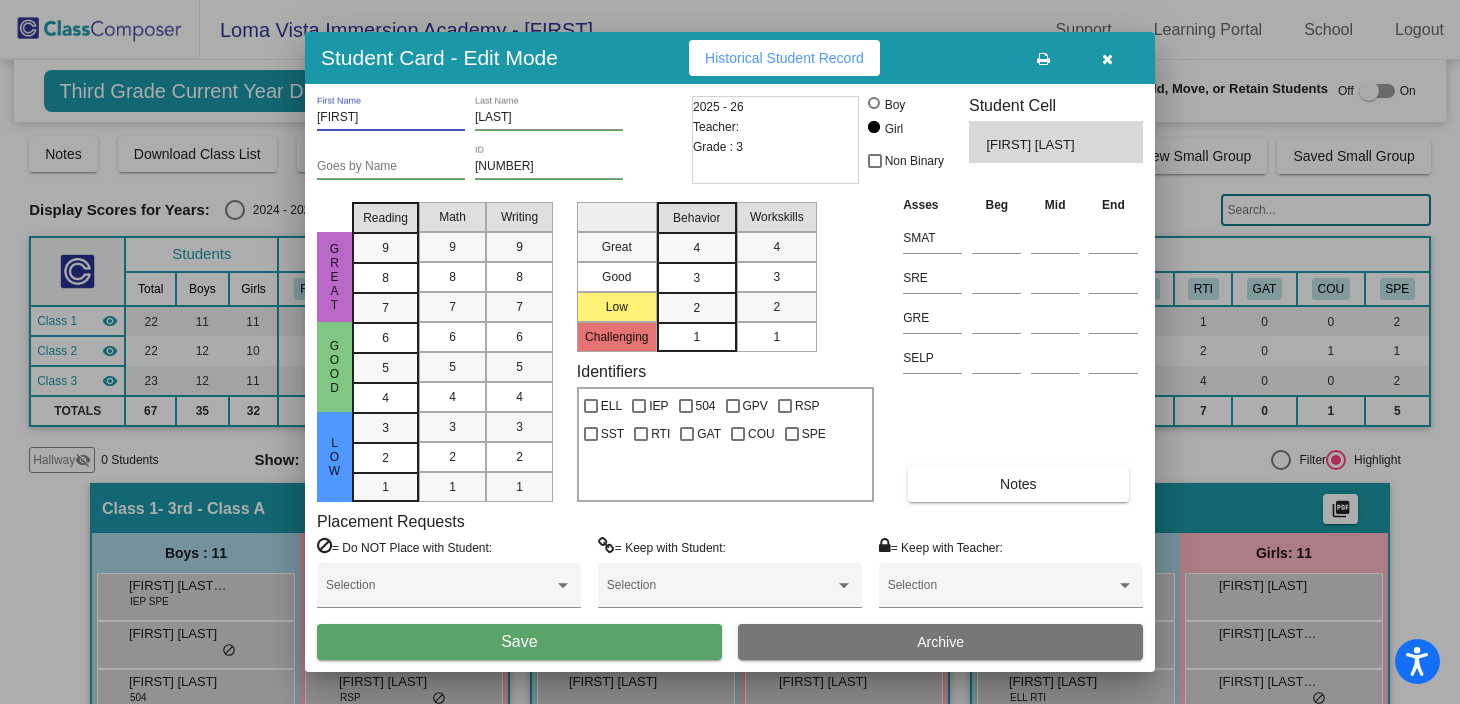 type on "[FIRST]" 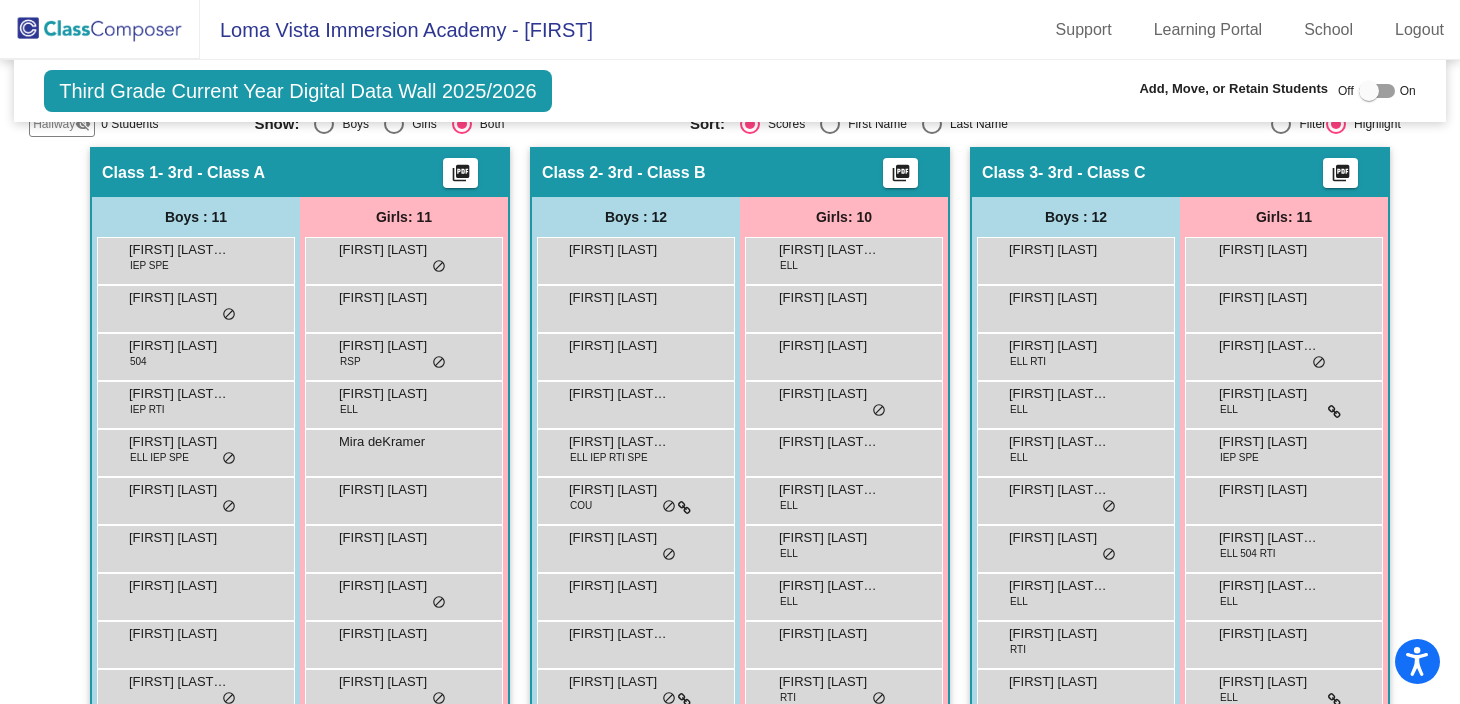scroll, scrollTop: 330, scrollLeft: 0, axis: vertical 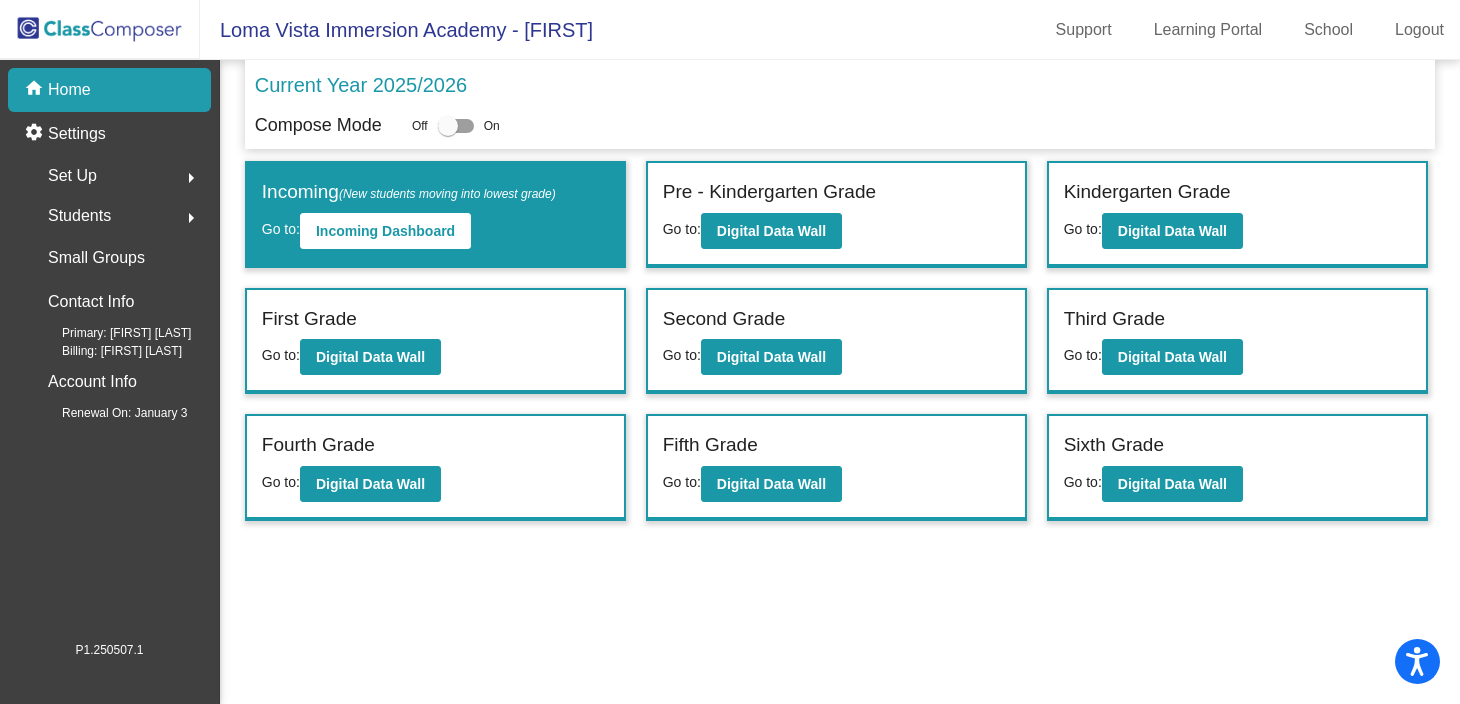 click on "Pre - Kindergarten Grade" 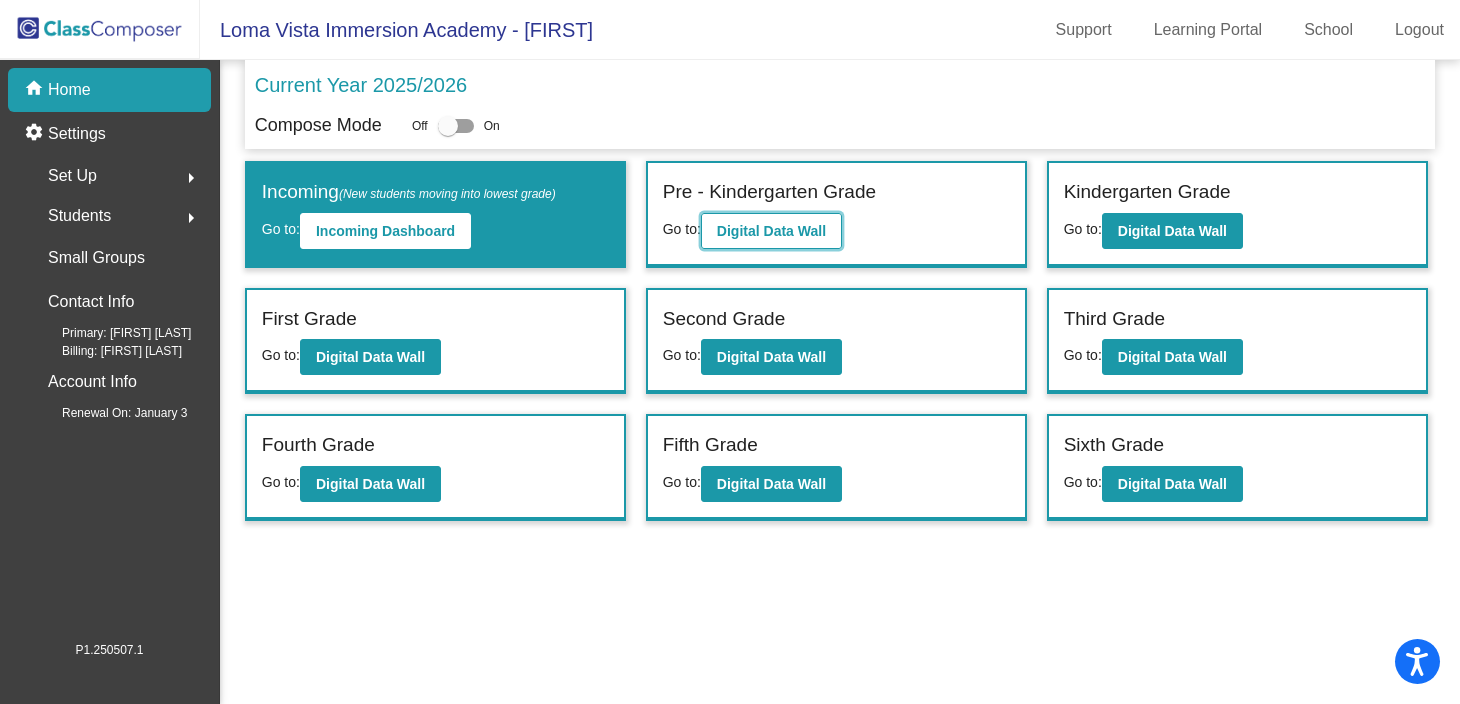 click on "Digital Data Wall" 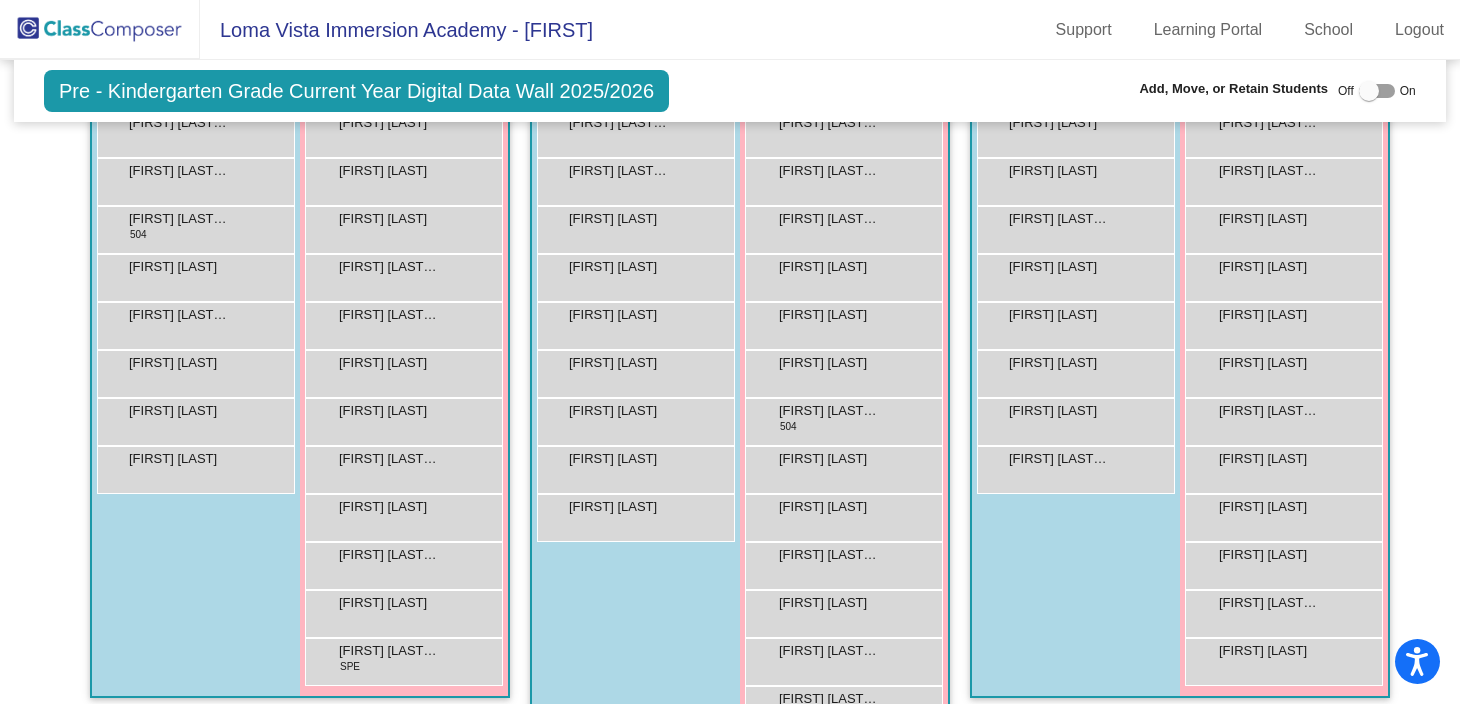 scroll, scrollTop: 491, scrollLeft: 0, axis: vertical 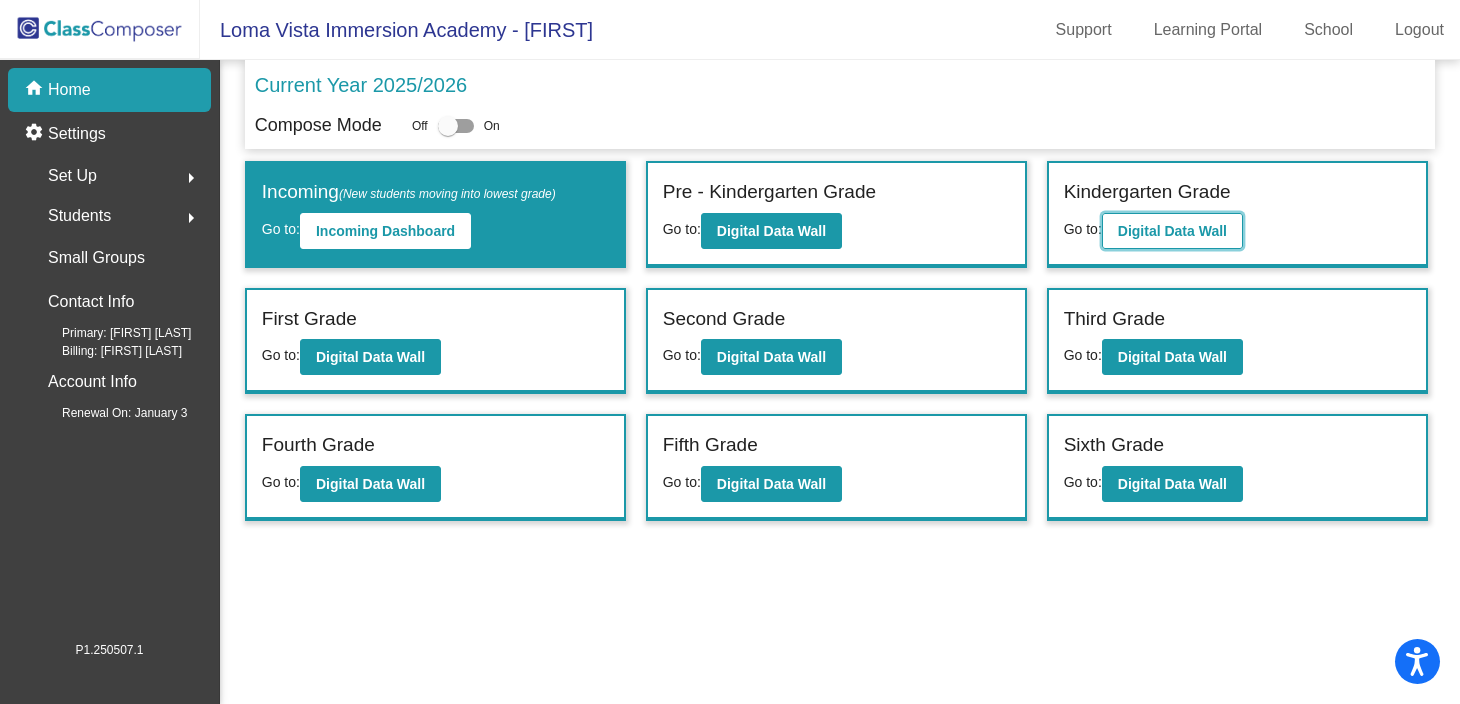 click on "Digital Data Wall" 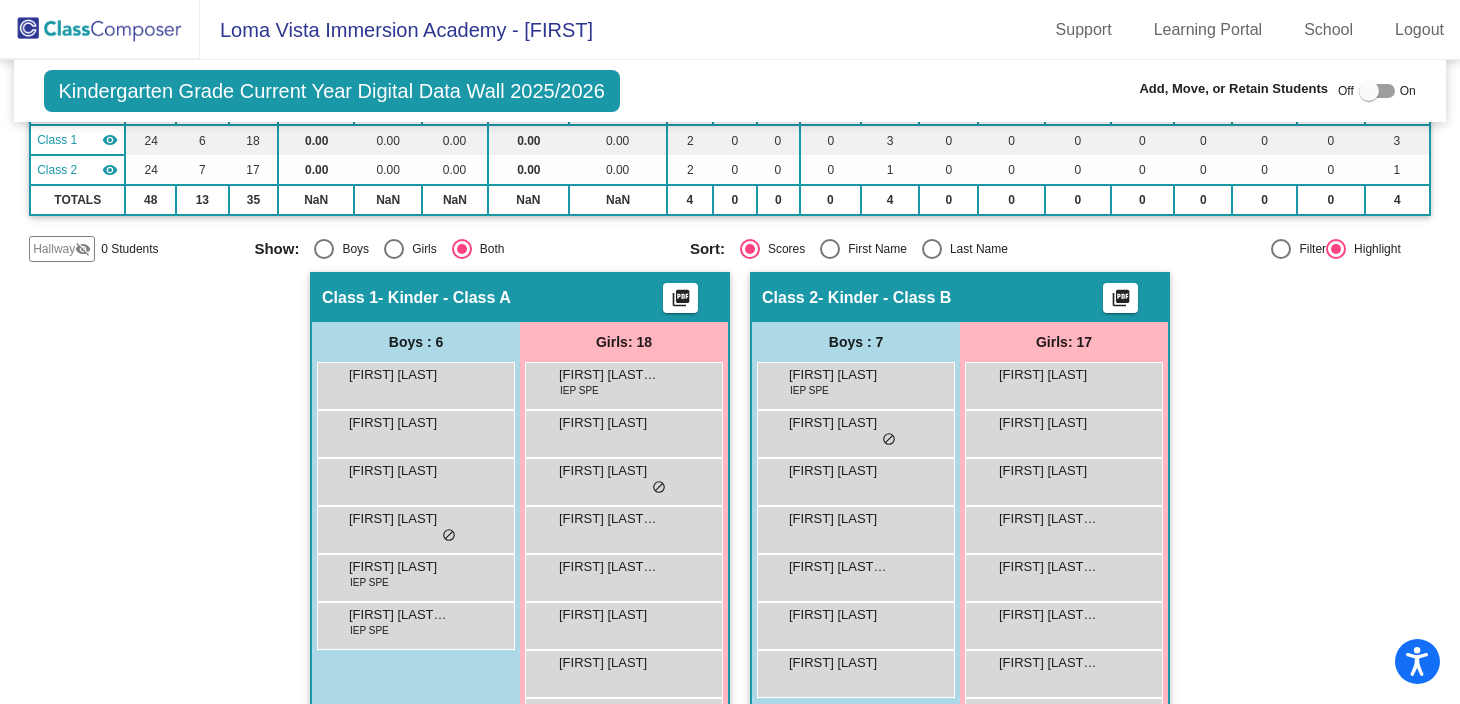 scroll, scrollTop: 188, scrollLeft: 0, axis: vertical 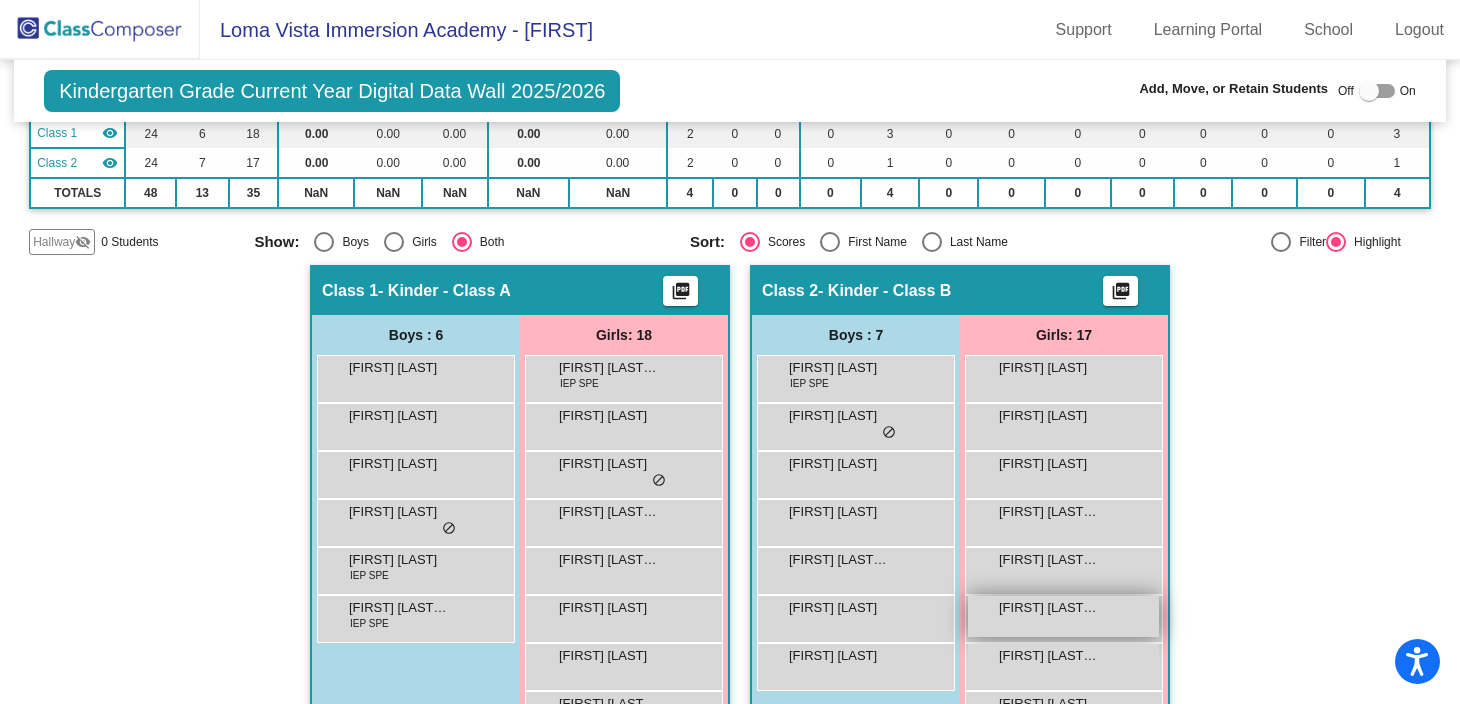 click on "[FIRST] [LAST] lock do_not_disturb_alt" at bounding box center [1063, 616] 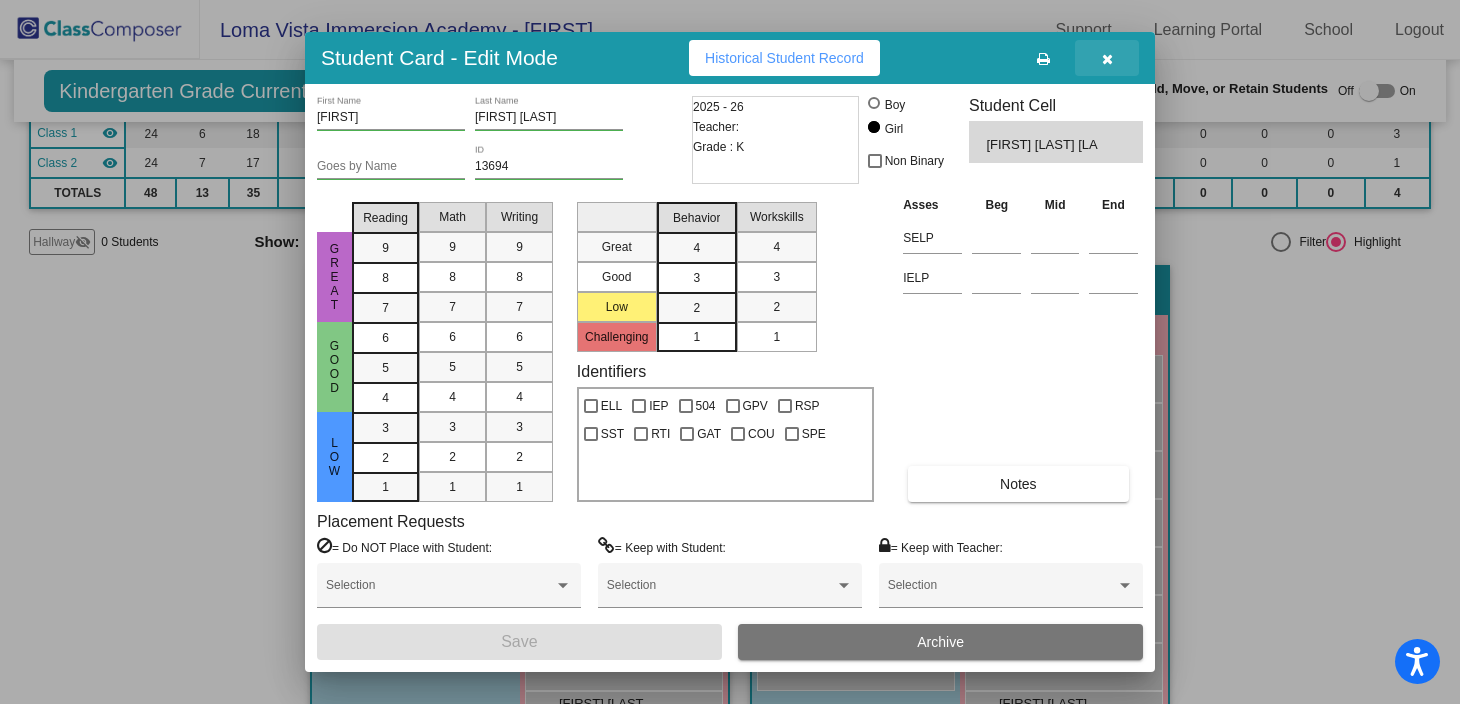 click at bounding box center [1107, 58] 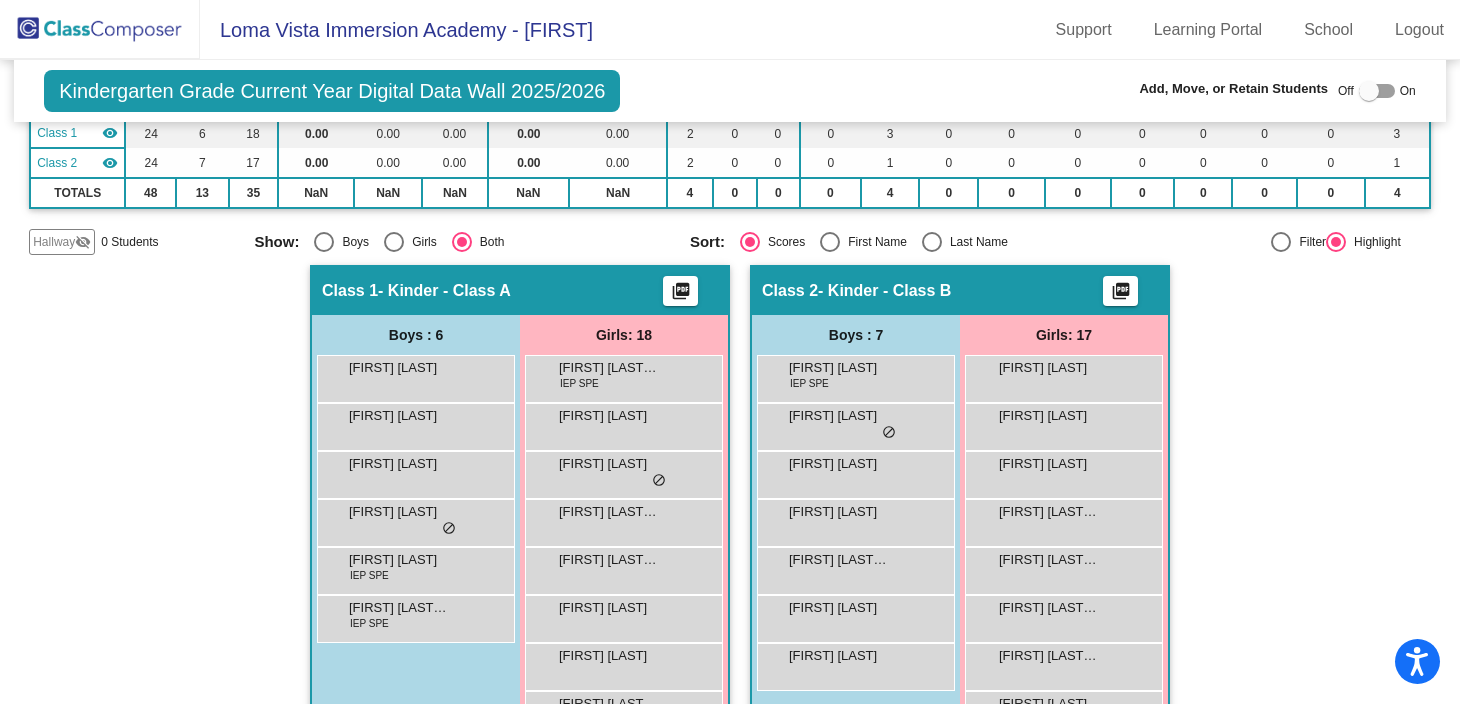 scroll, scrollTop: 0, scrollLeft: 0, axis: both 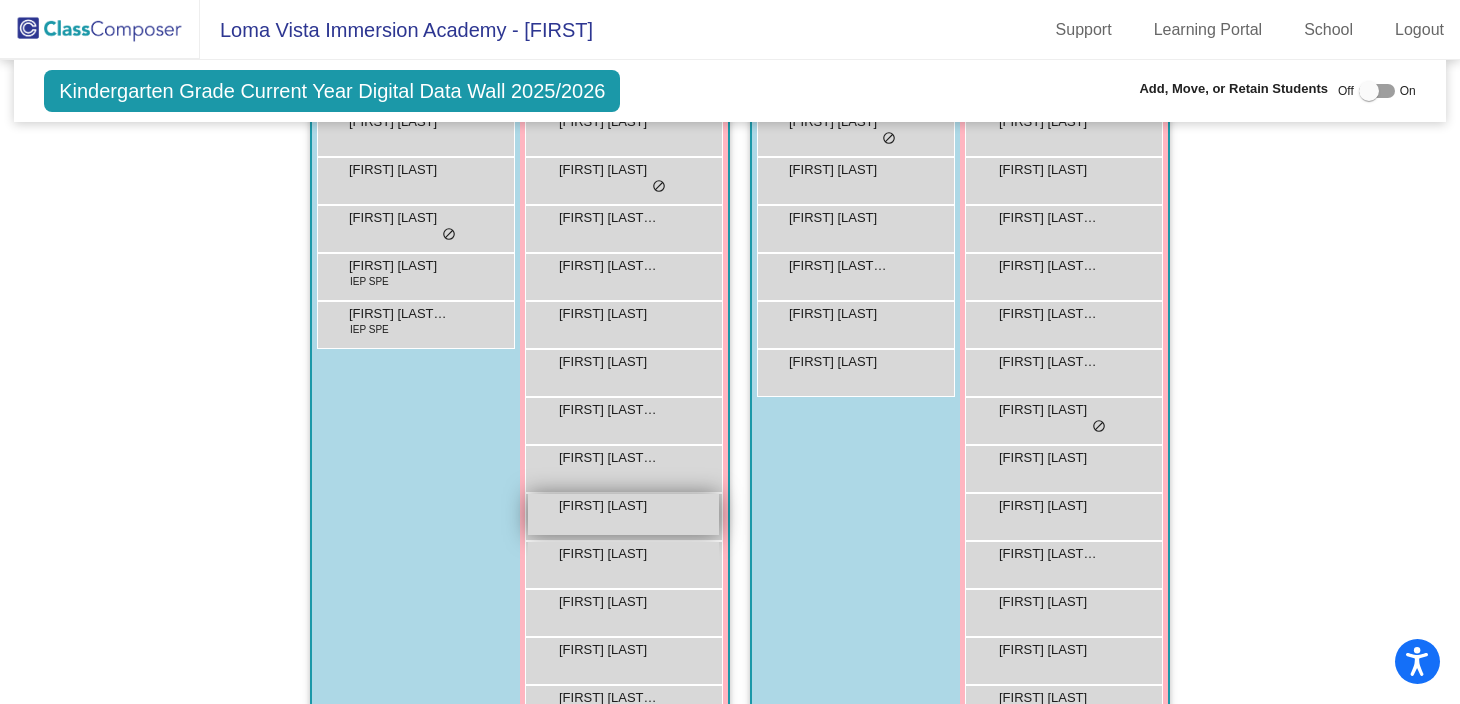 click on "[FIRST] [LAST] lock do_not_disturb_alt" at bounding box center [623, 514] 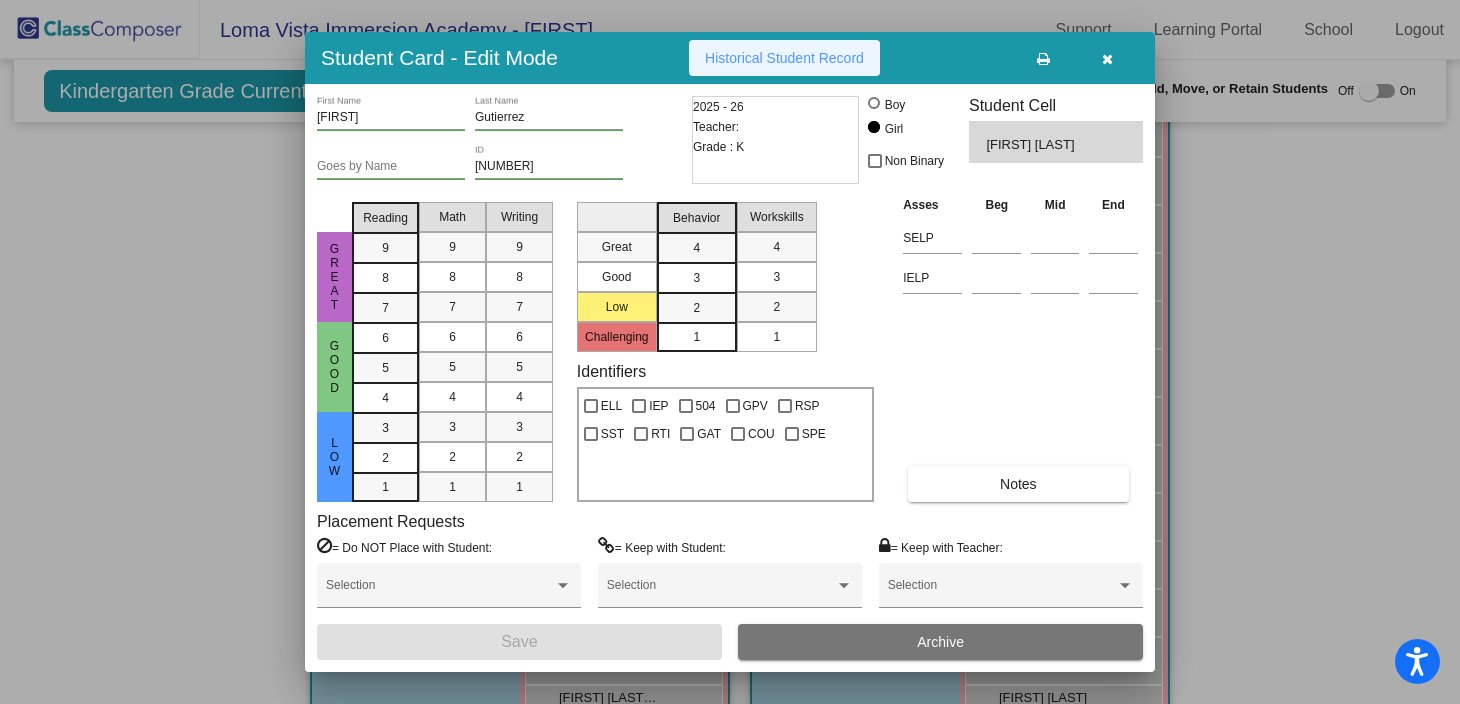 click on "Historical Student Record" at bounding box center (784, 58) 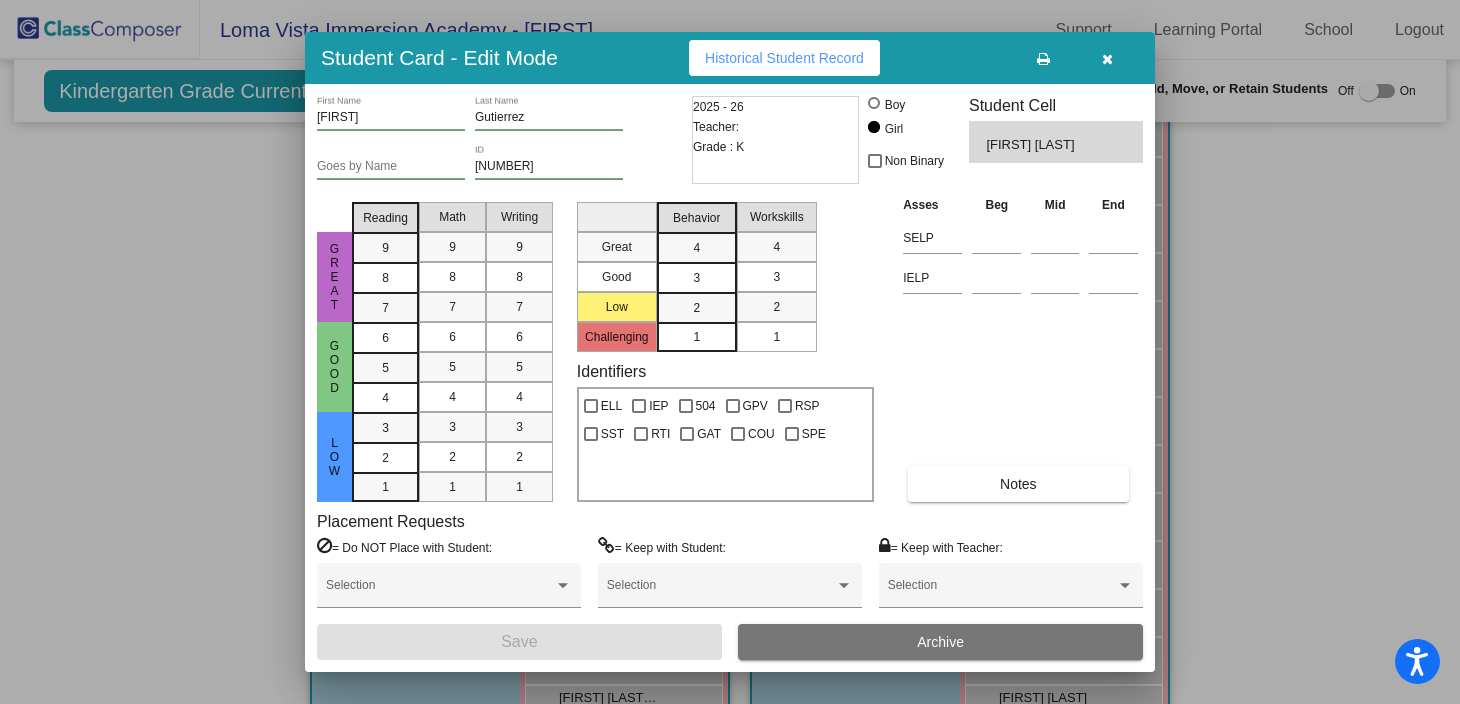 click at bounding box center (1107, 59) 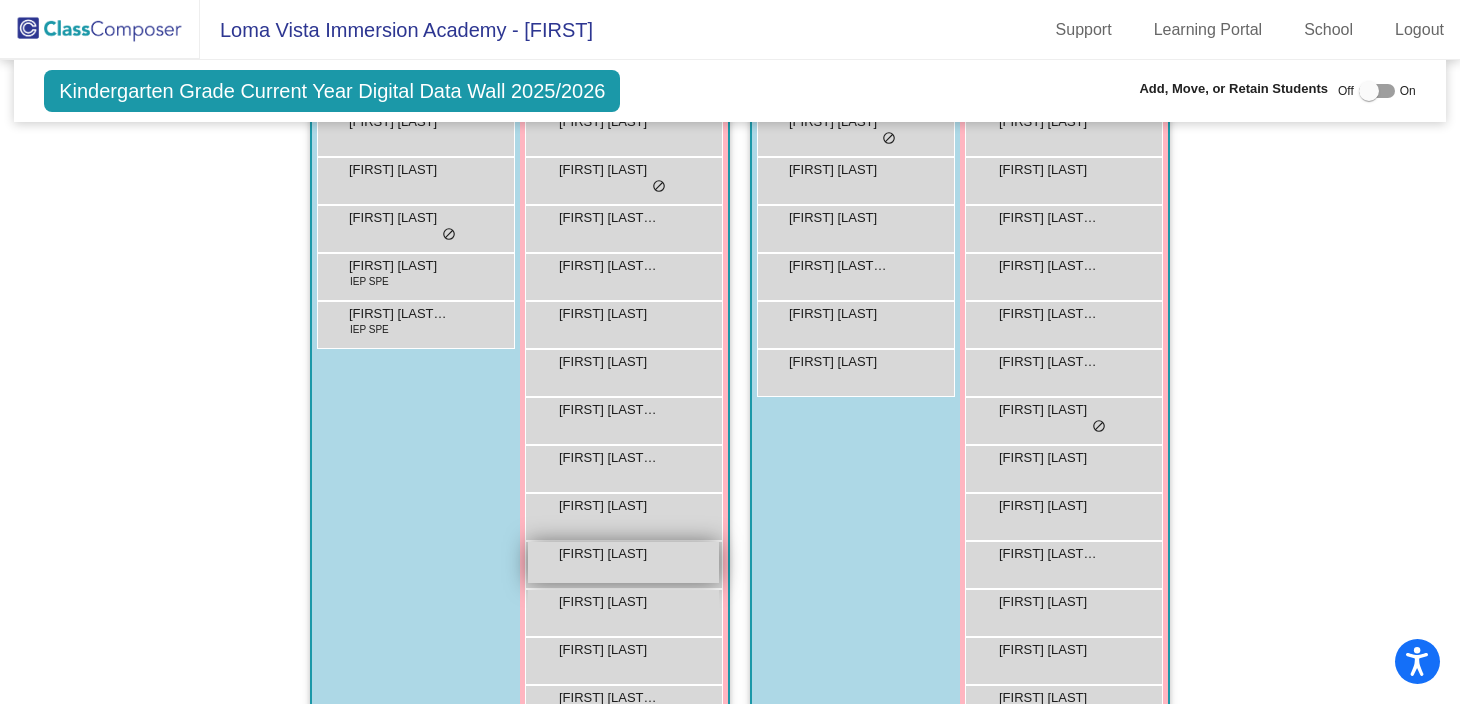 click on "[FIRST] [LAST]" at bounding box center [609, 554] 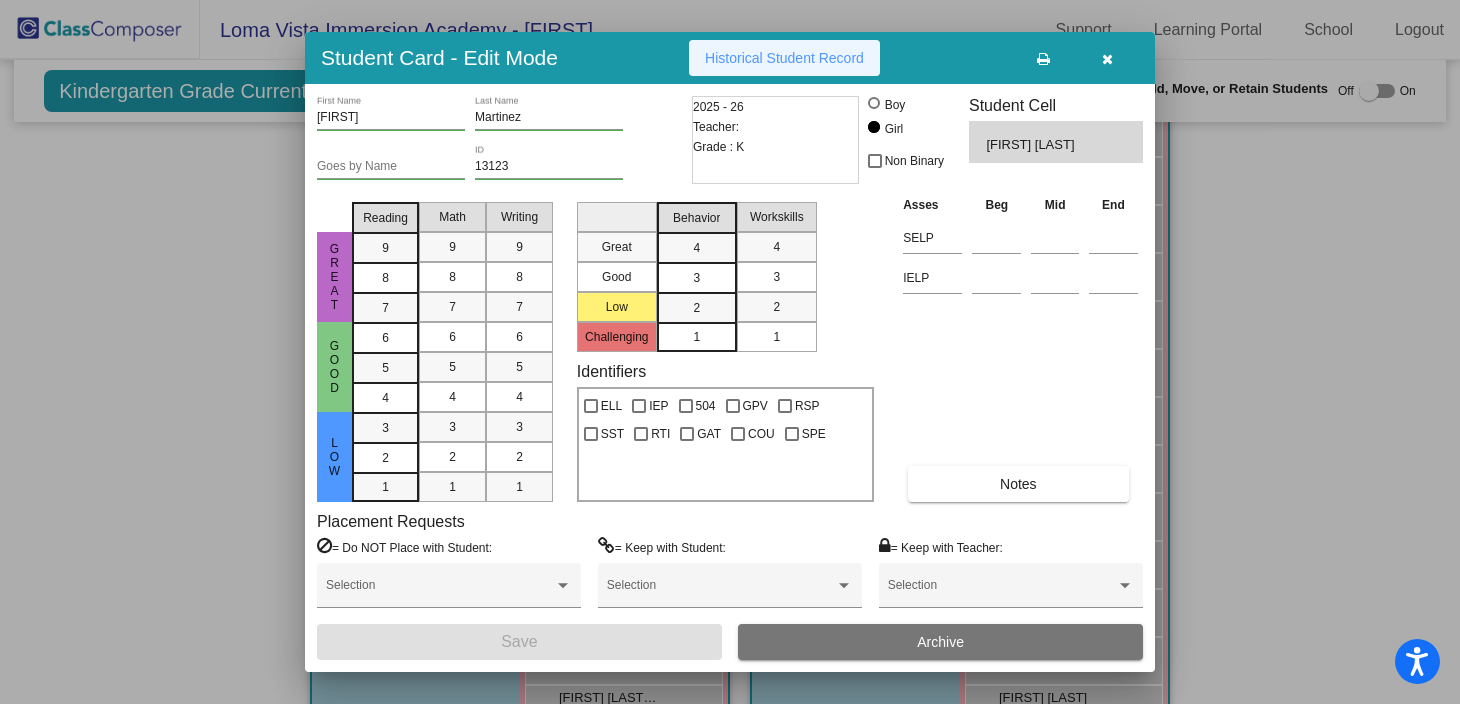 click on "Historical Student Record" at bounding box center (784, 58) 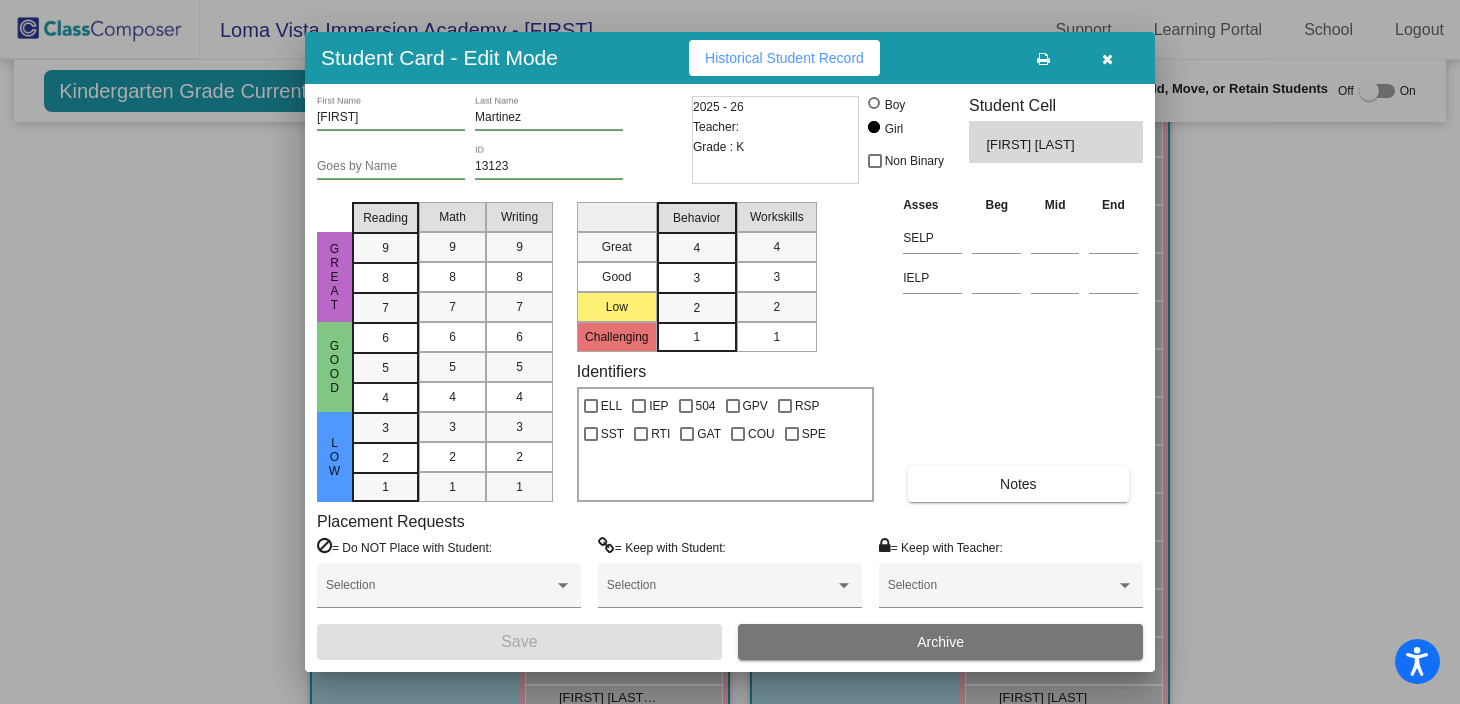 click at bounding box center (1107, 59) 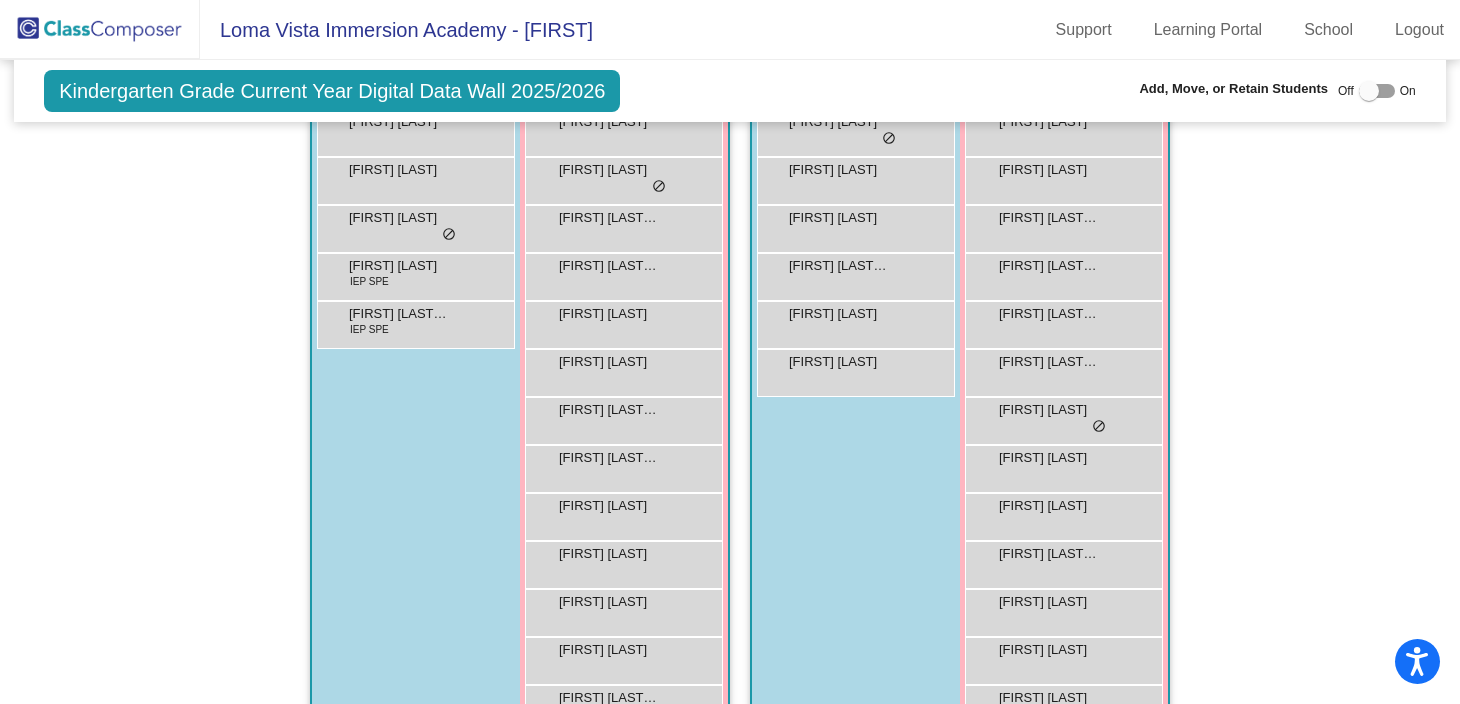 drag, startPoint x: 572, startPoint y: 559, endPoint x: 909, endPoint y: 546, distance: 337.25064 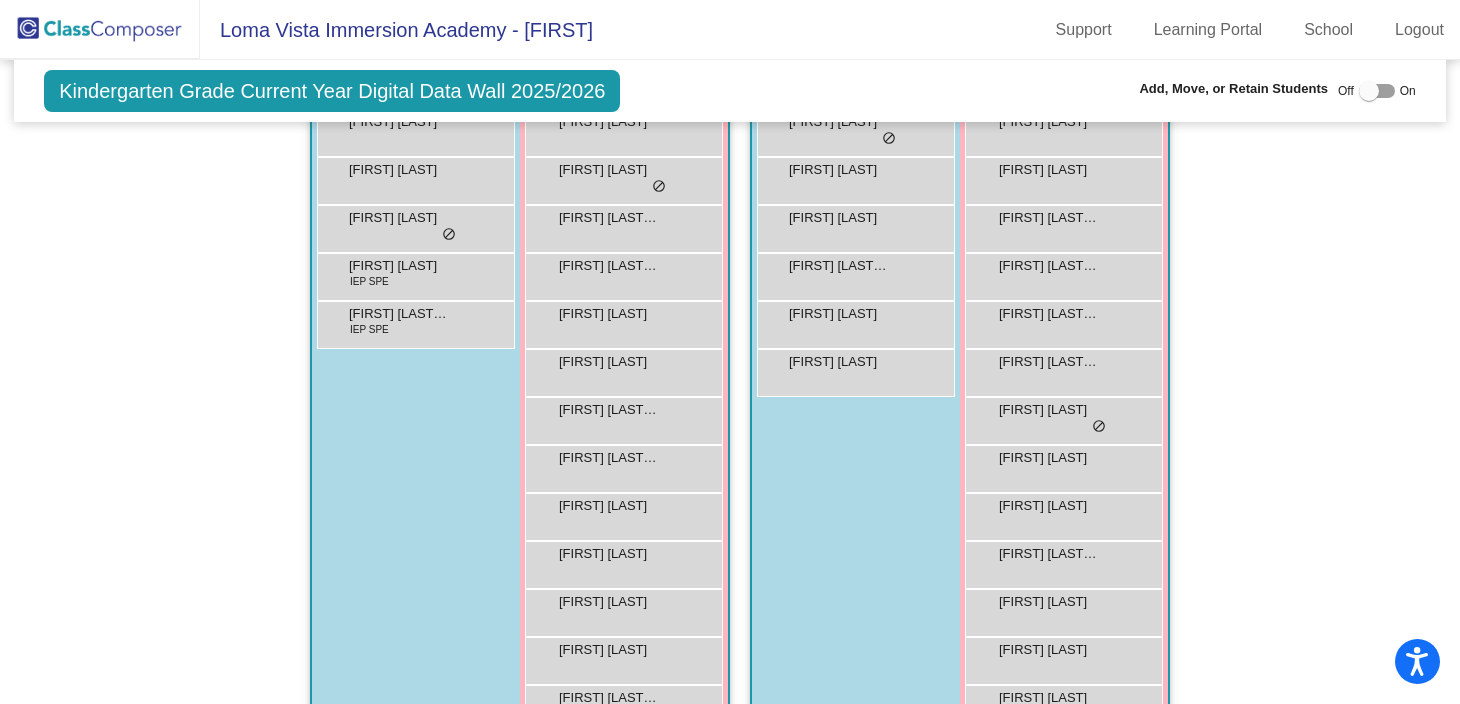 drag, startPoint x: 596, startPoint y: 557, endPoint x: 875, endPoint y: 544, distance: 279.3027 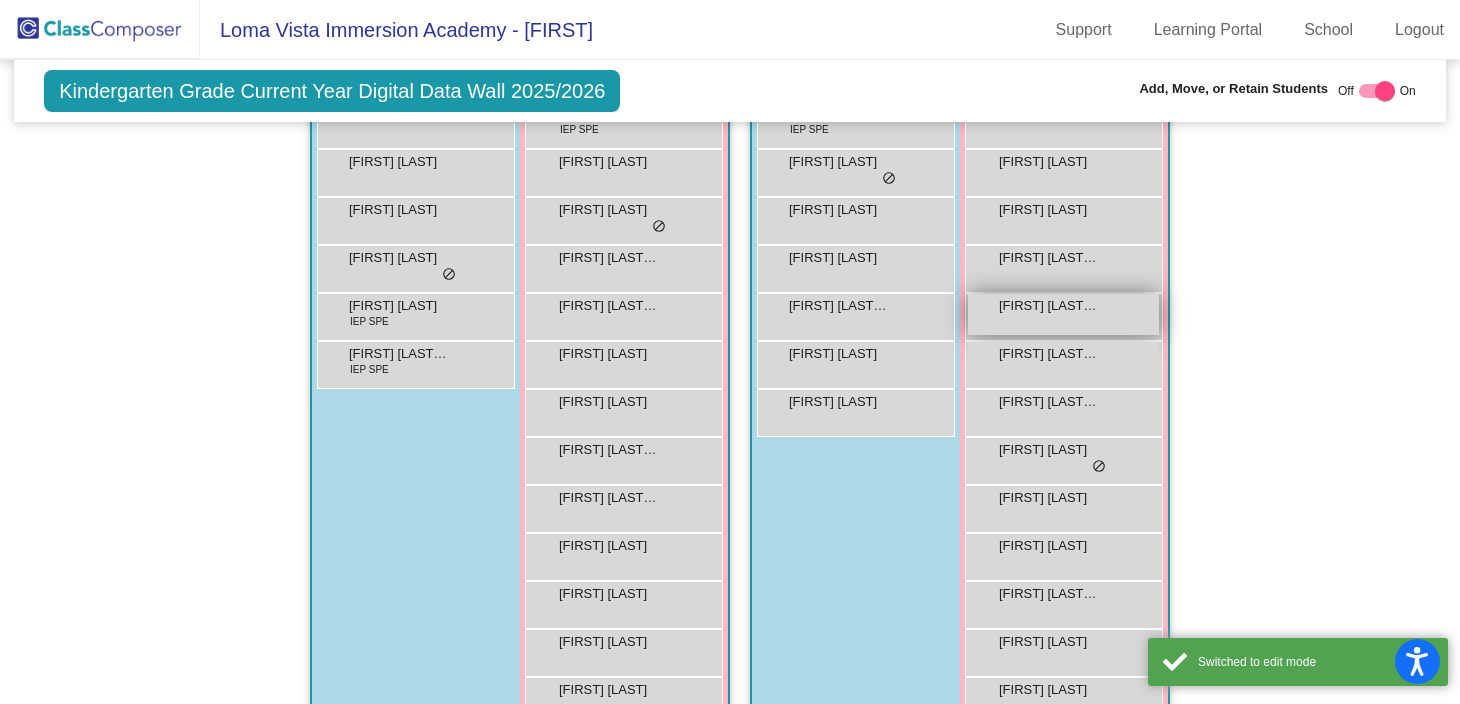 scroll, scrollTop: 522, scrollLeft: 0, axis: vertical 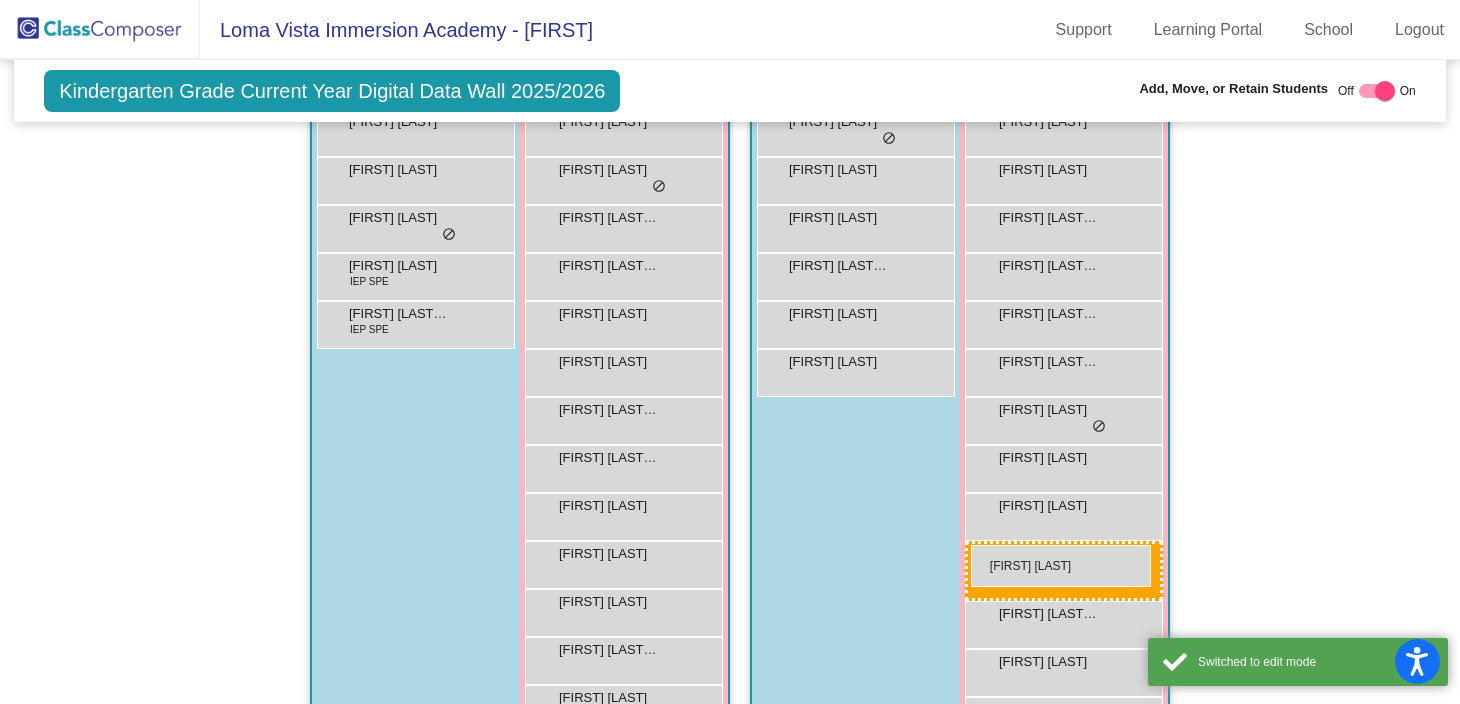 drag, startPoint x: 595, startPoint y: 553, endPoint x: 971, endPoint y: 545, distance: 376.08508 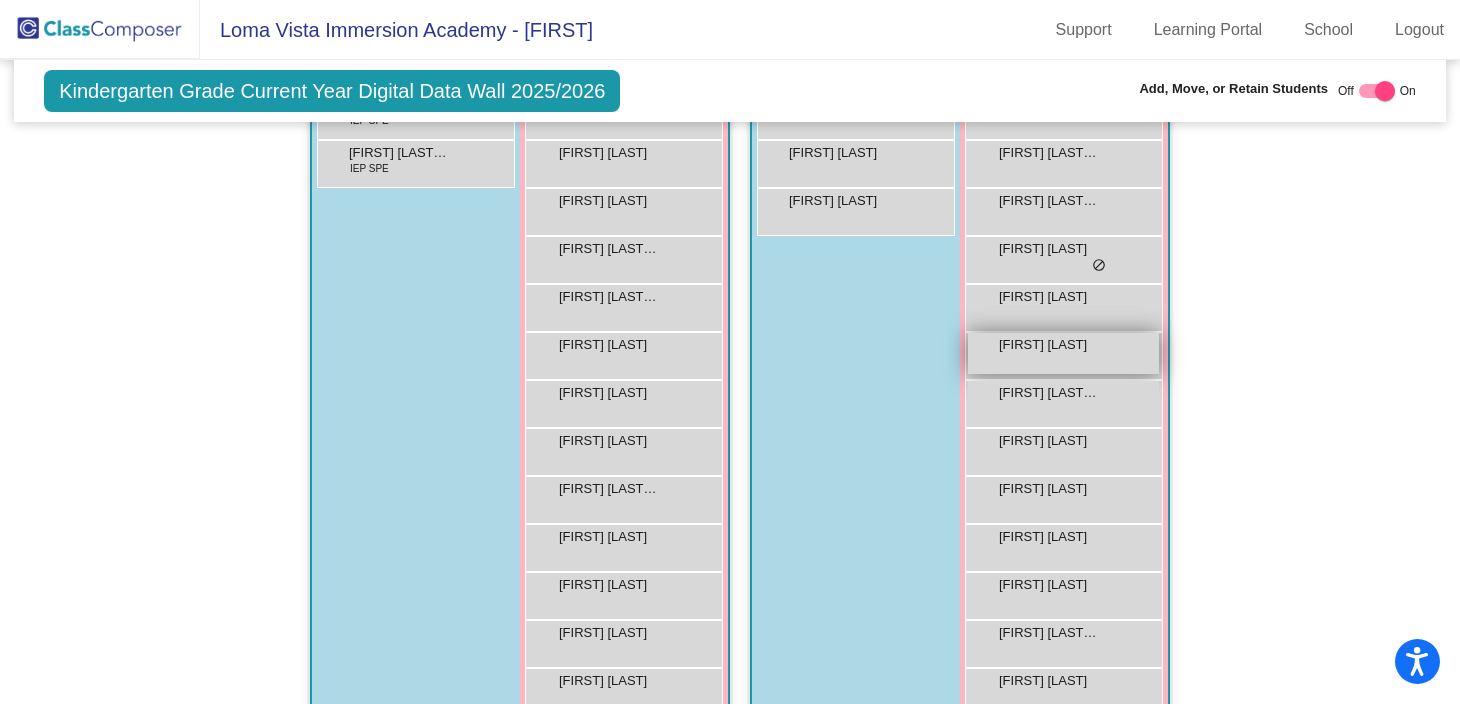 scroll, scrollTop: 695, scrollLeft: 0, axis: vertical 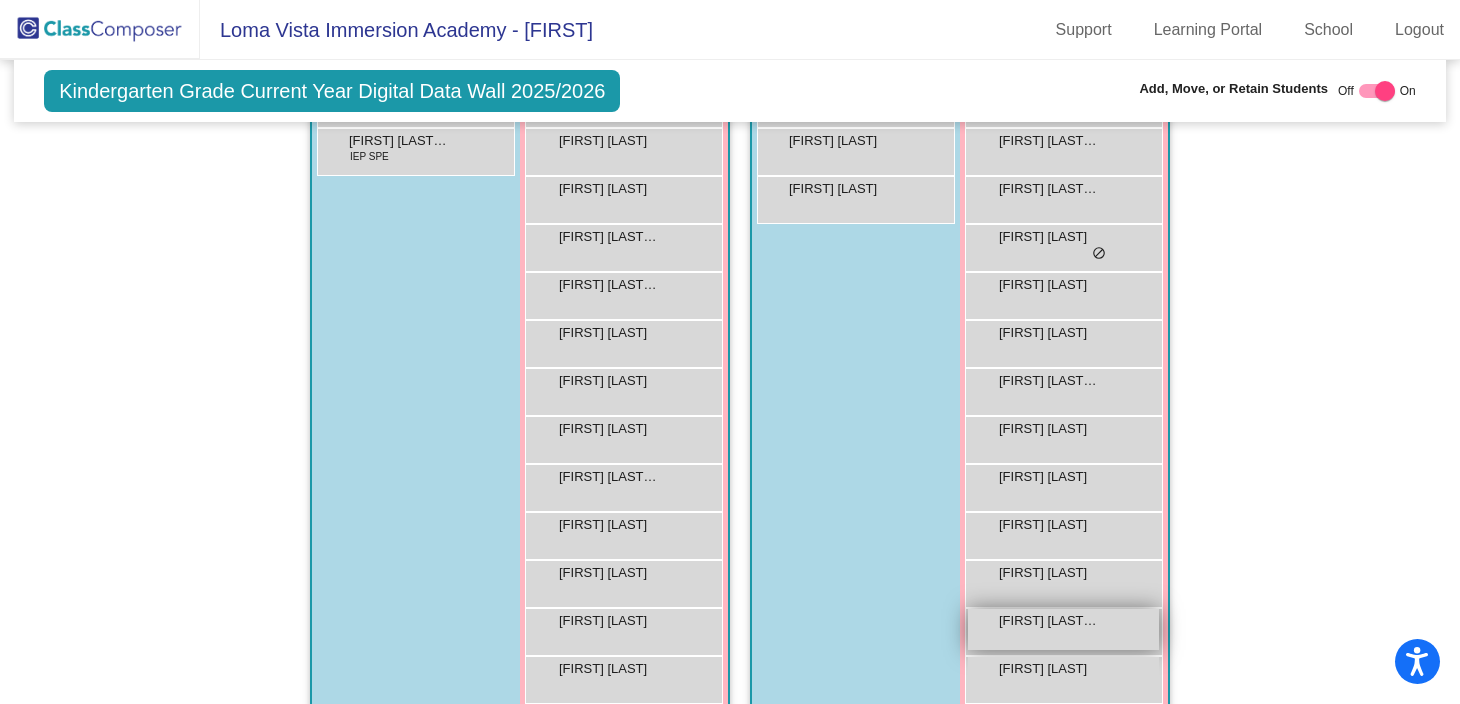 click on "[FIRST] [LAST]-[LAST] lock do_not_disturb_alt" at bounding box center (1063, 629) 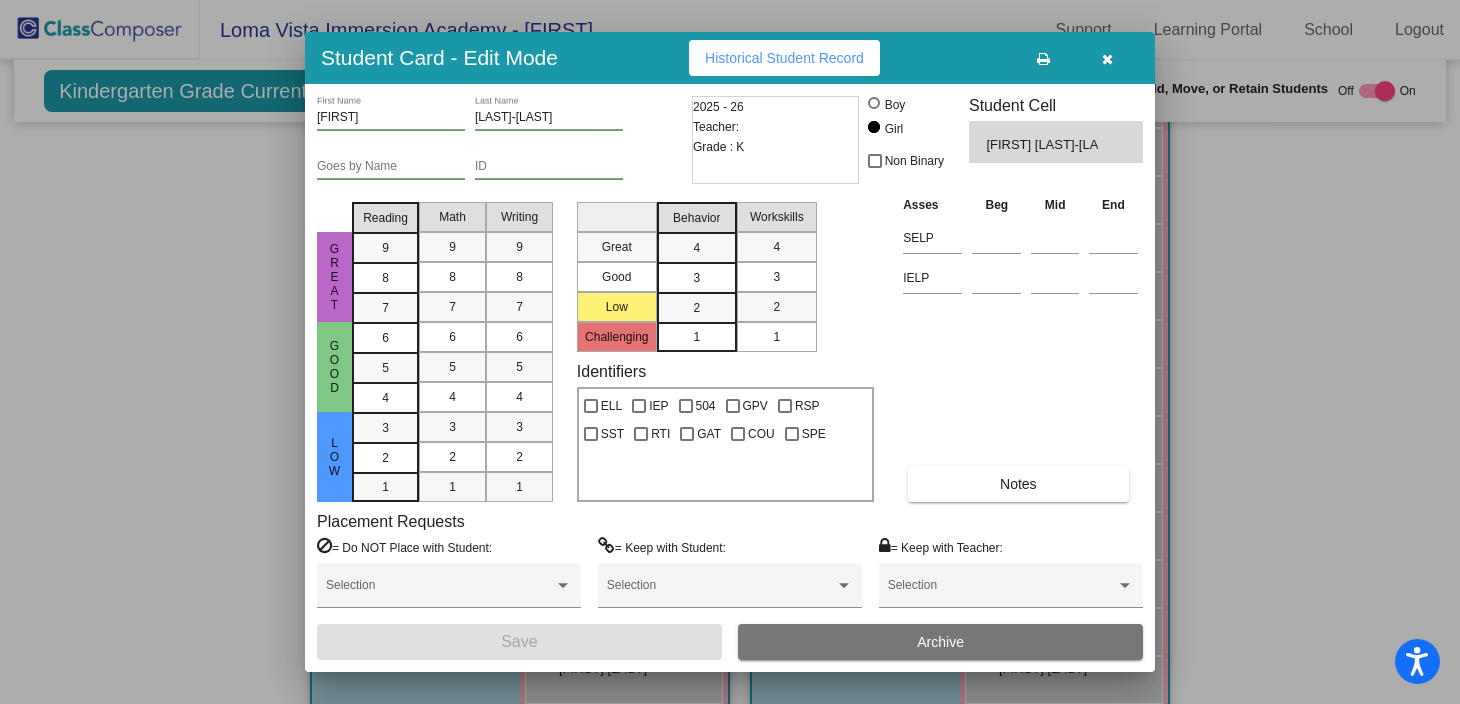 click on "Historical Student Record" at bounding box center (784, 58) 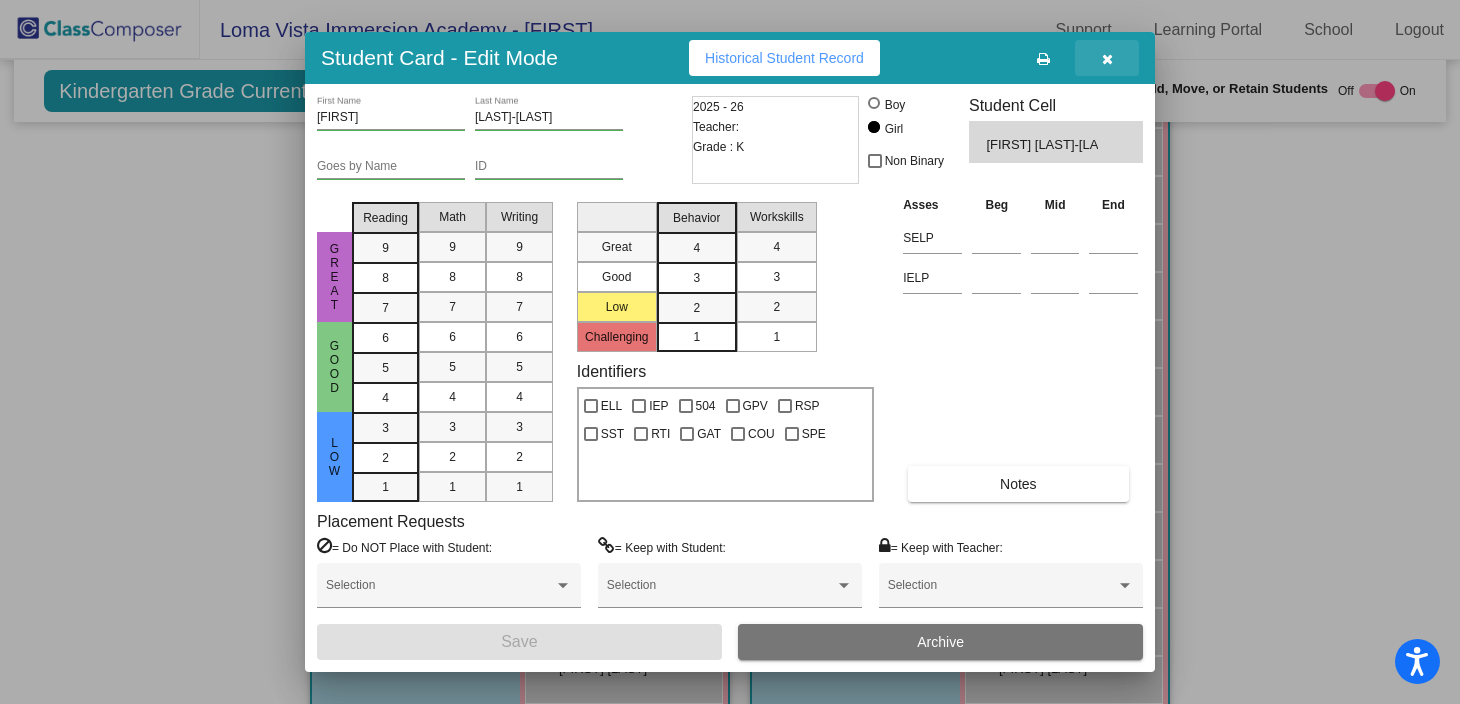 click at bounding box center (1107, 59) 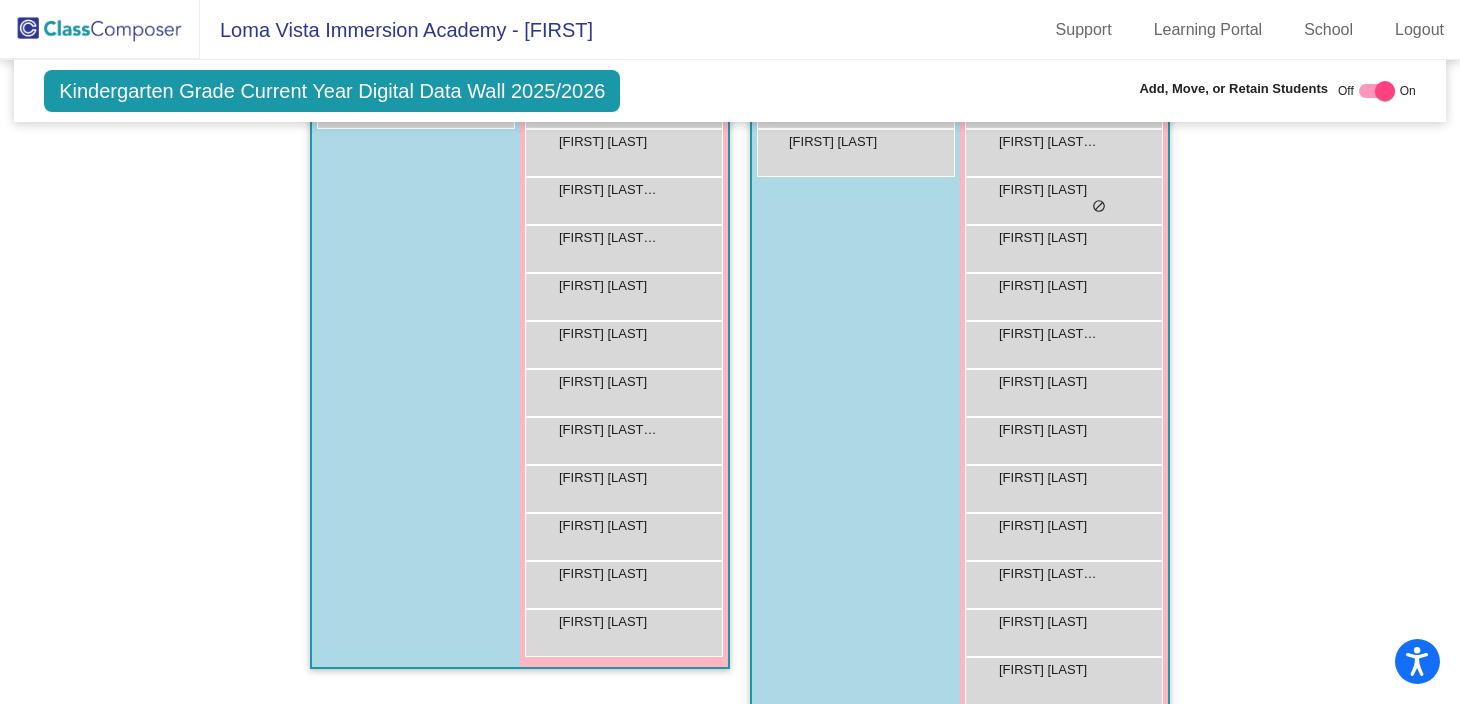 scroll, scrollTop: 774, scrollLeft: 0, axis: vertical 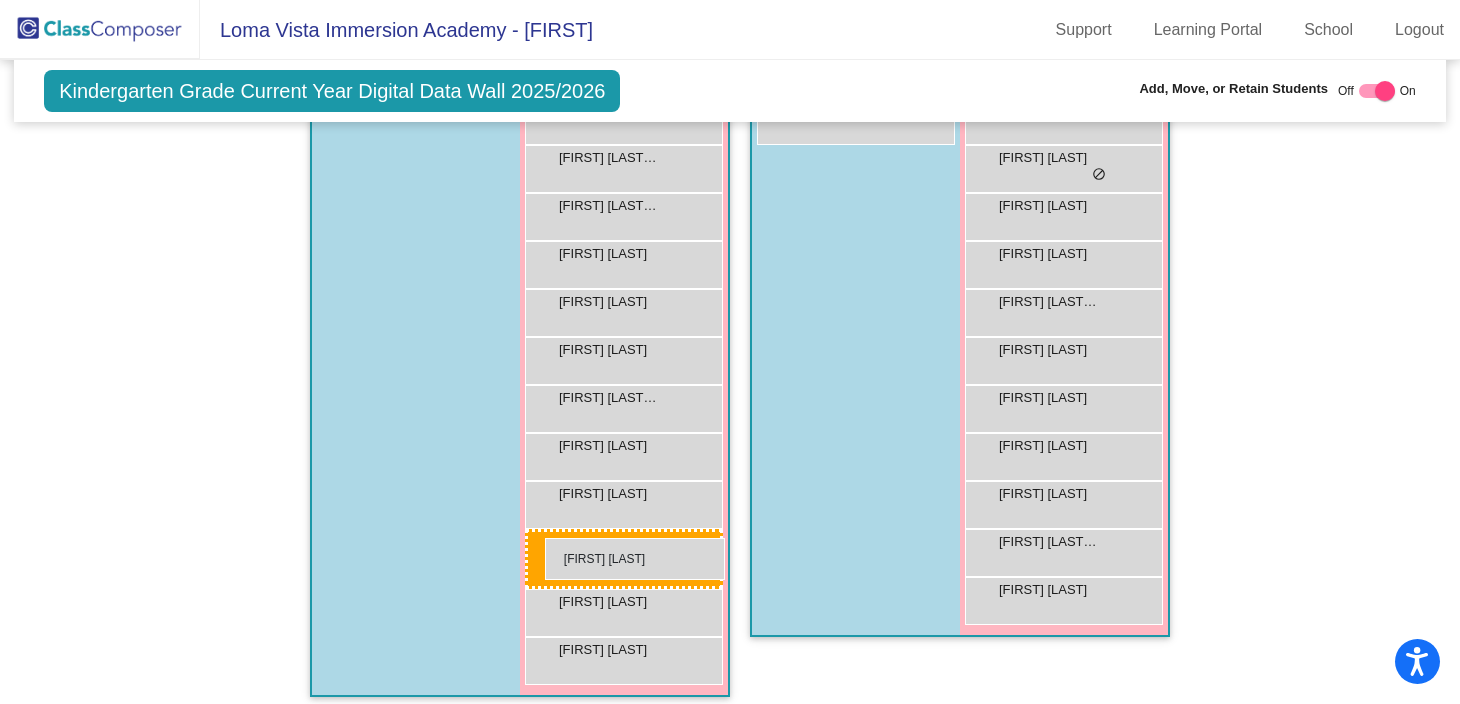 drag, startPoint x: 1088, startPoint y: 592, endPoint x: 545, endPoint y: 538, distance: 545.67847 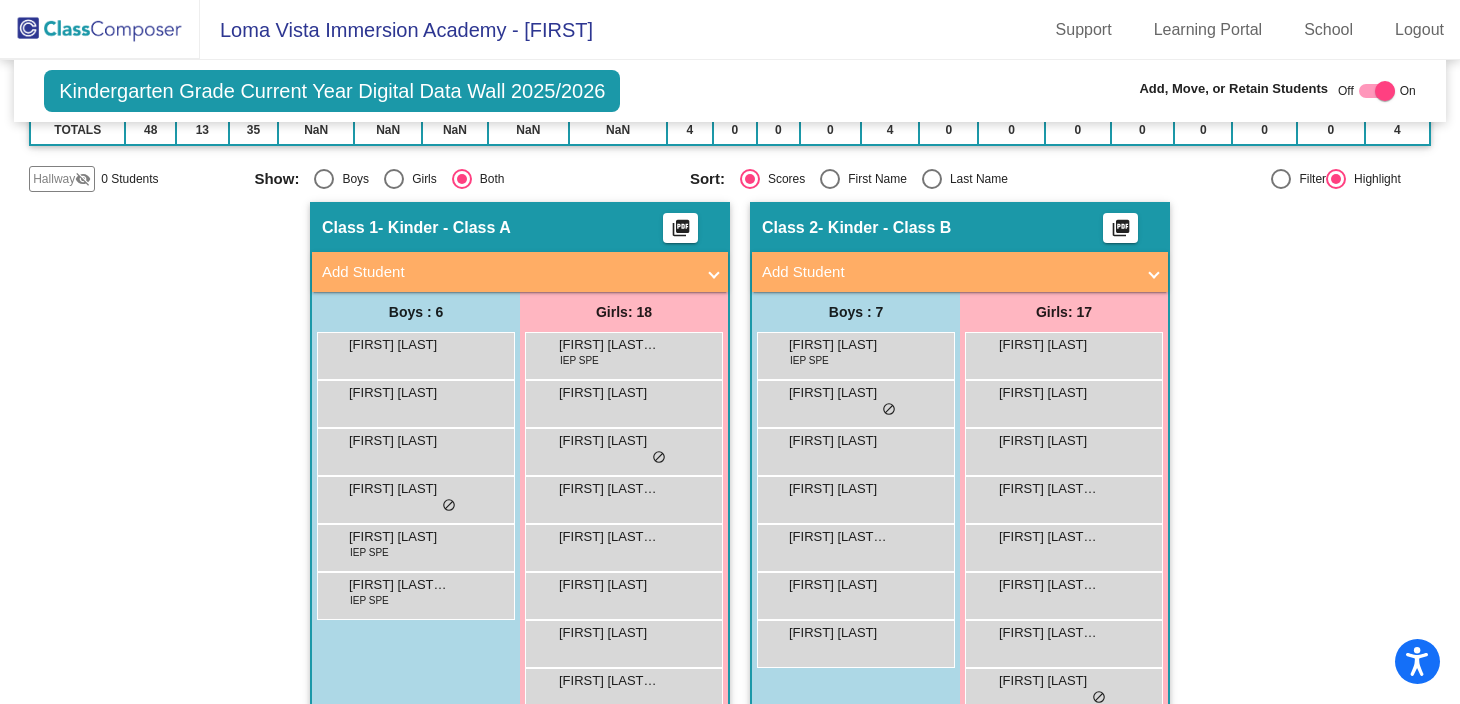 scroll, scrollTop: 246, scrollLeft: 0, axis: vertical 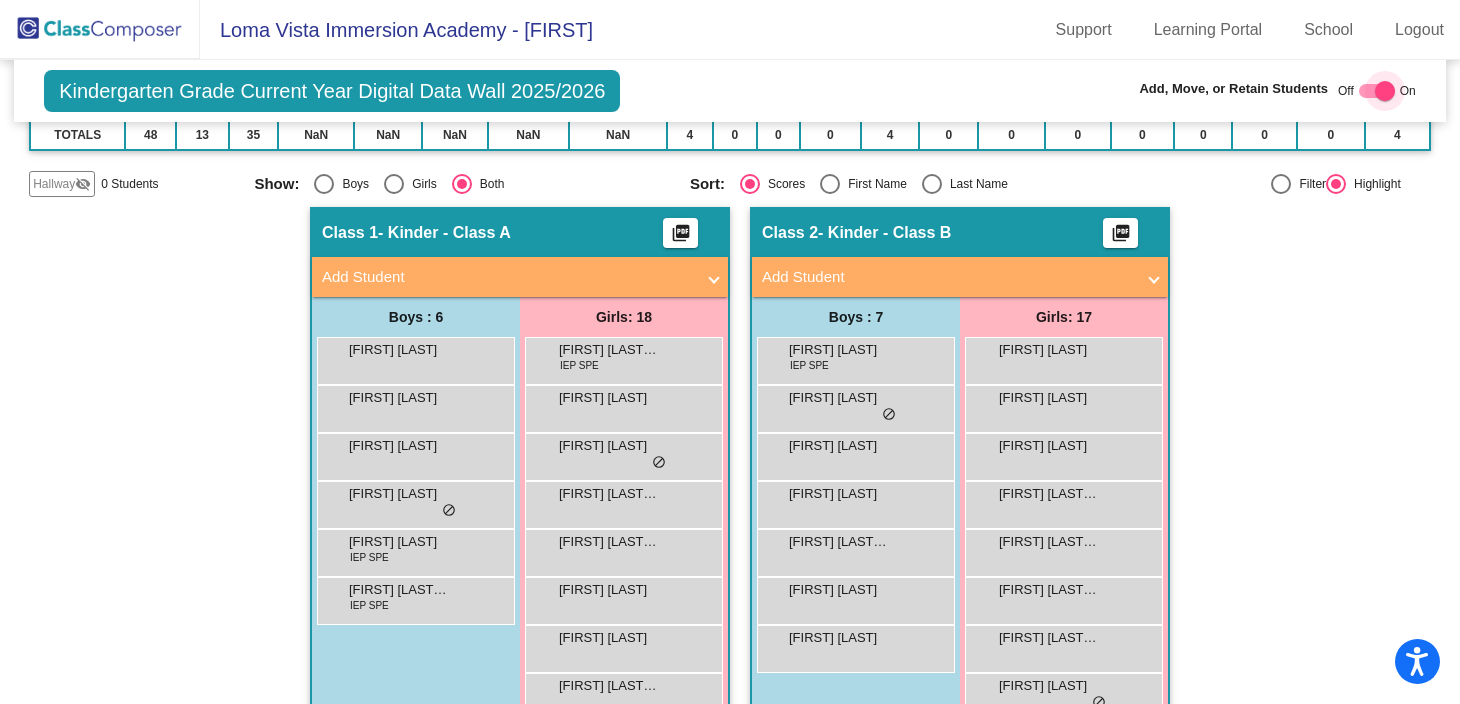 click at bounding box center [1385, 91] 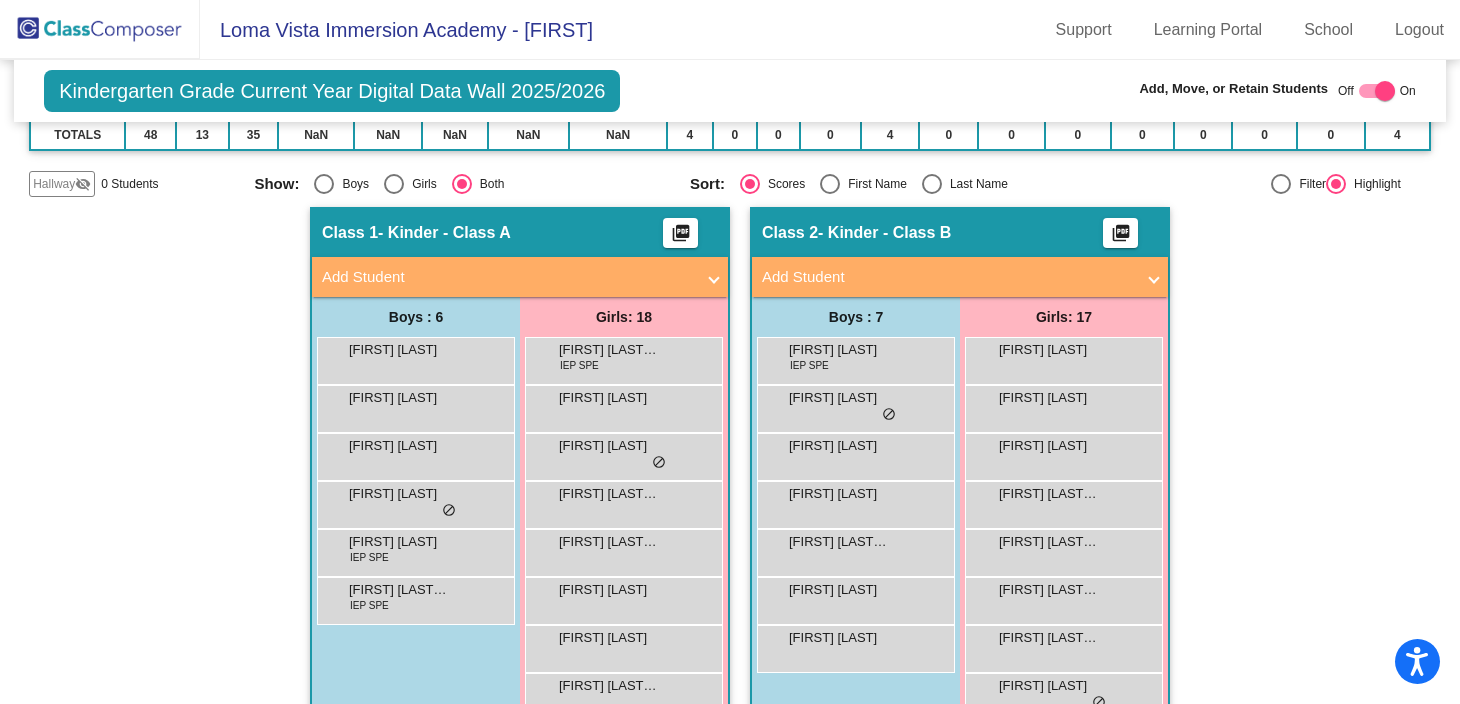 checkbox on "false" 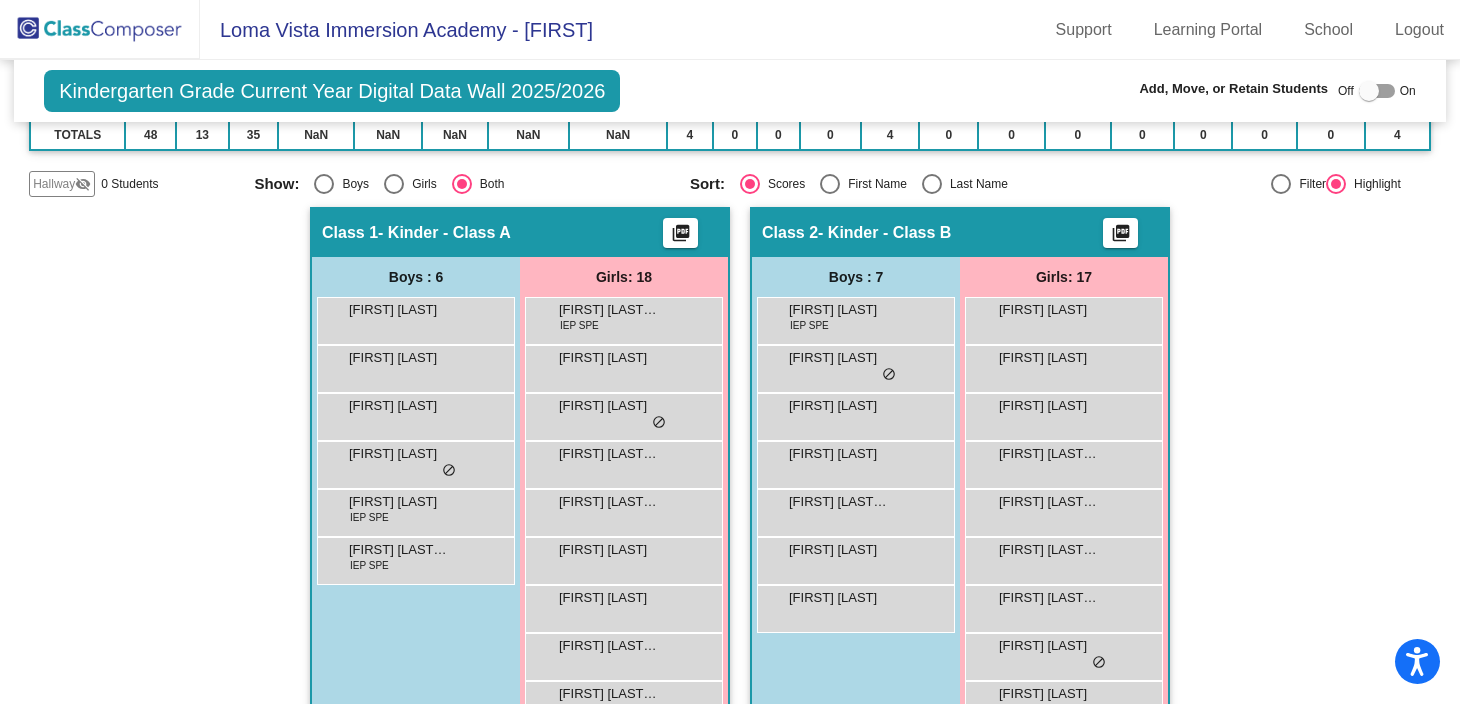 scroll, scrollTop: 0, scrollLeft: 0, axis: both 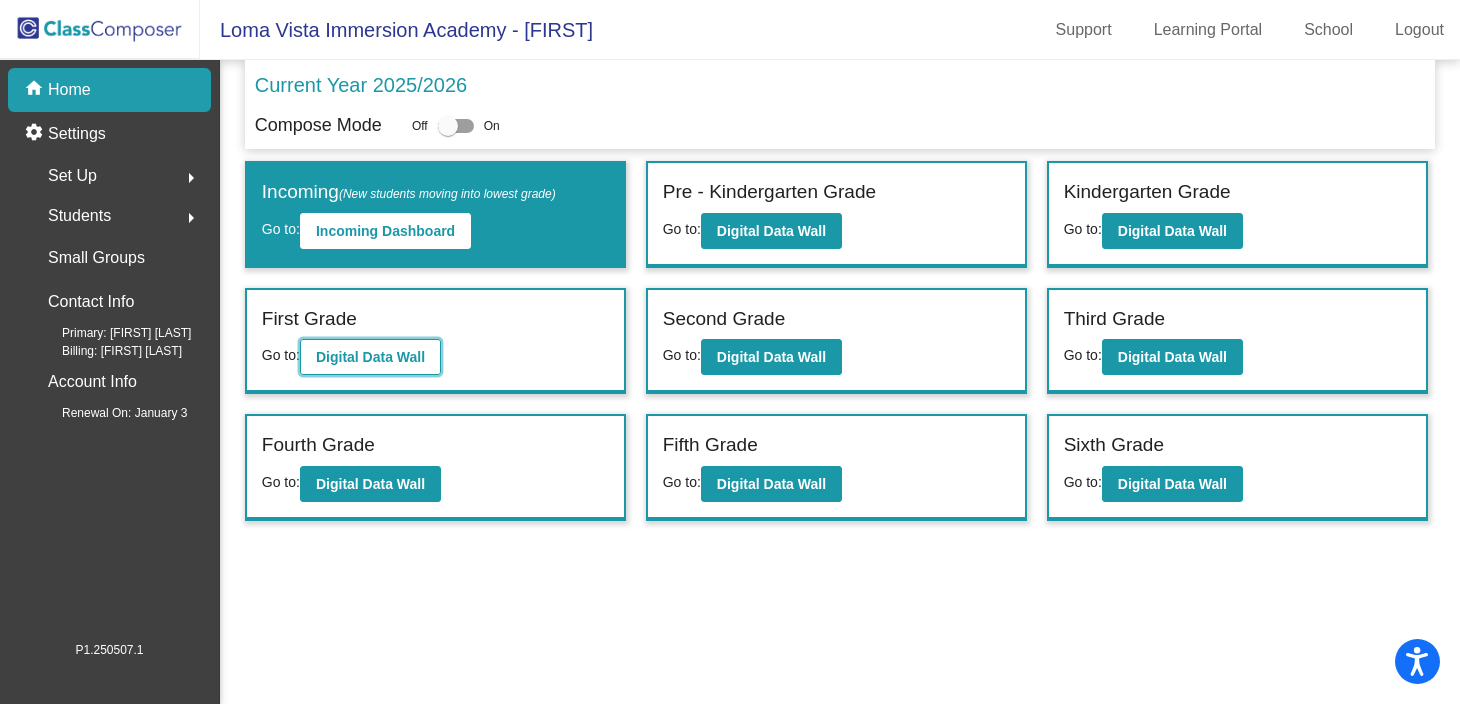 click on "Digital Data Wall" 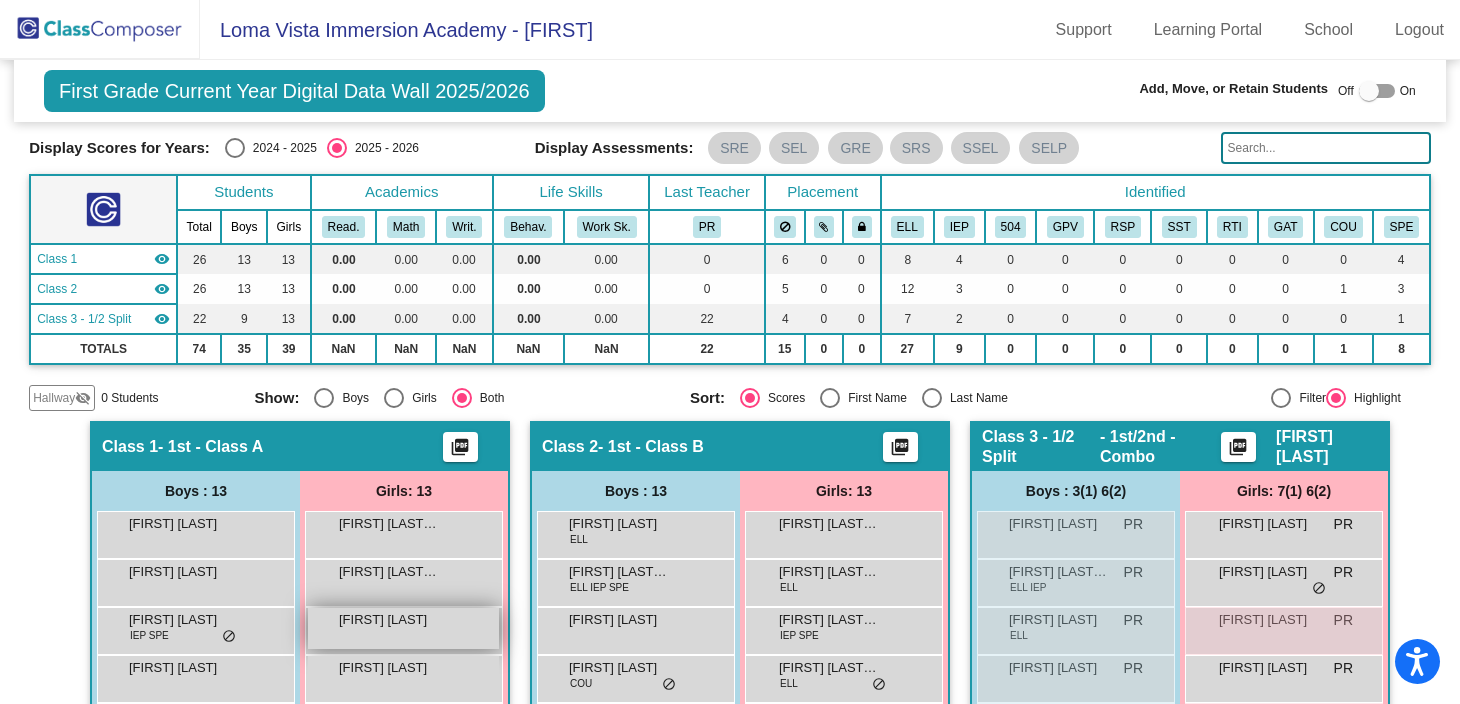 scroll, scrollTop: 54, scrollLeft: 0, axis: vertical 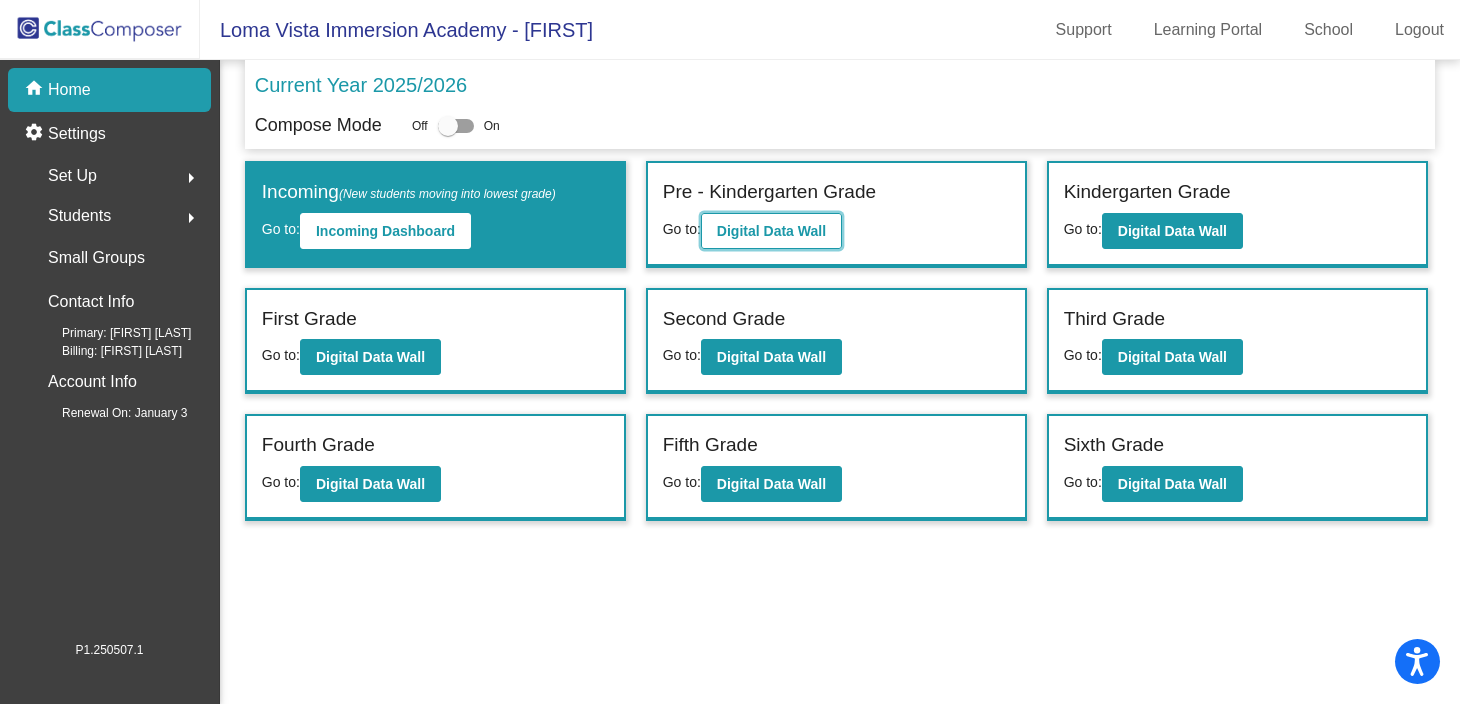 click on "Digital Data Wall" 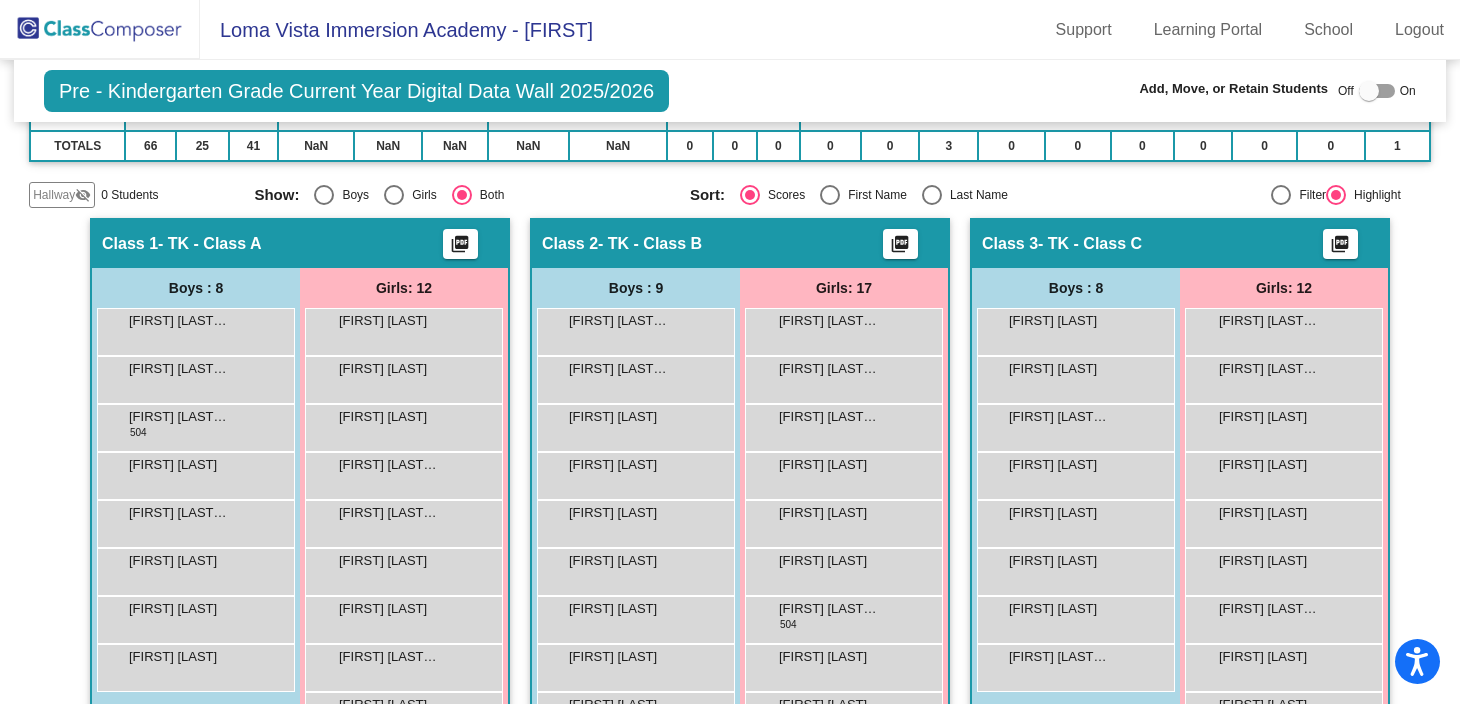 scroll, scrollTop: 262, scrollLeft: 0, axis: vertical 